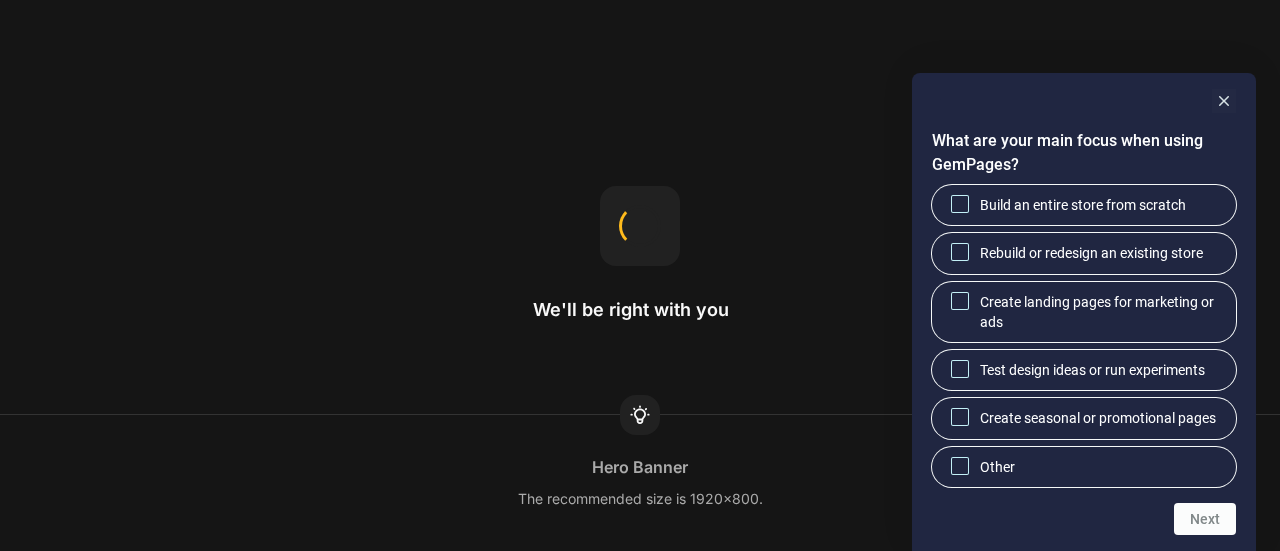 scroll, scrollTop: 0, scrollLeft: 0, axis: both 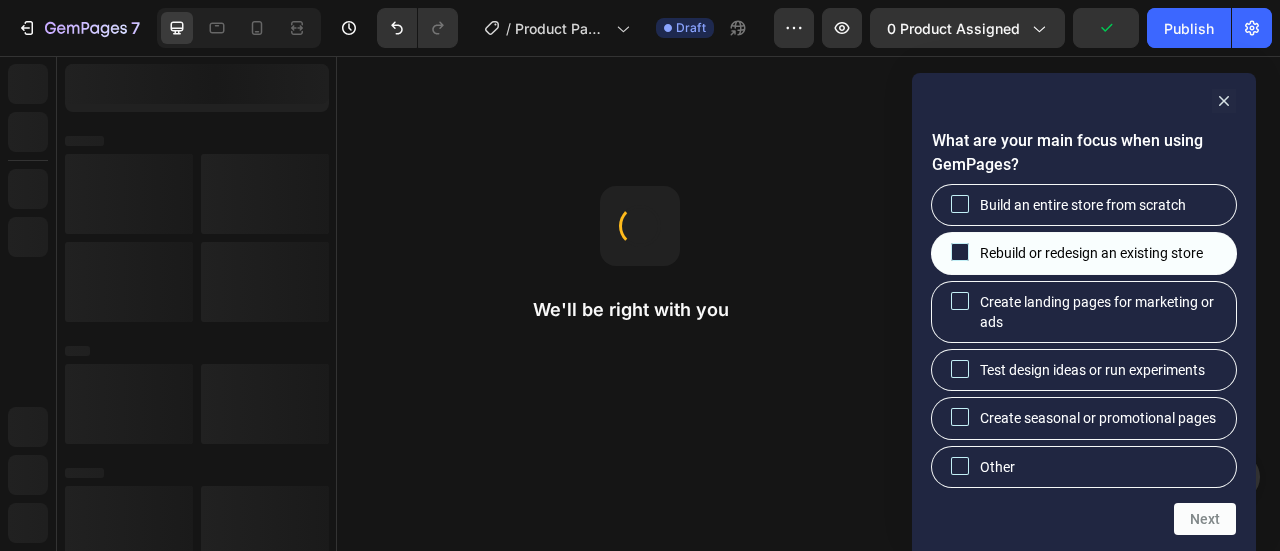 click on "Rebuild or redesign an existing store" at bounding box center (1084, 253) 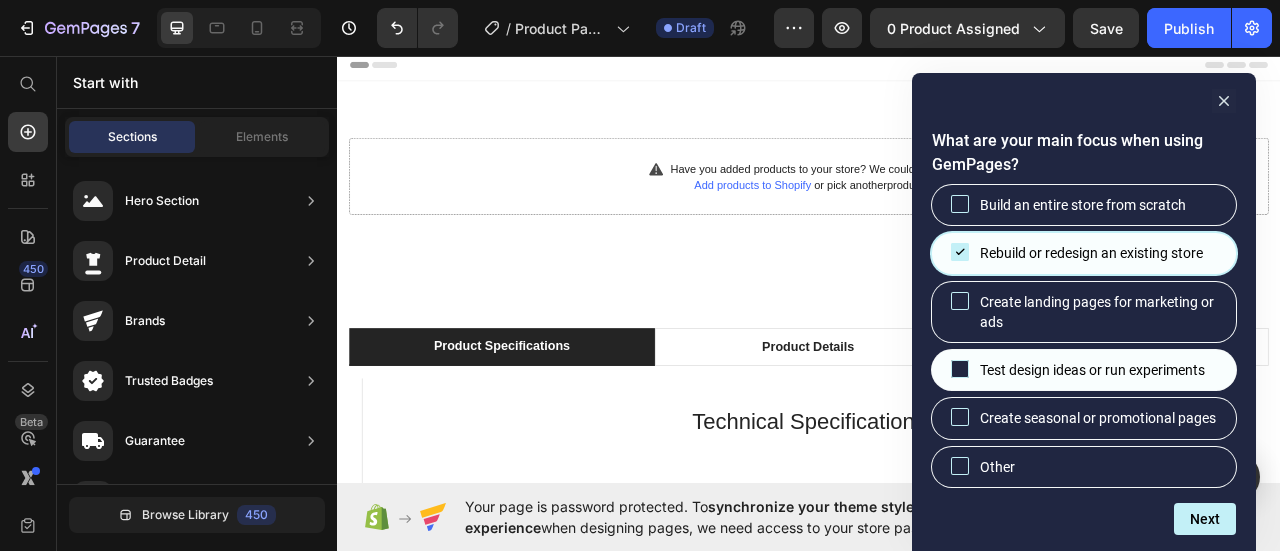 click at bounding box center [960, 369] 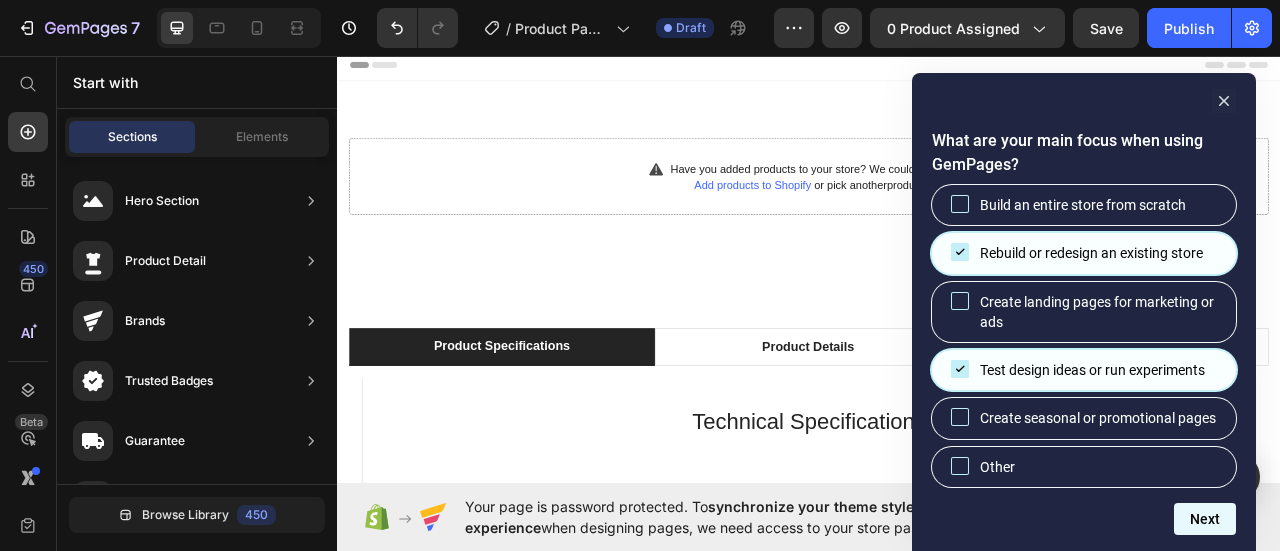 click on "Next" at bounding box center [1205, 519] 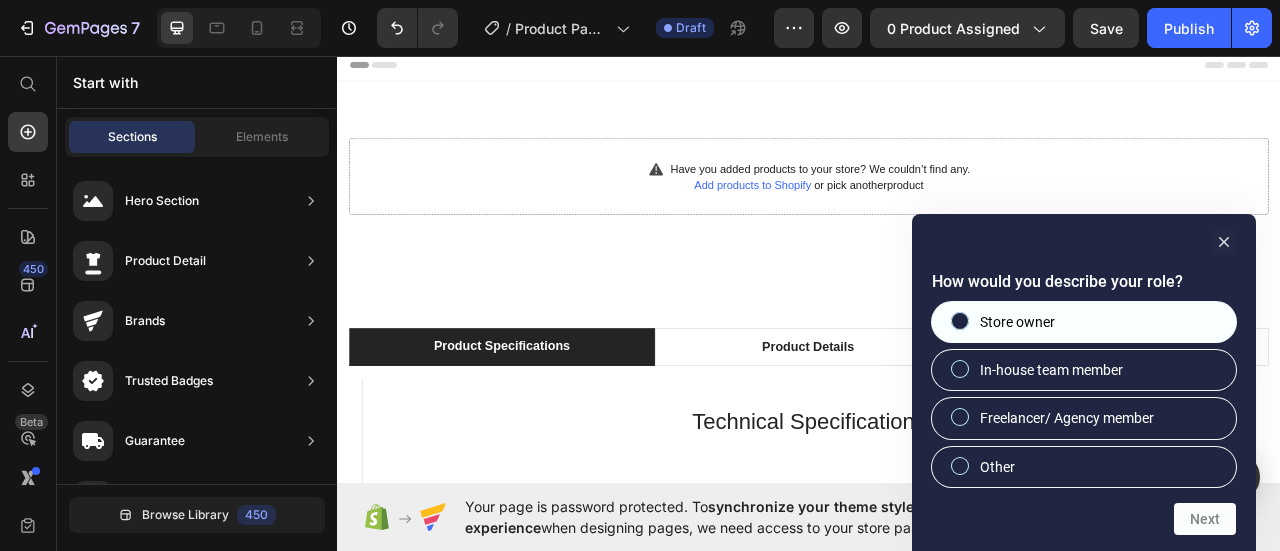 click at bounding box center [960, 321] 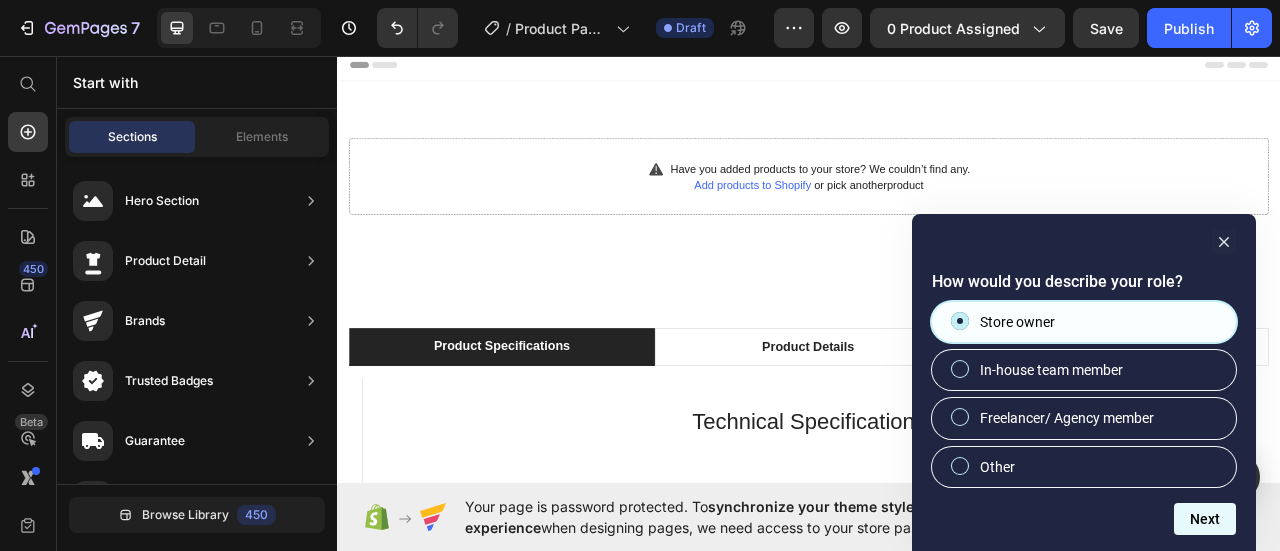 click on "Next" at bounding box center (1205, 519) 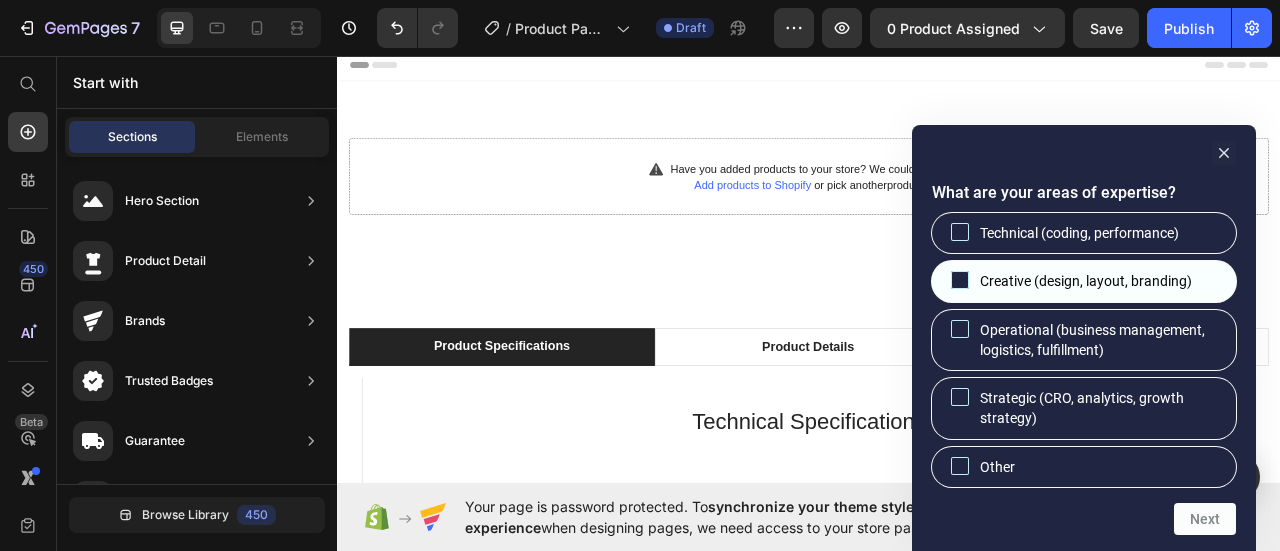 click on "Creative (design, layout, branding)" at bounding box center (960, 280) 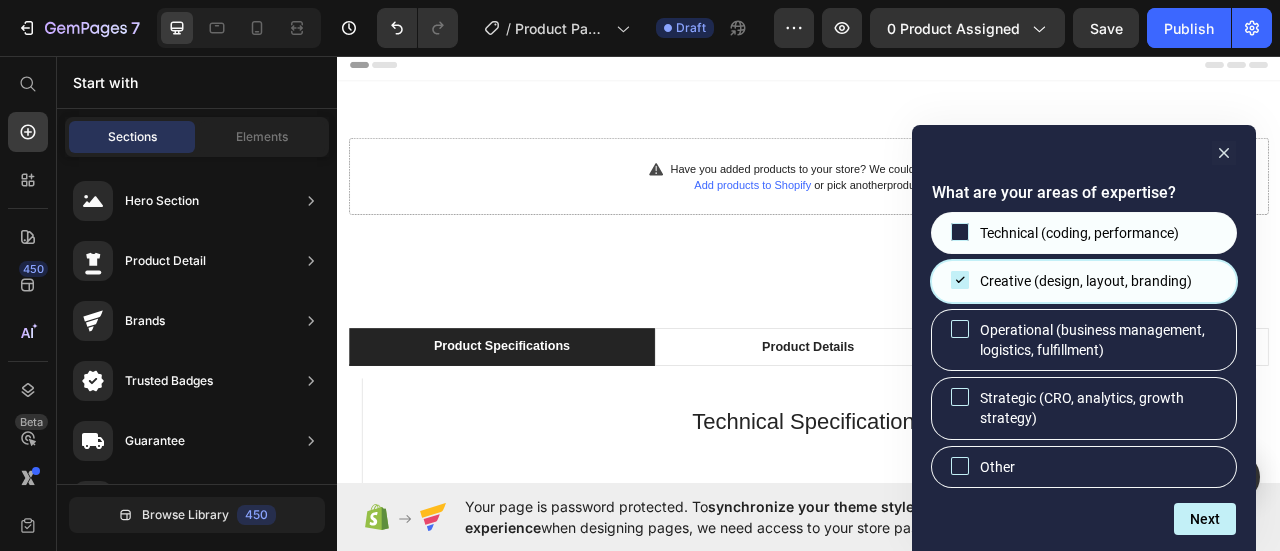 click at bounding box center (960, 232) 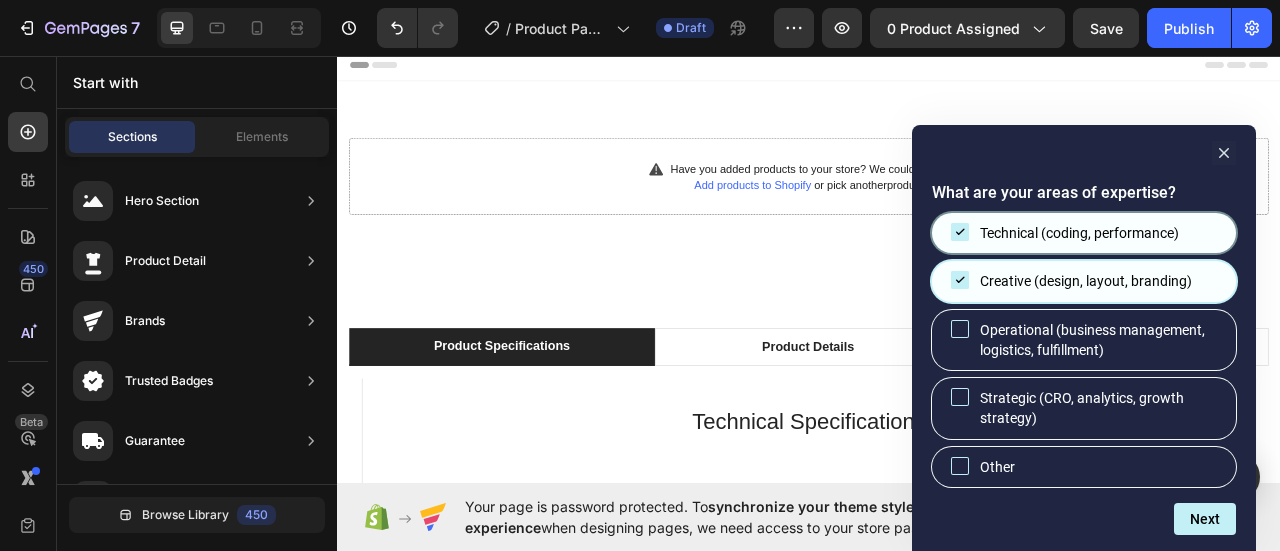 click 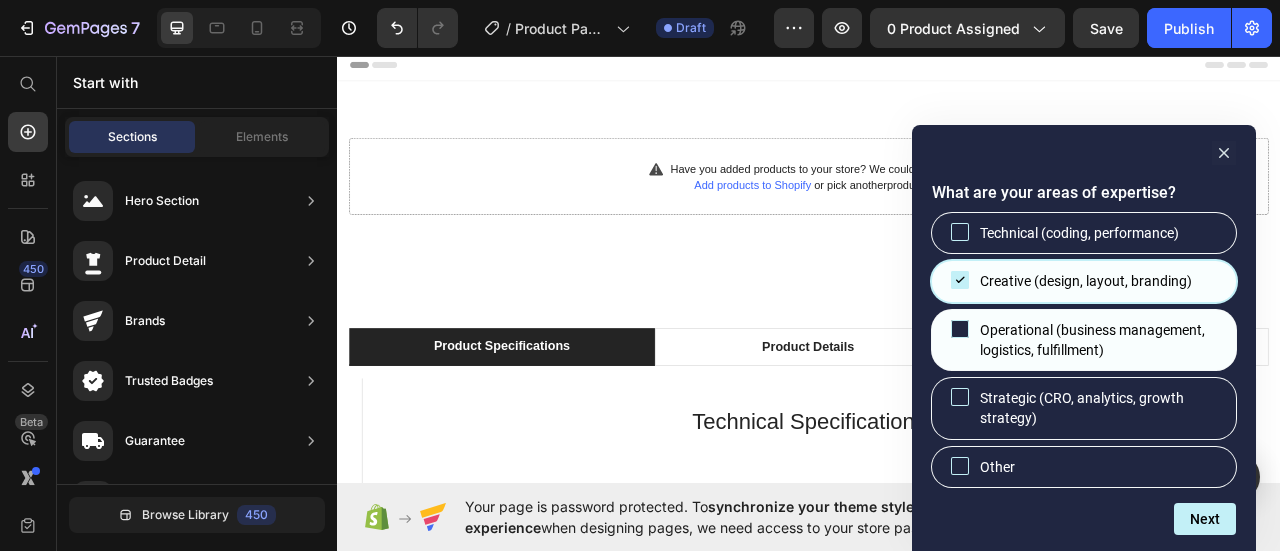 click on "Operational (business management, logistics, fulfillment)" at bounding box center (1084, 340) 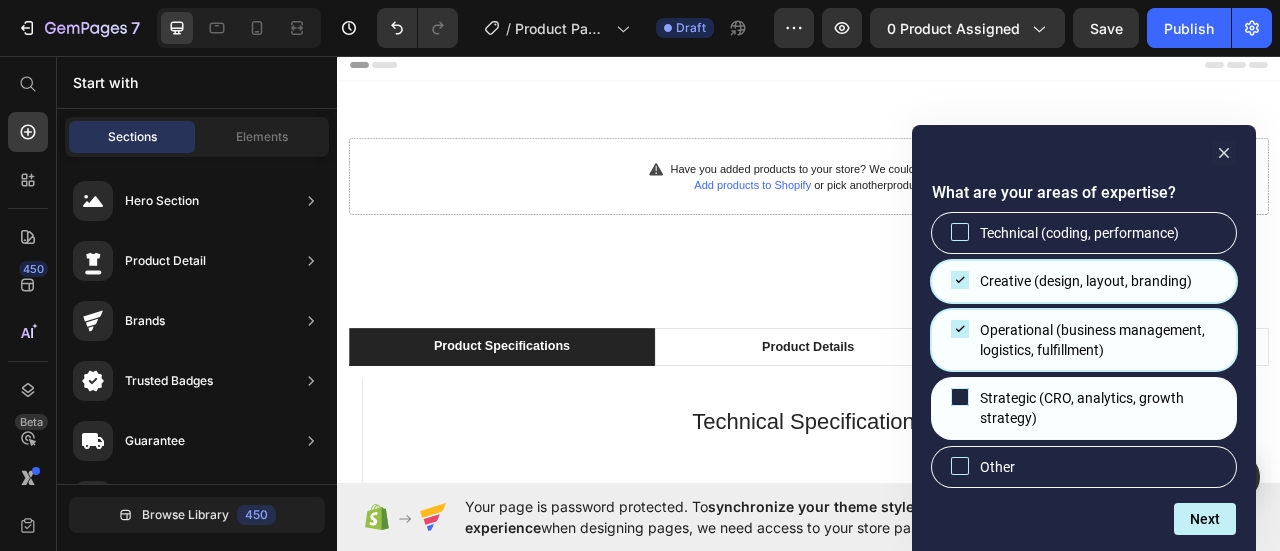 click at bounding box center [960, 397] 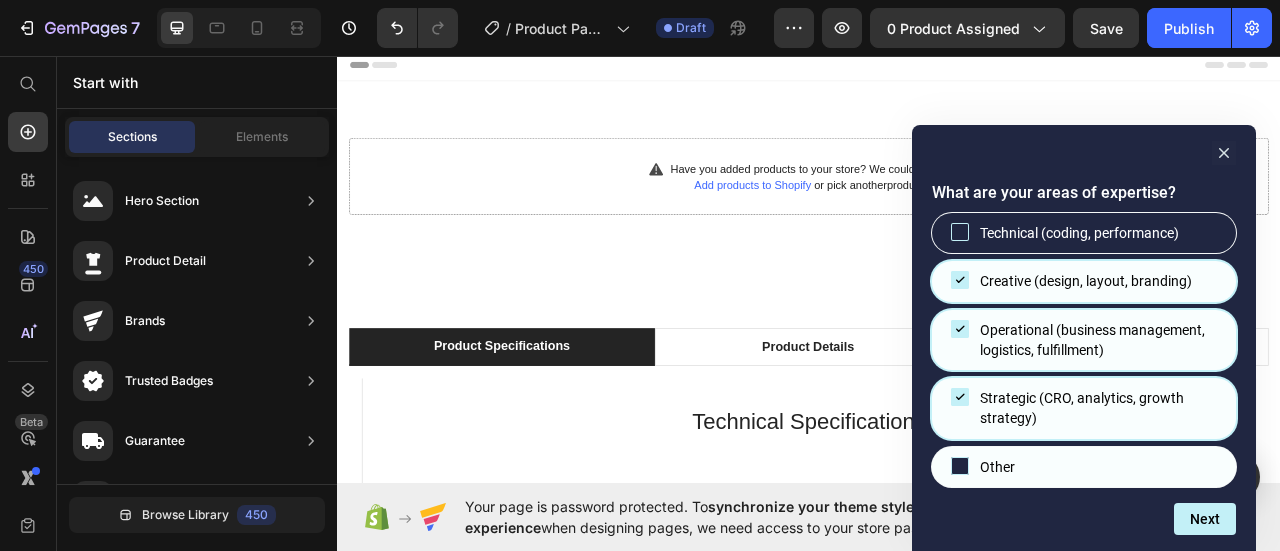 click at bounding box center [960, 466] 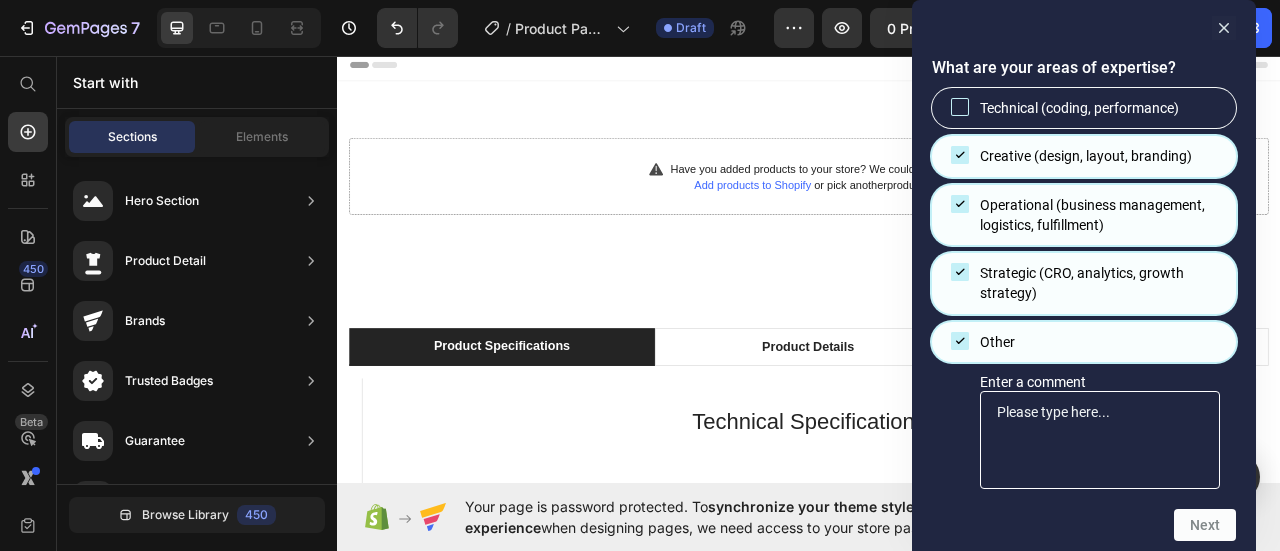 click on "Next" at bounding box center [1084, 525] 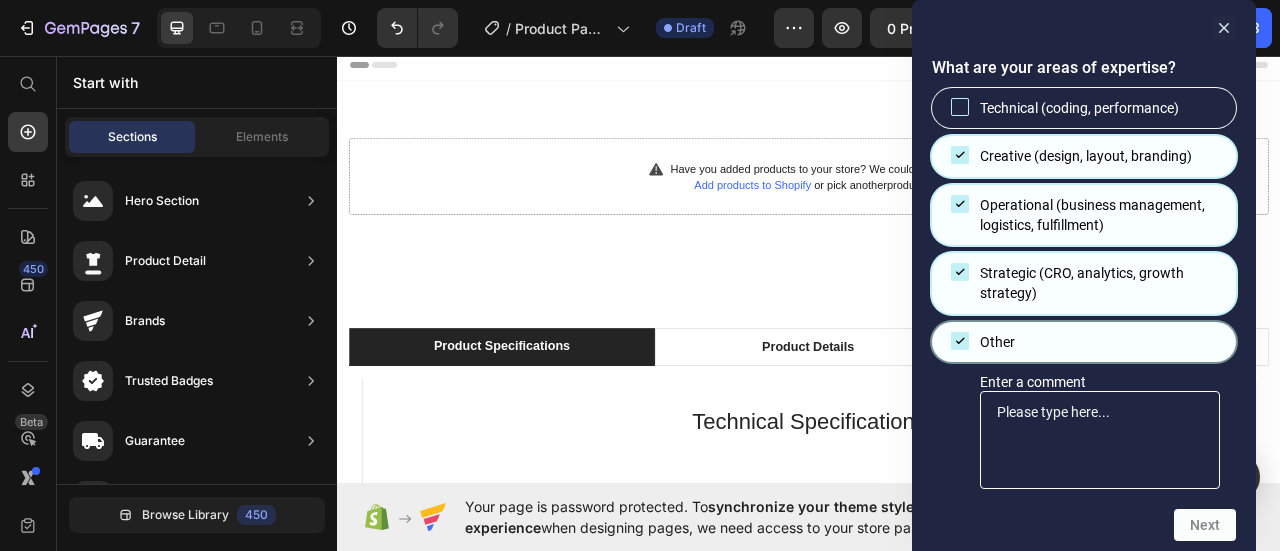 click at bounding box center (960, 341) 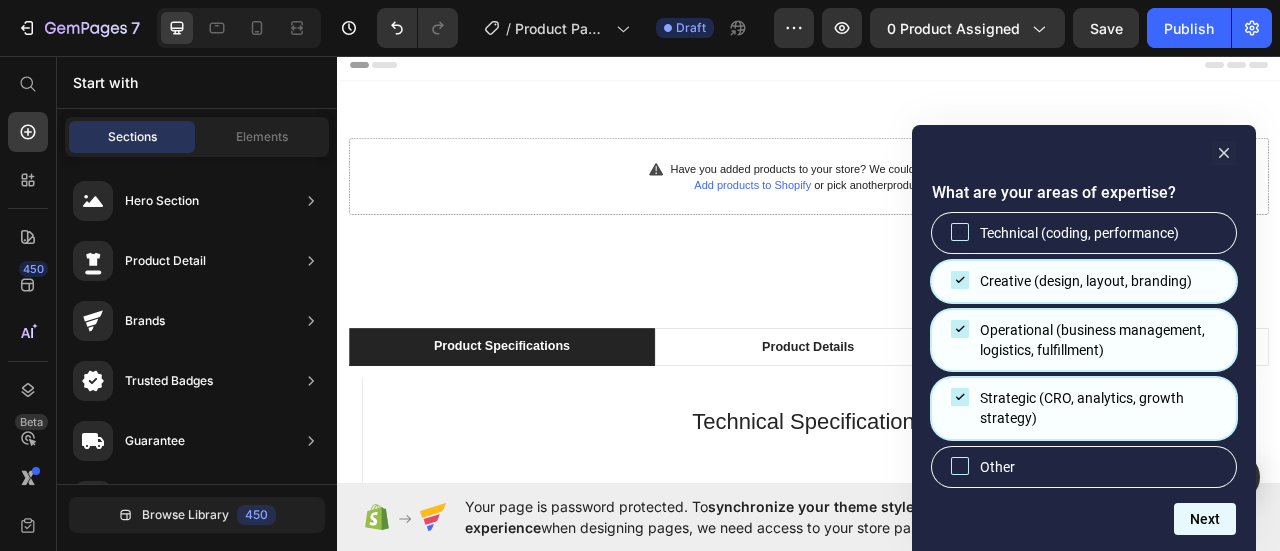 click on "Next" at bounding box center (1205, 519) 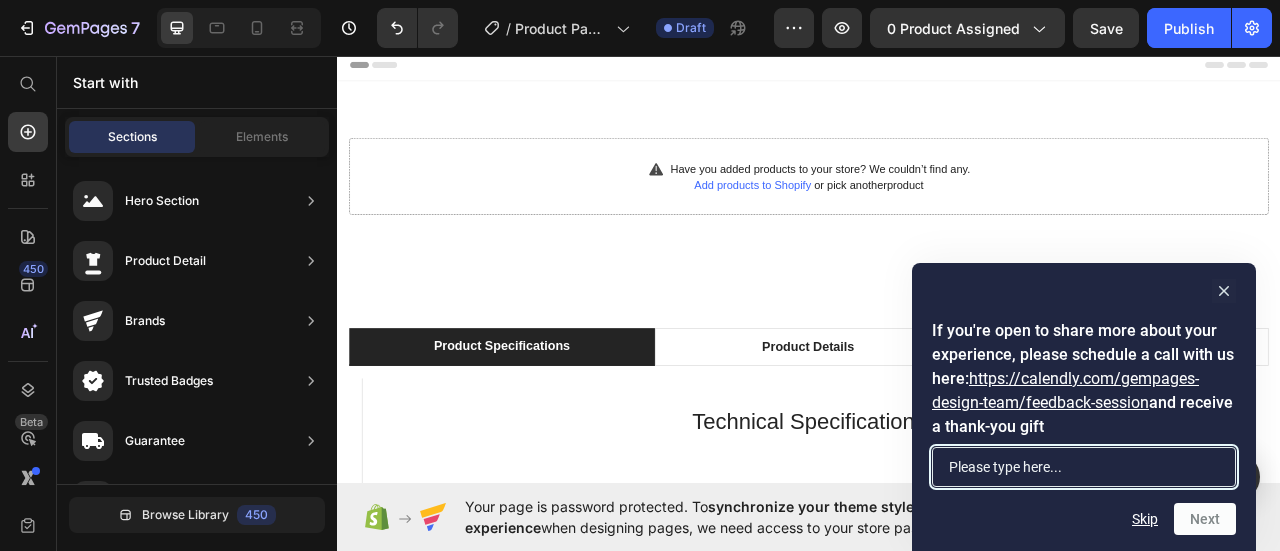 click at bounding box center (1084, 467) 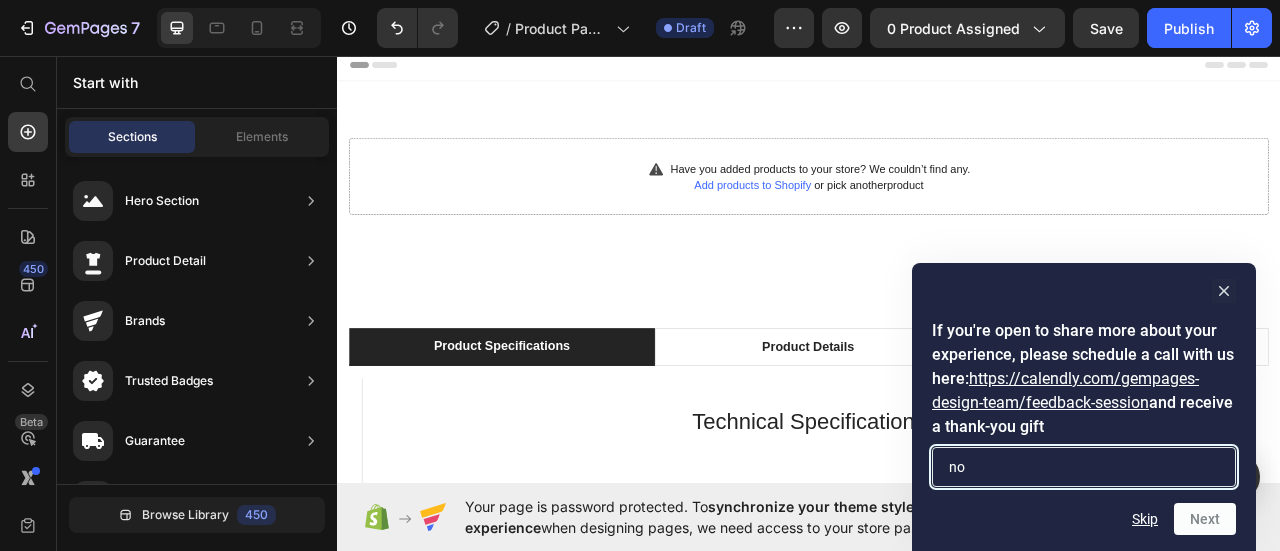 type on "no" 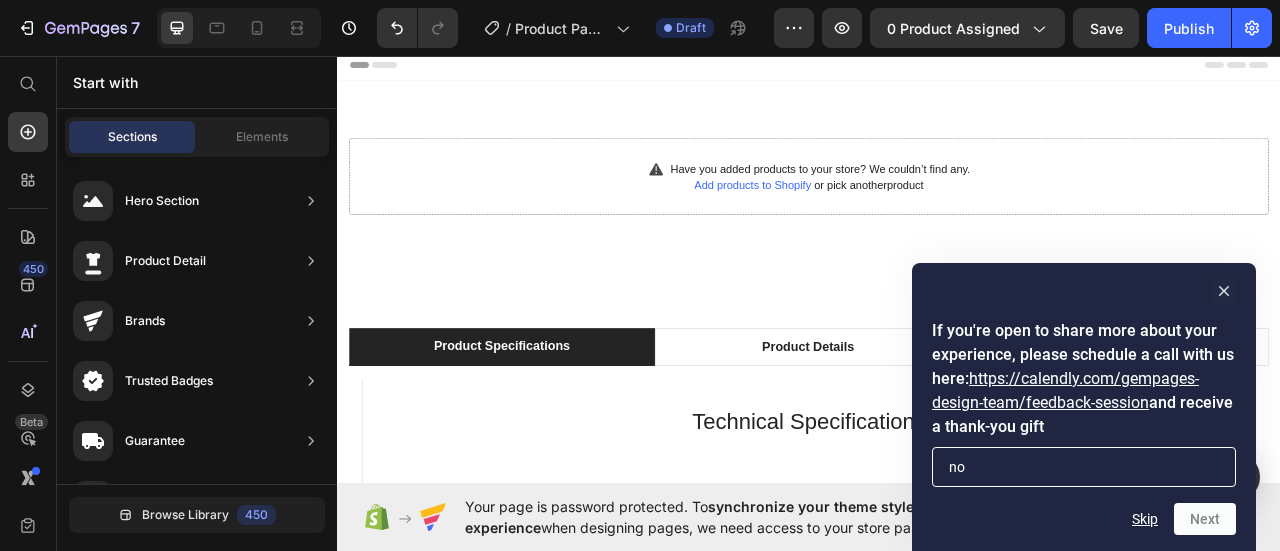 click on "Next Skip" at bounding box center [1084, 519] 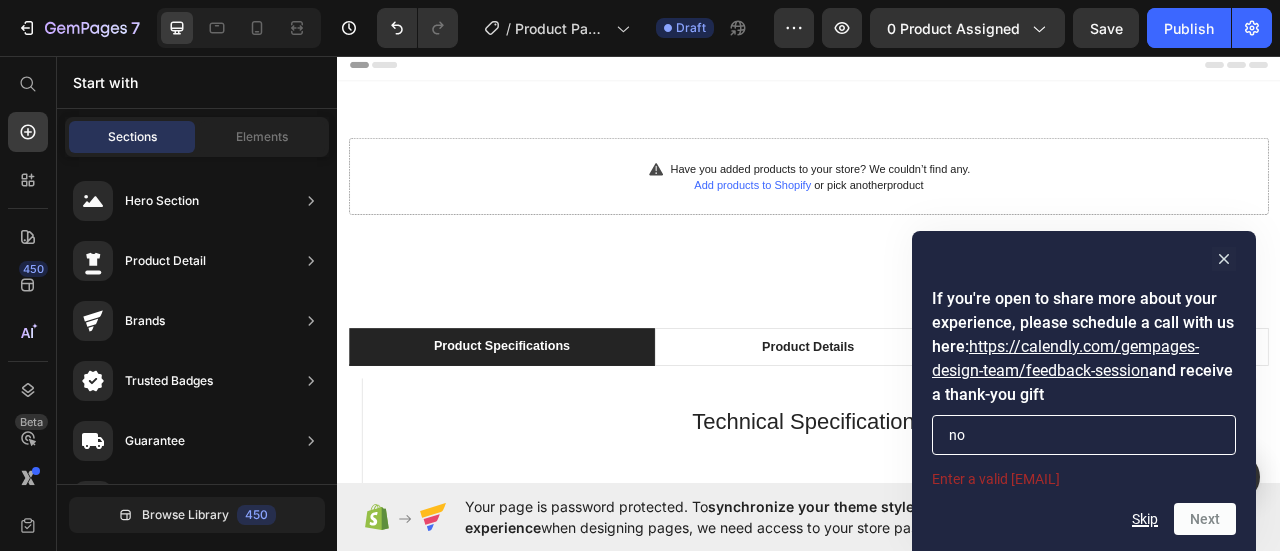 click on "Skip" at bounding box center (1145, 519) 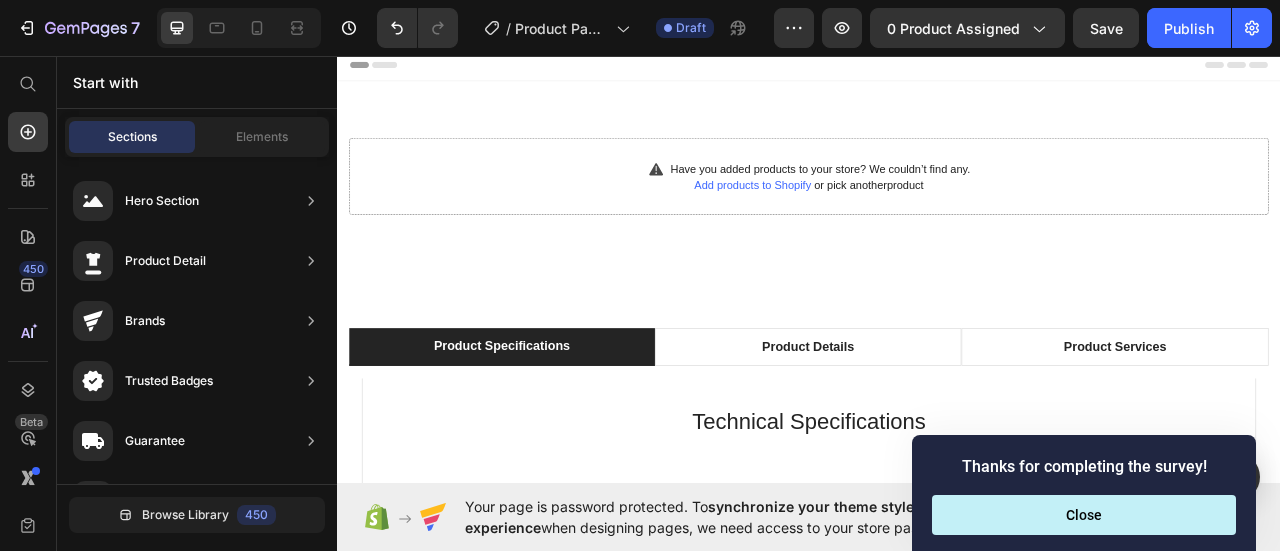 click on "Close" at bounding box center [1084, 515] 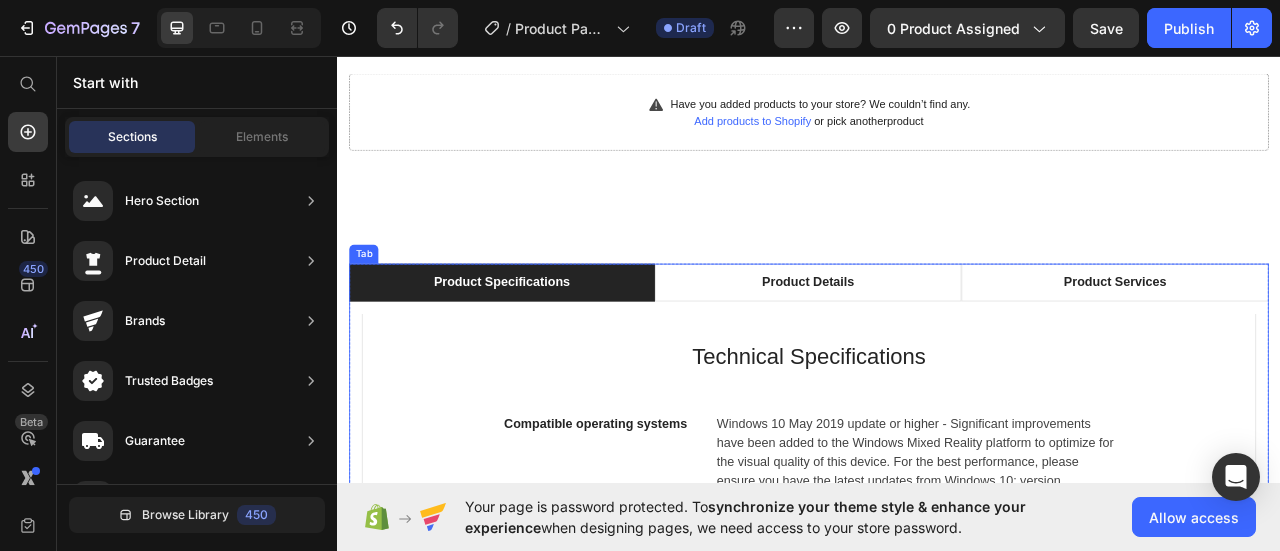 scroll, scrollTop: 0, scrollLeft: 0, axis: both 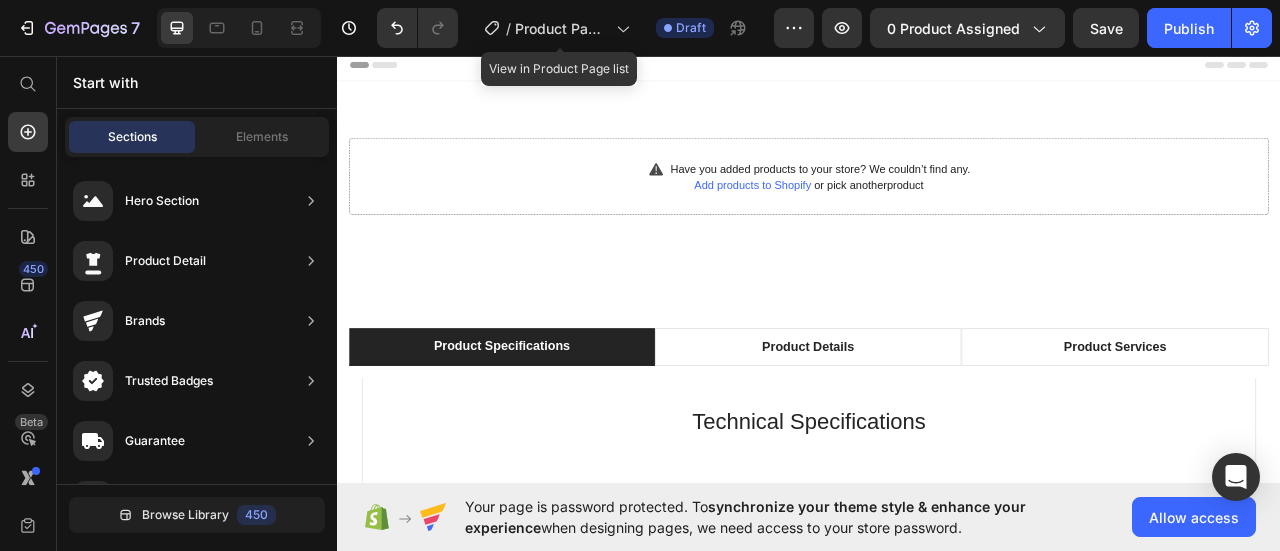 click on "/  Product Page - Jul 12, 10:35:00" 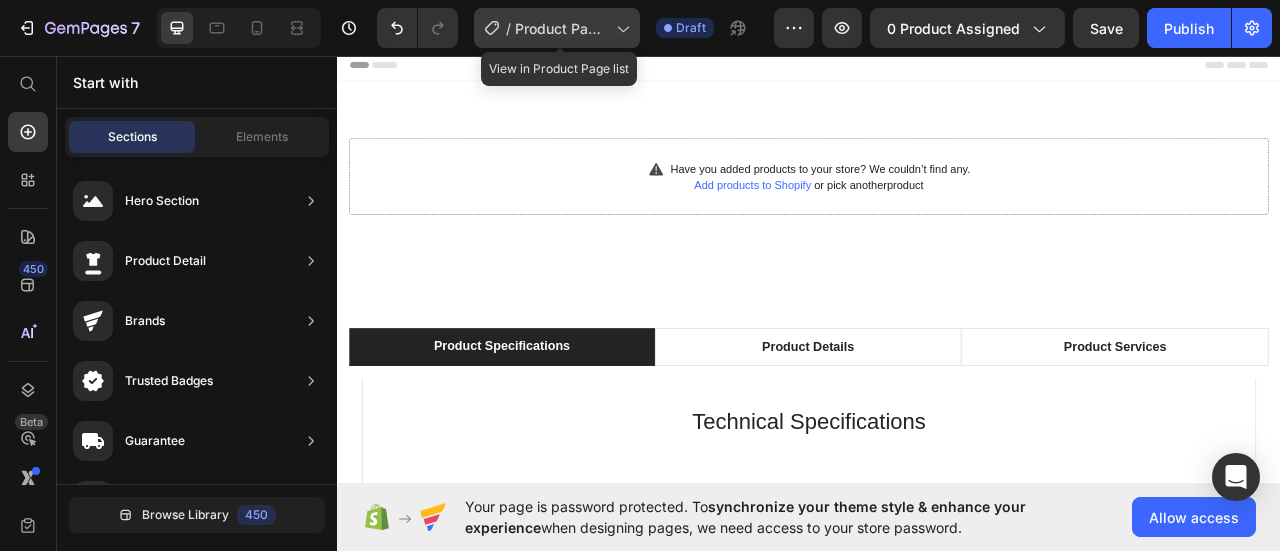 click on "/  Product Page - Jul 12, 10:35:00" 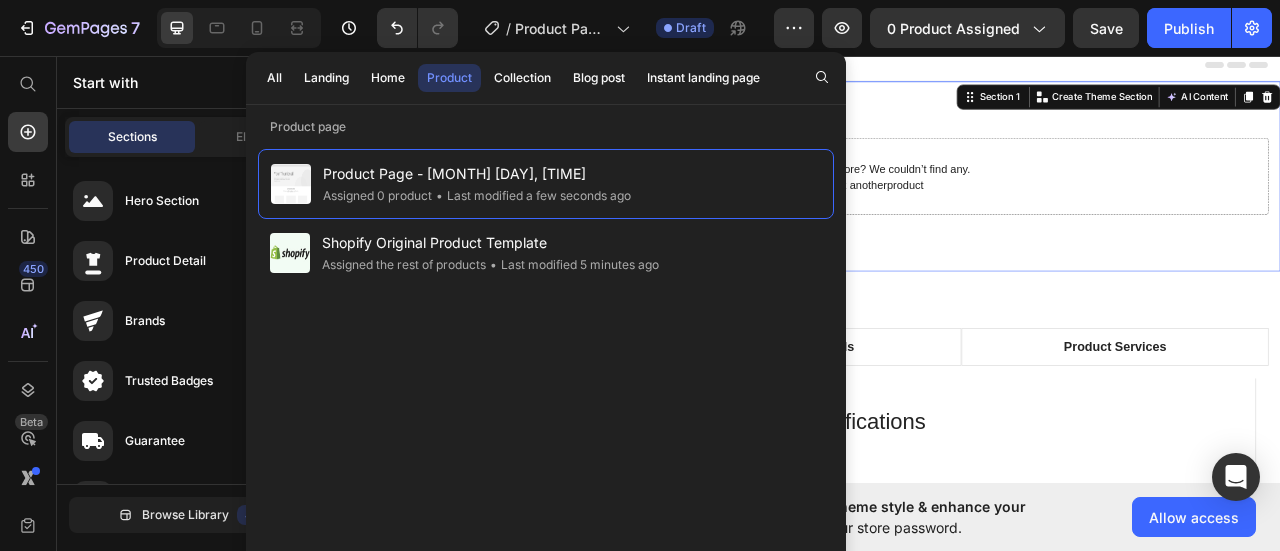 click on "Have you added products to your store? We couldn’t find any. Add products to Shopify   or pick another  product Product Section 1   You can create reusable sections Create Theme Section AI Content Write with GemAI What would you like to describe here? Tone and Voice Persuasive Product Getting products... Show more Generate" at bounding box center [937, 210] 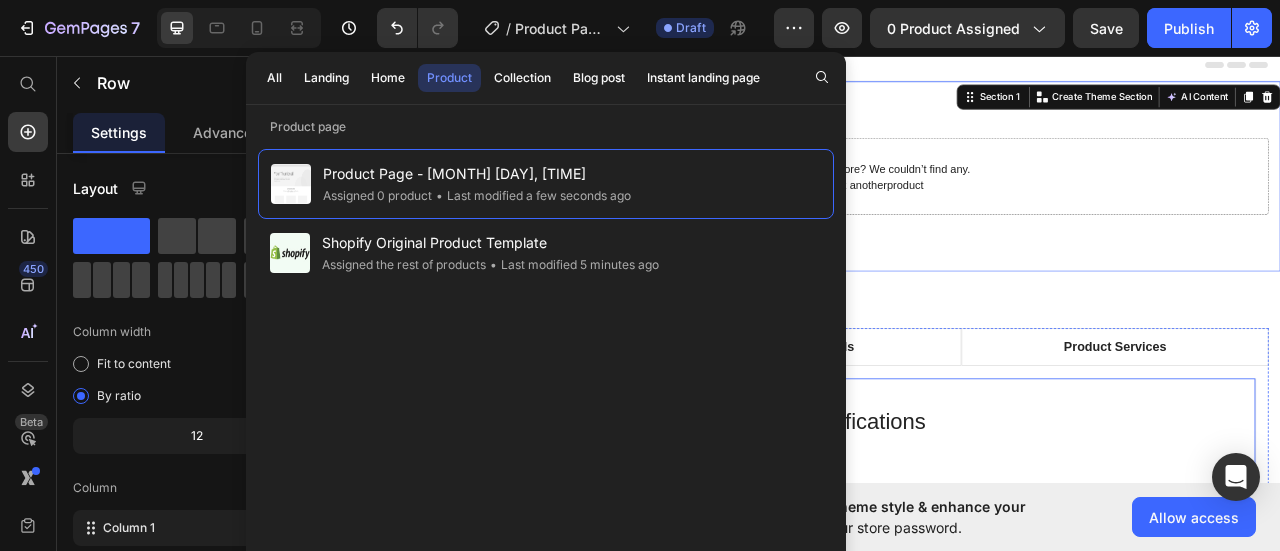 click on "Technical Specifications Heading Compatible operating systems Text block Windows 10 May 2019 update or higher - Significant improvements have been added to the Windows Mixed Reality platform to optimize for the visual quality of this device. For the best performance, please ensure you have the latest updates from Windows 10: version 1903/1909 (KB4577062 or later) or 2004 (KB4577063 or later). Text block Row Memory Text block 128GB/256GB Text block Row Field of view Text block 120 degrees Text block Row Resolution Text block 2448 x 2448 pixels per eye Text block Row Weight Text block 560 grams Text block Row Material Text block Magnesium alloy, plastic Text block Row Color Text block Black Text block Row" at bounding box center [937, 799] 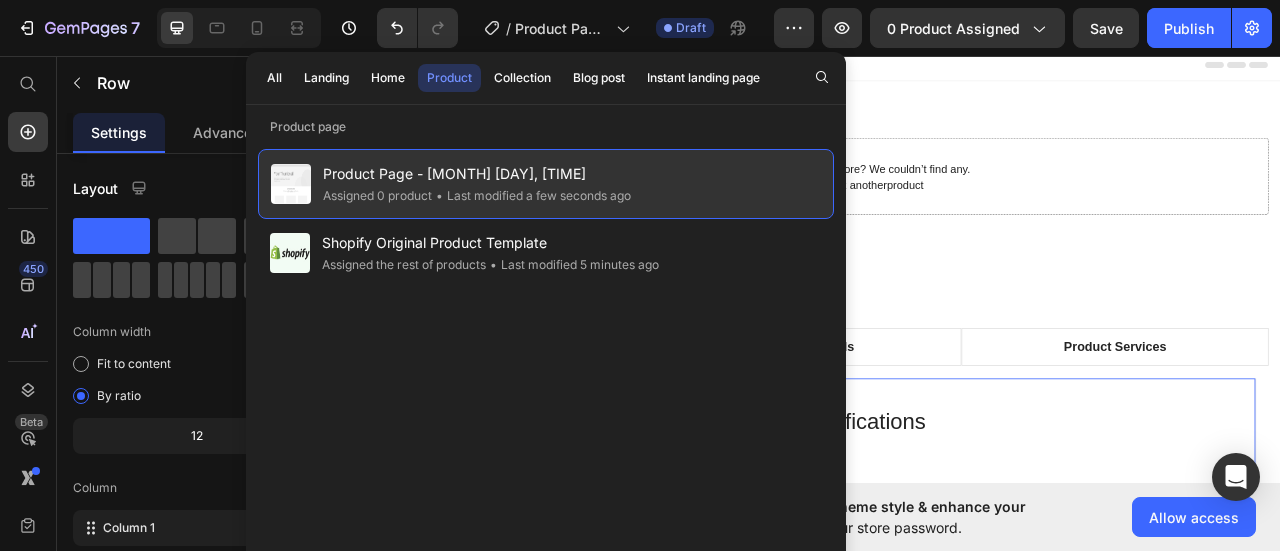click on "Product Page - Jul 12, 10:35:00 Assigned 0 product • Last modified a few seconds ago" 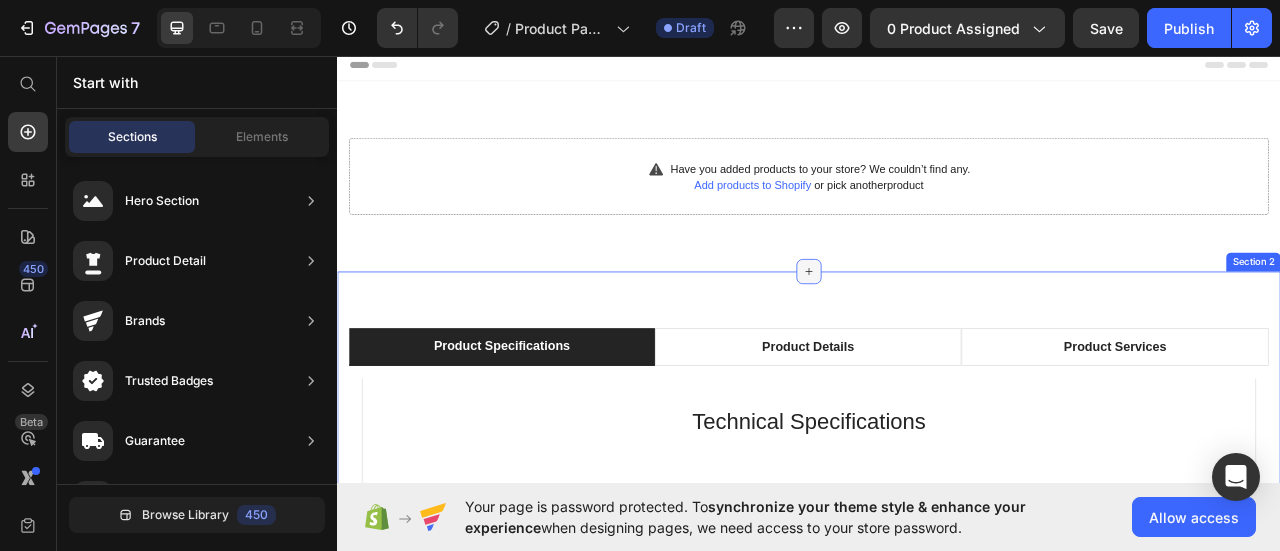 click at bounding box center (937, 331) 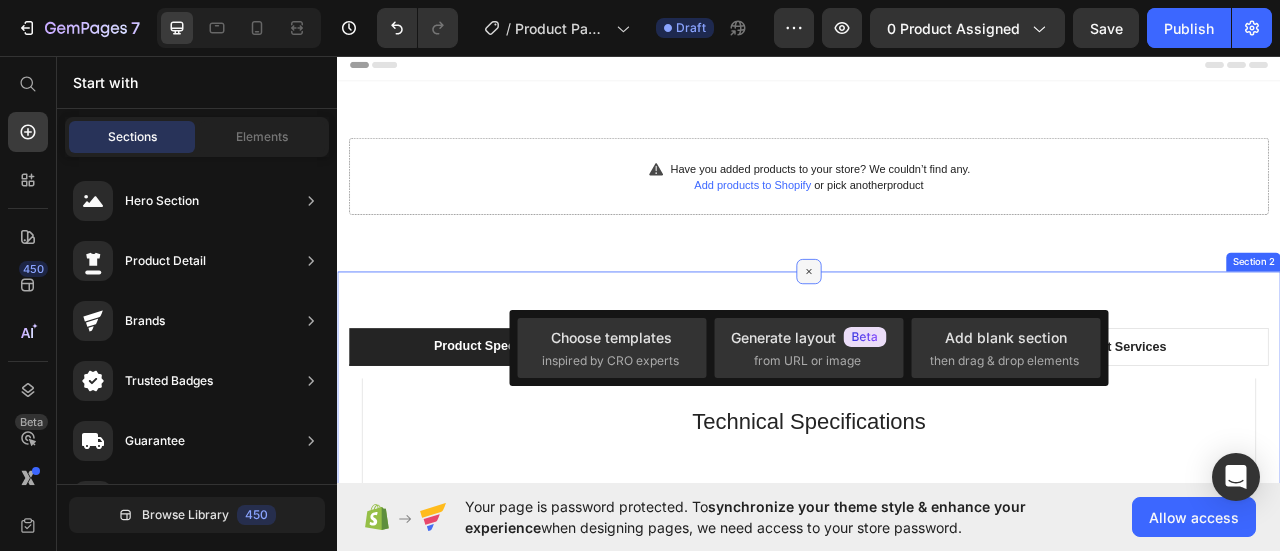 click 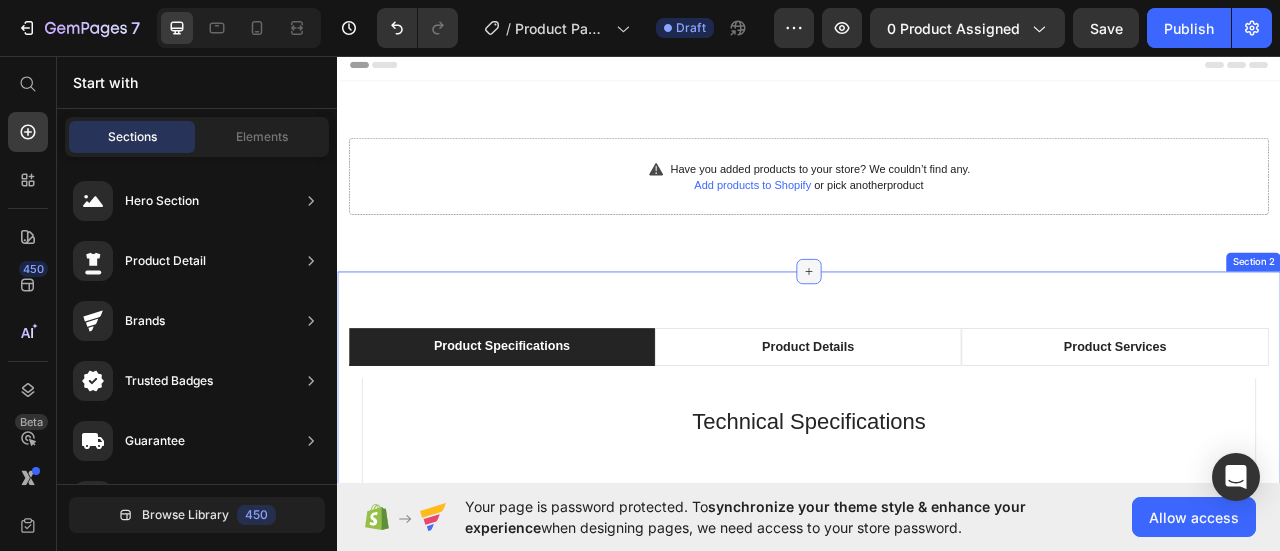 click at bounding box center [937, 331] 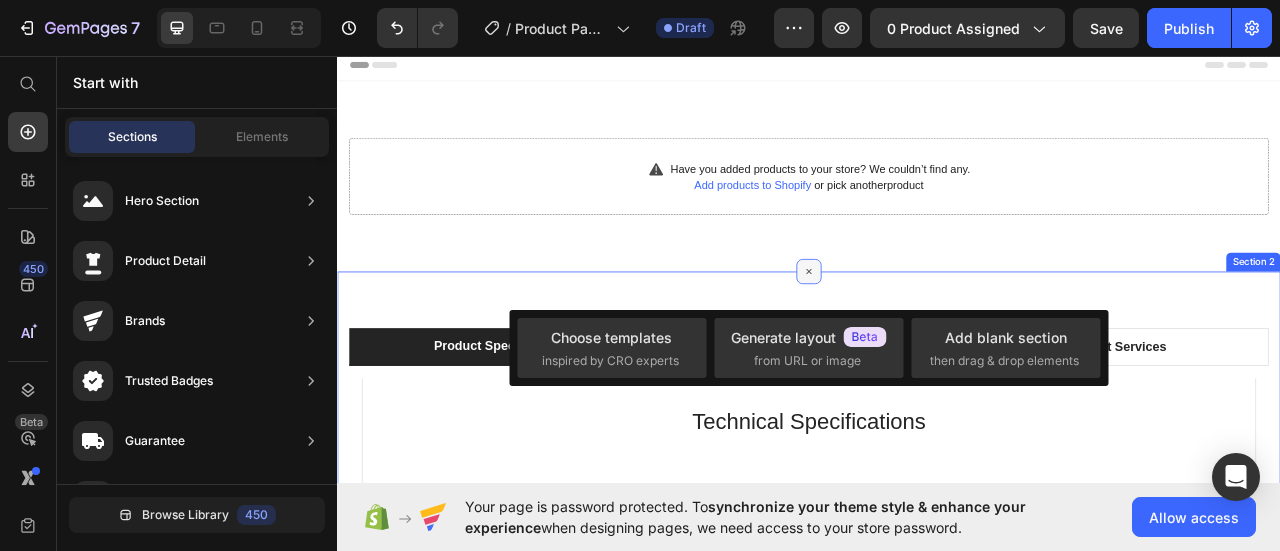 click 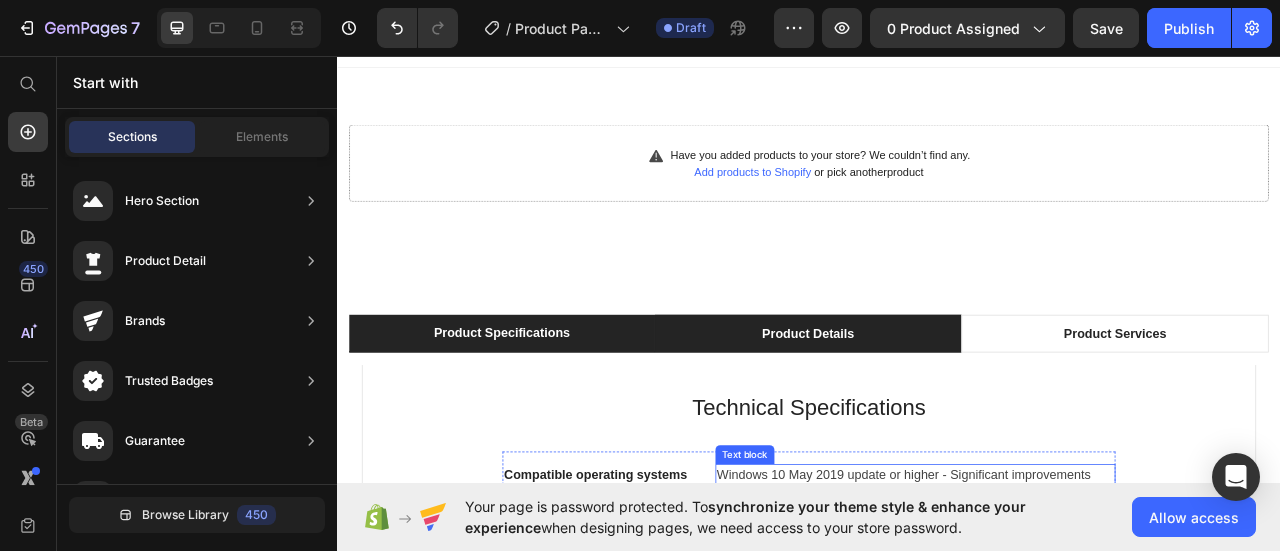 scroll, scrollTop: 0, scrollLeft: 0, axis: both 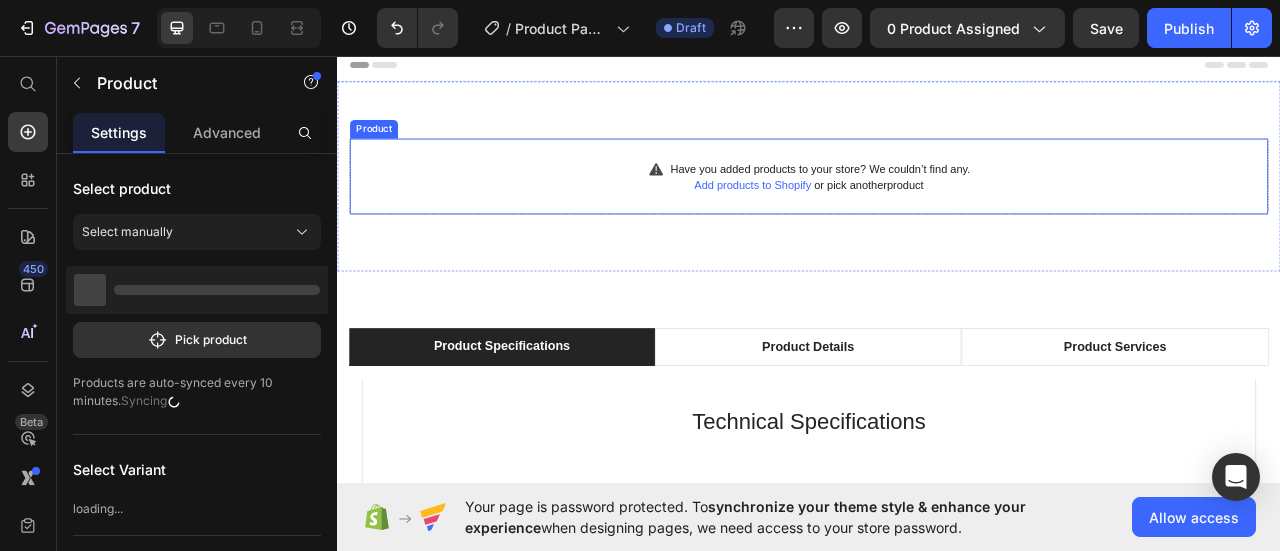 click on "Add products to Shopify" at bounding box center [865, 221] 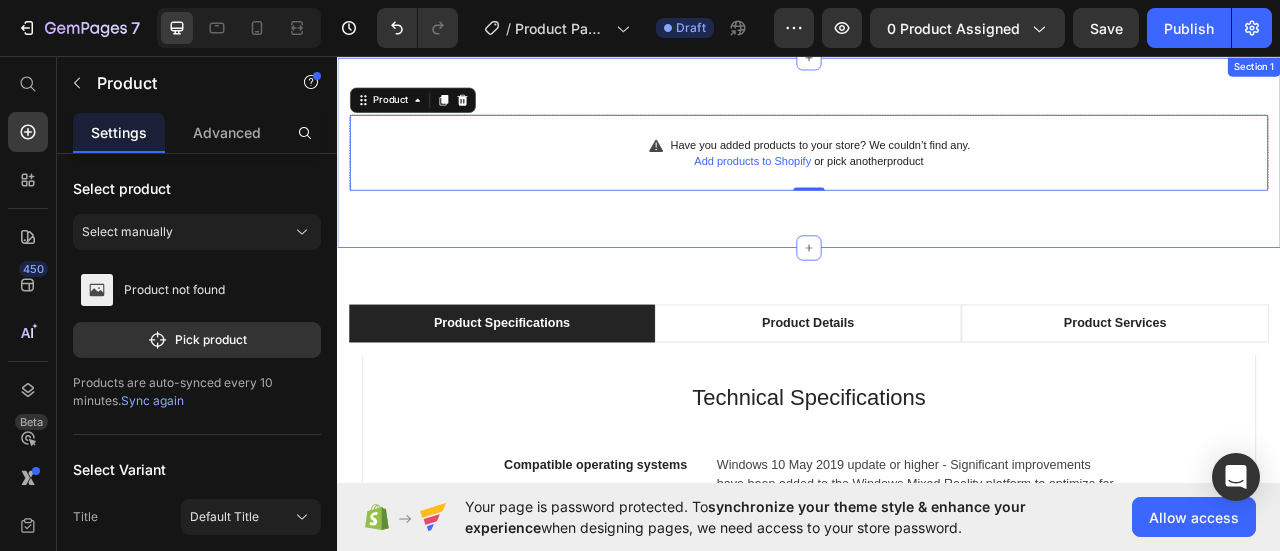 scroll, scrollTop: 0, scrollLeft: 0, axis: both 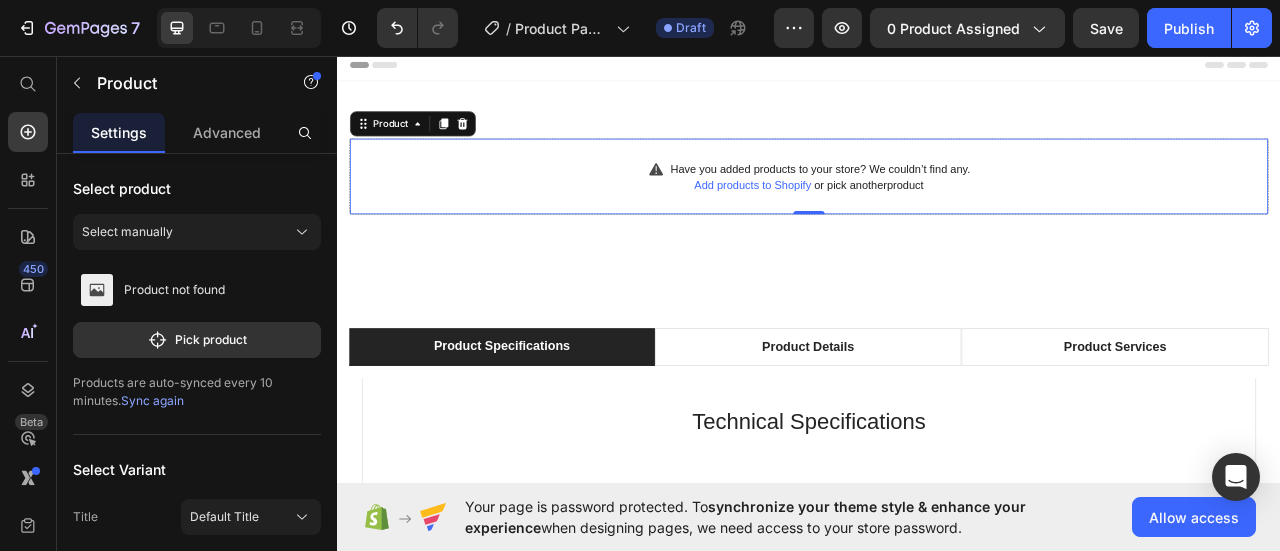 click on "Add products to Shopify" at bounding box center [865, 221] 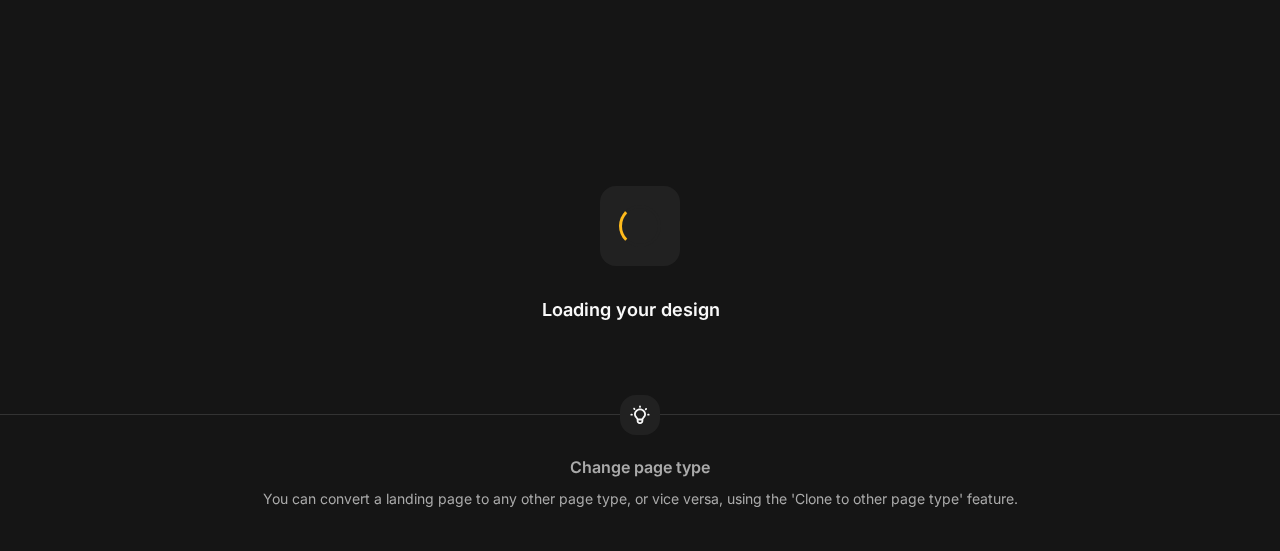 scroll, scrollTop: 0, scrollLeft: 0, axis: both 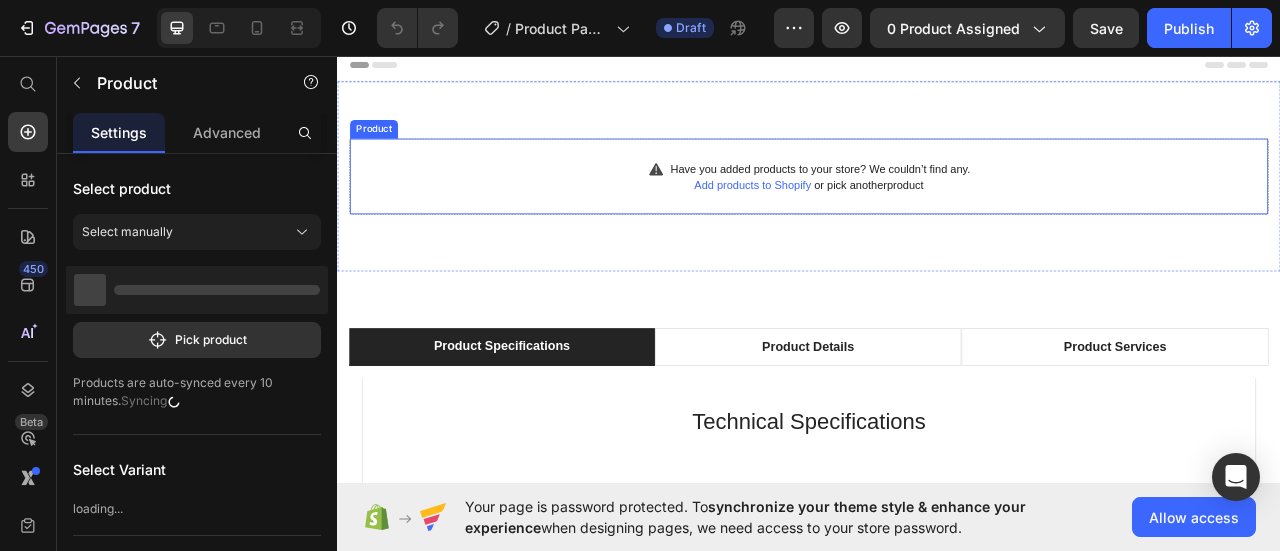 click on "Have you added products to your store? We couldn’t find any. Add products to Shopify   or pick another  product Product" at bounding box center [937, 210] 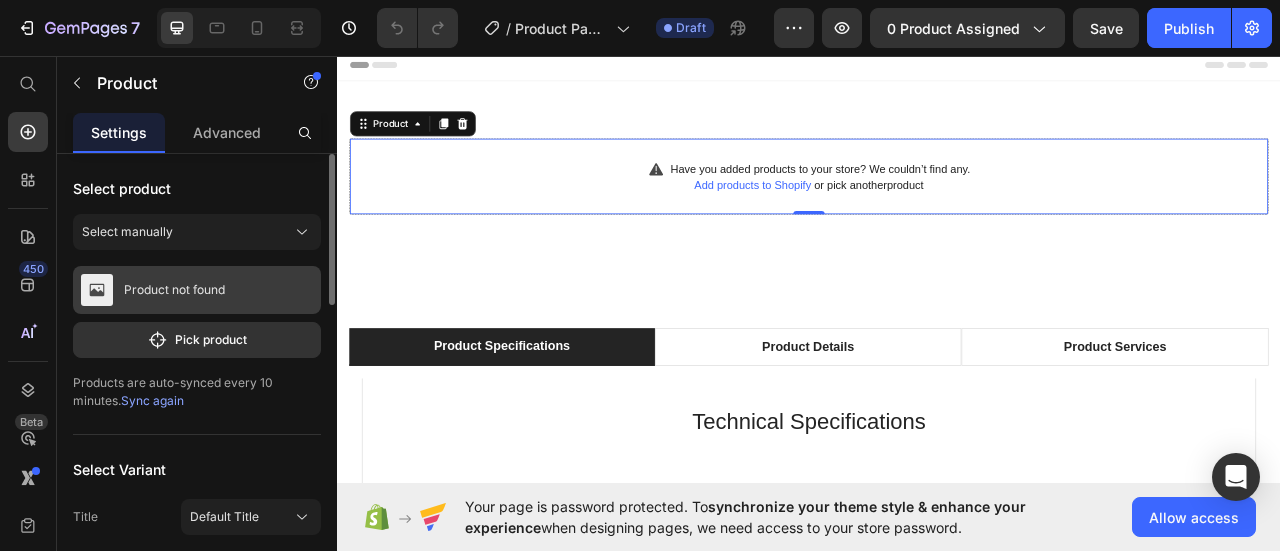 click on "Product not found" at bounding box center [197, 290] 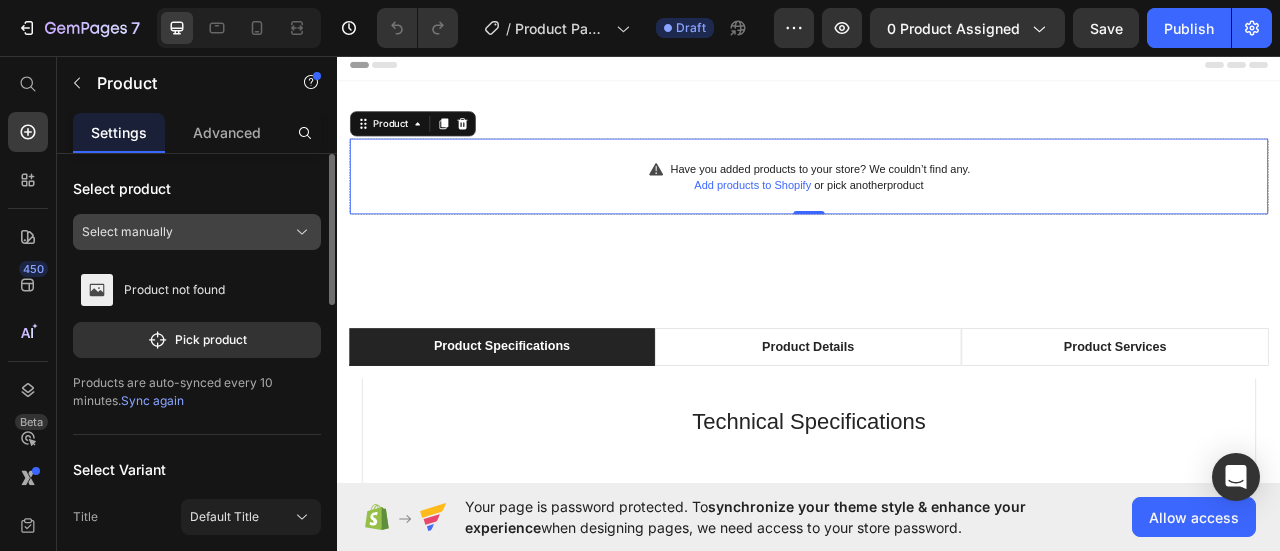 click on "Select manually" at bounding box center [197, 232] 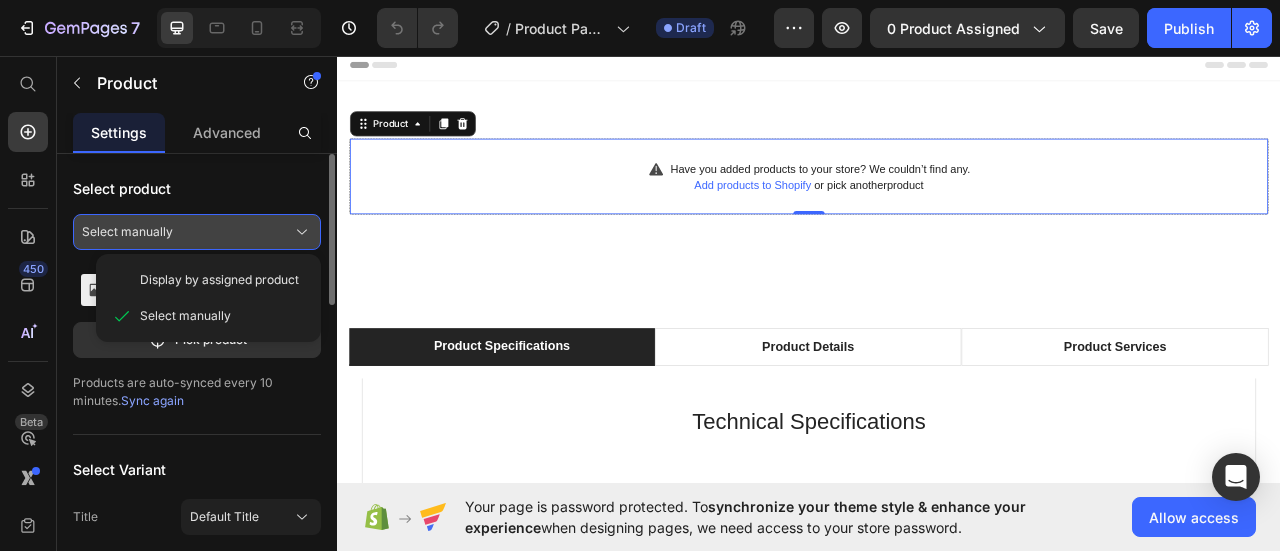 click on "Select manually" at bounding box center [197, 232] 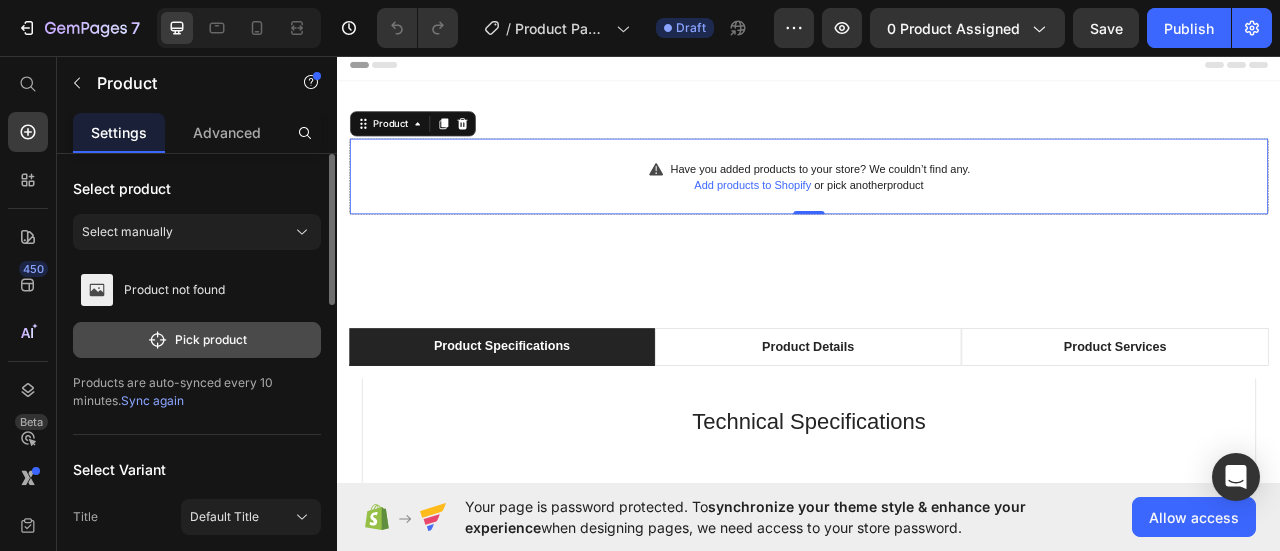 click on "Pick product" 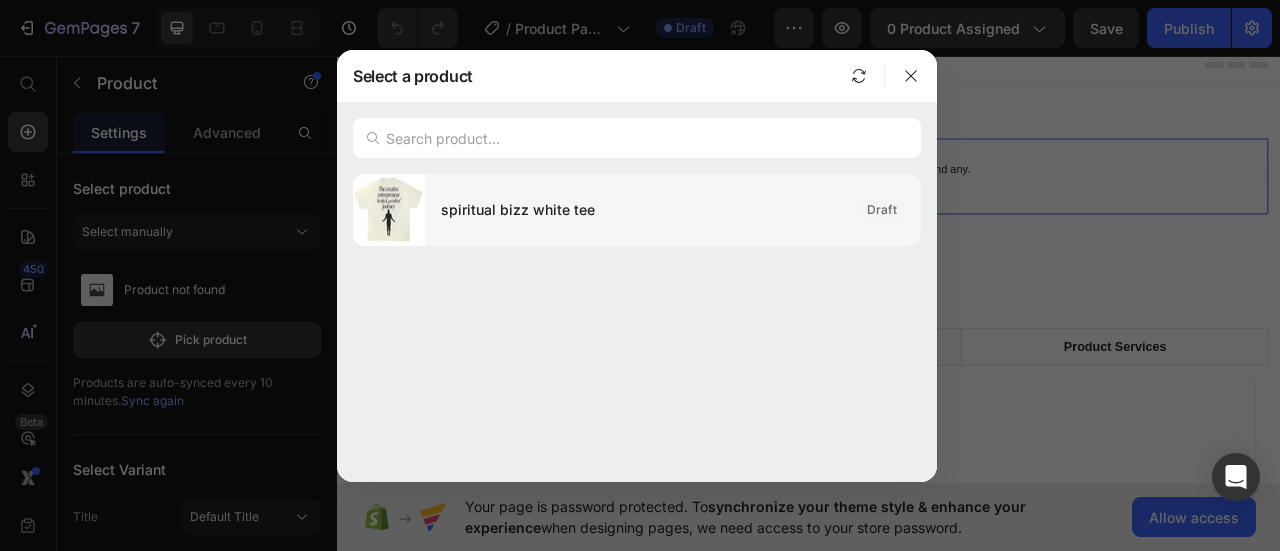 click on "spiritual bizz white tee" at bounding box center [642, 210] 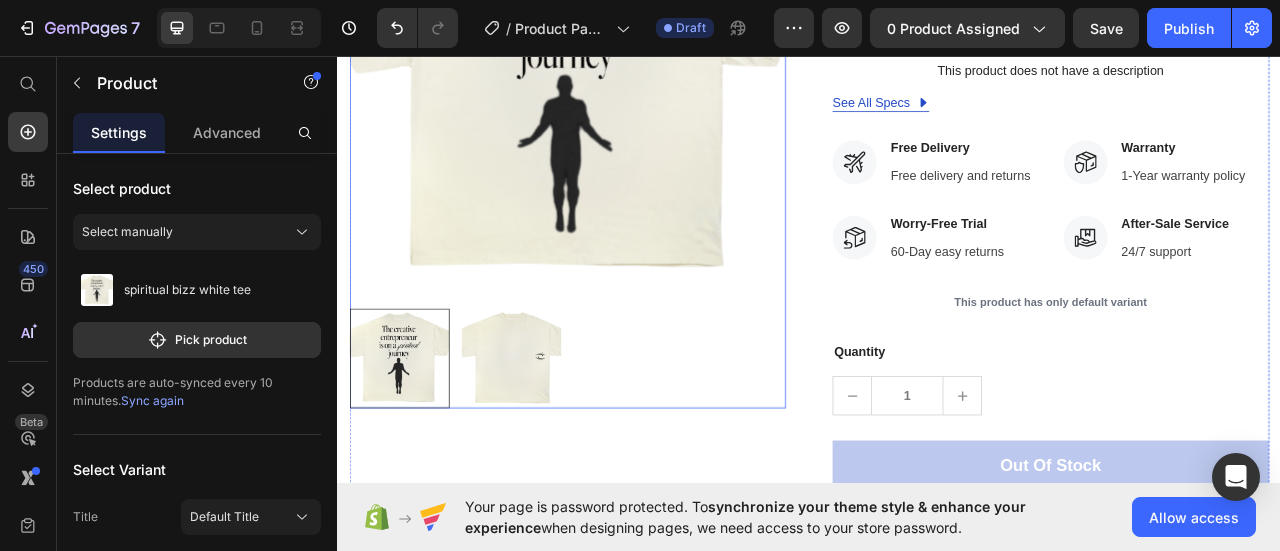 scroll, scrollTop: 400, scrollLeft: 0, axis: vertical 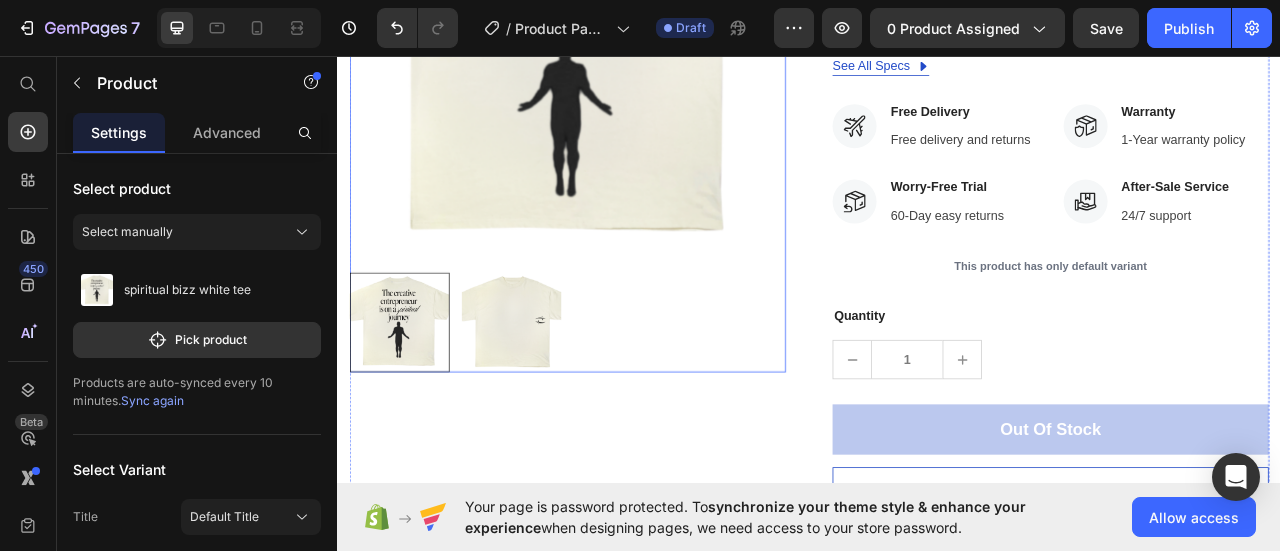 click at bounding box center [558, 395] 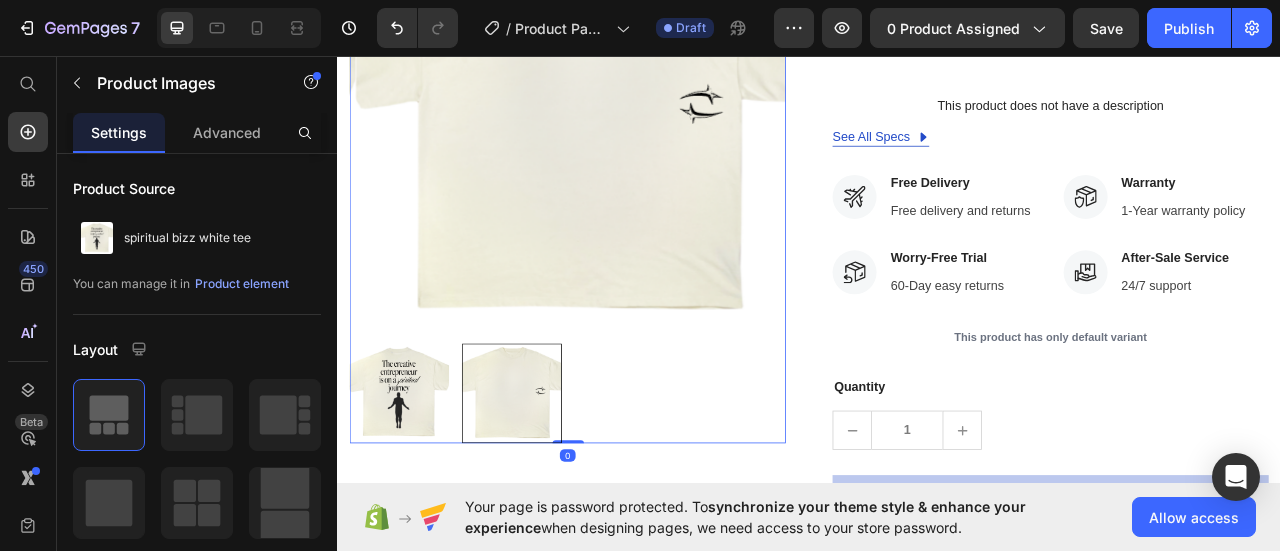 scroll, scrollTop: 400, scrollLeft: 0, axis: vertical 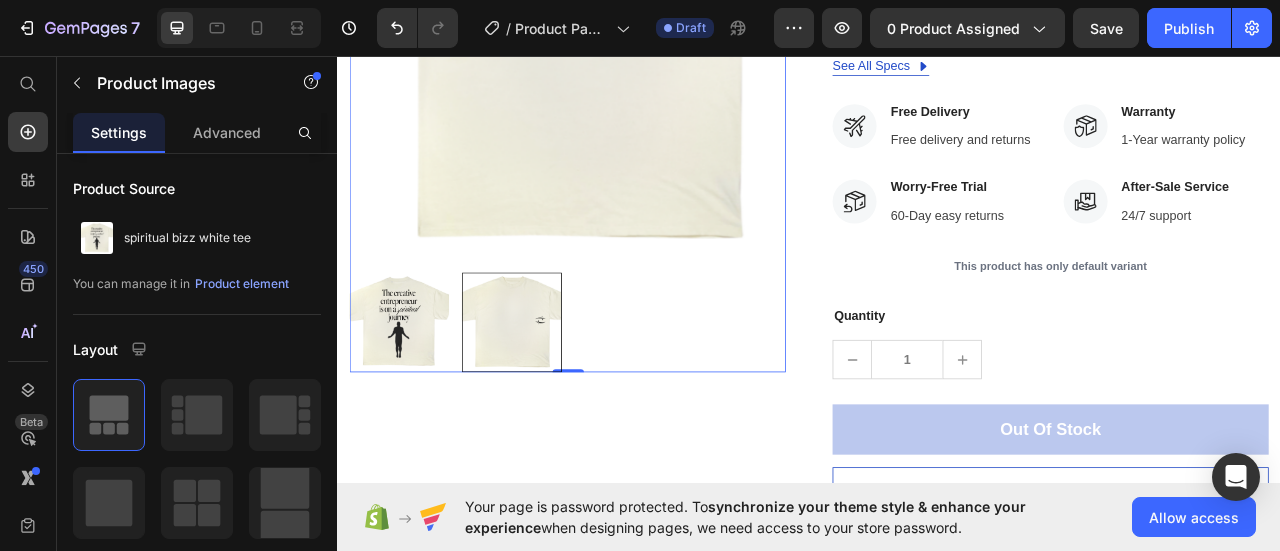 click at bounding box center [415, 395] 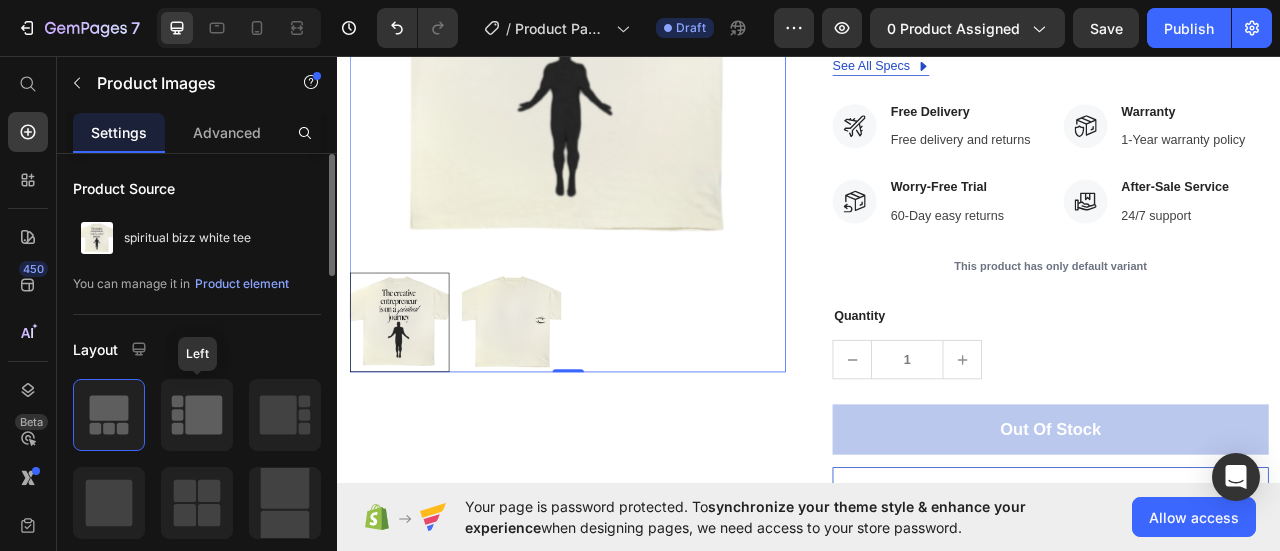 click 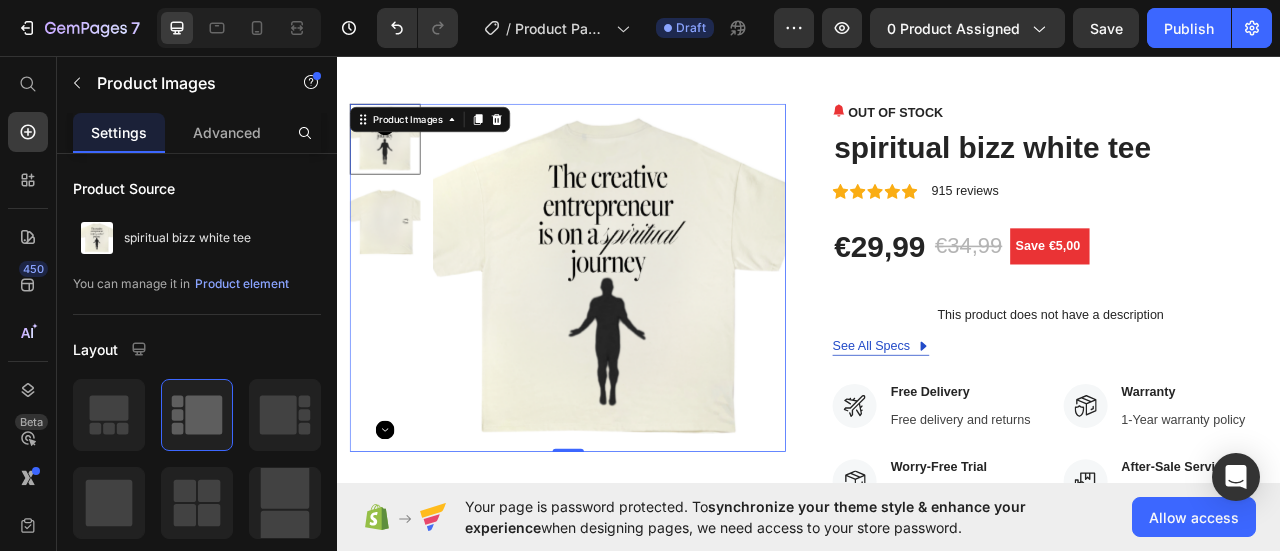 scroll, scrollTop: 0, scrollLeft: 0, axis: both 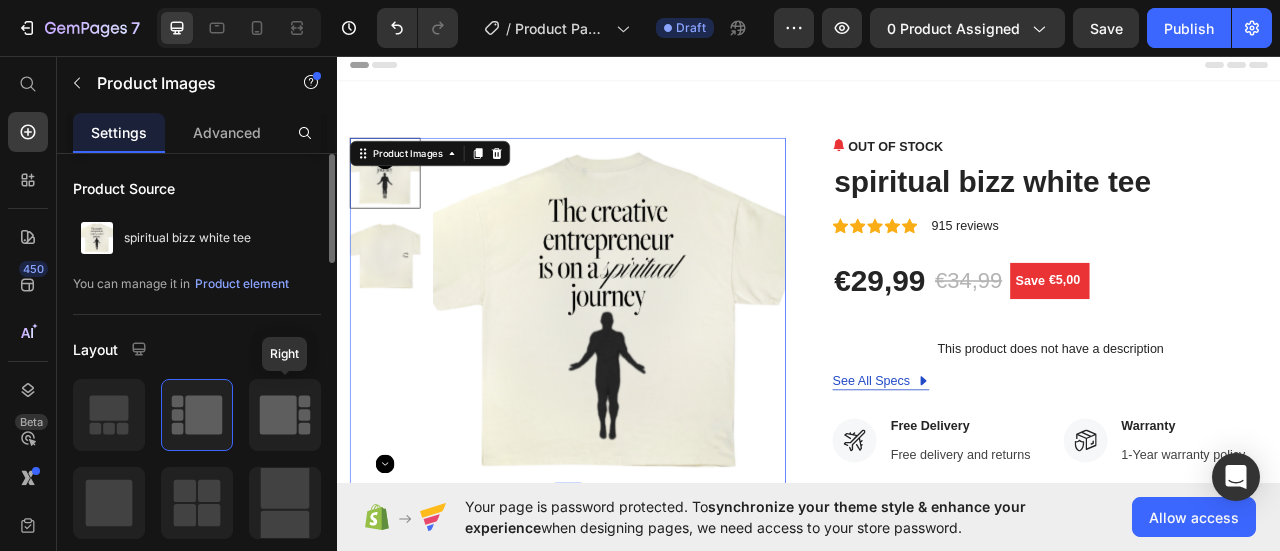 click 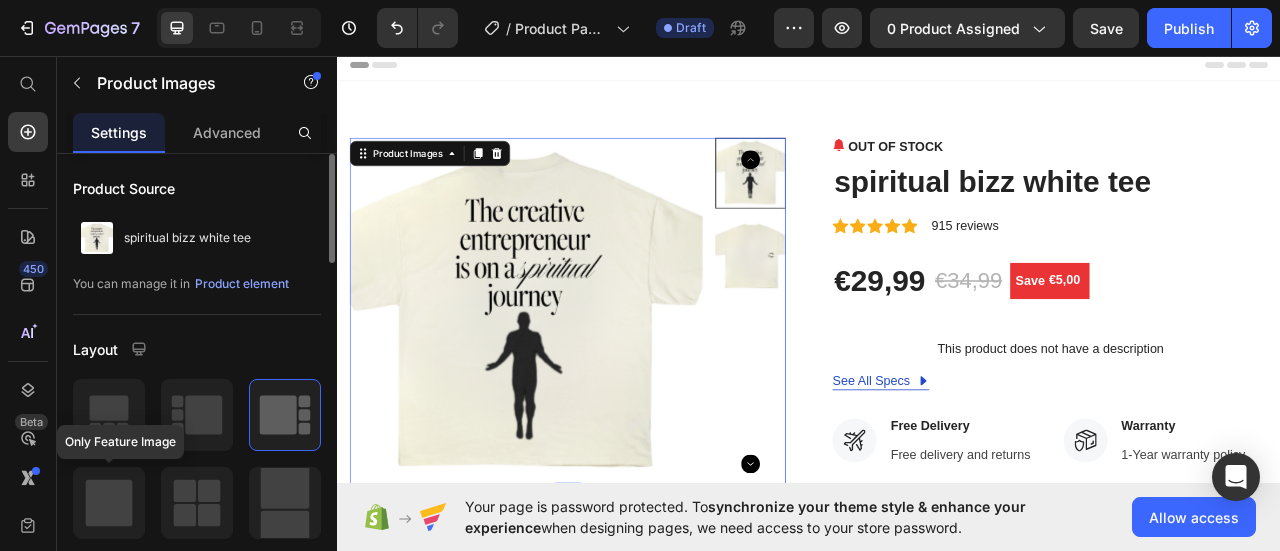 click 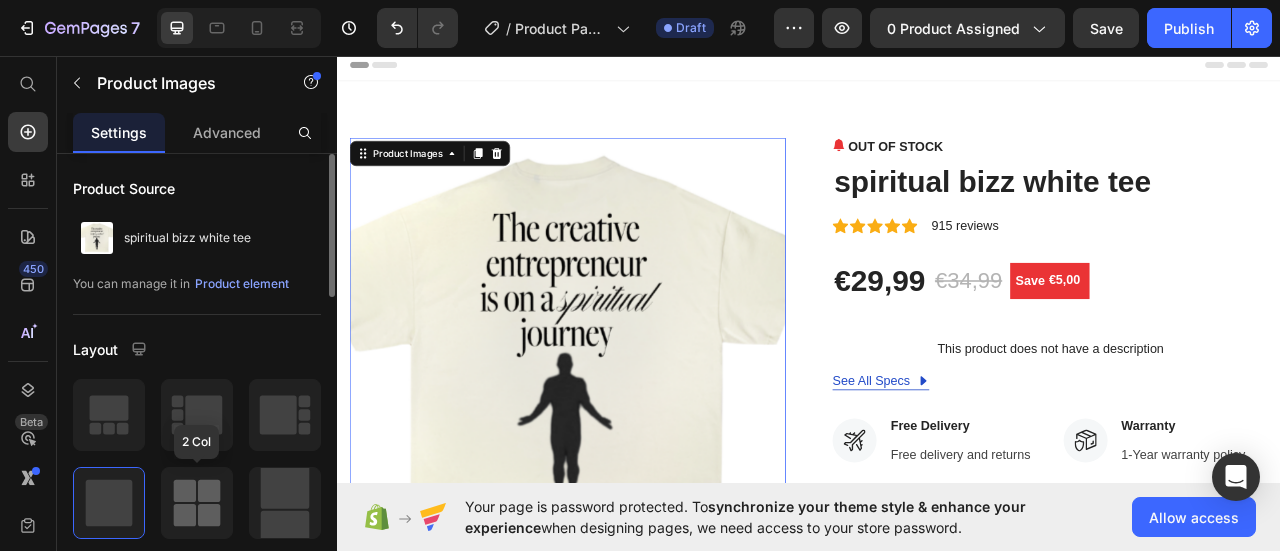 click 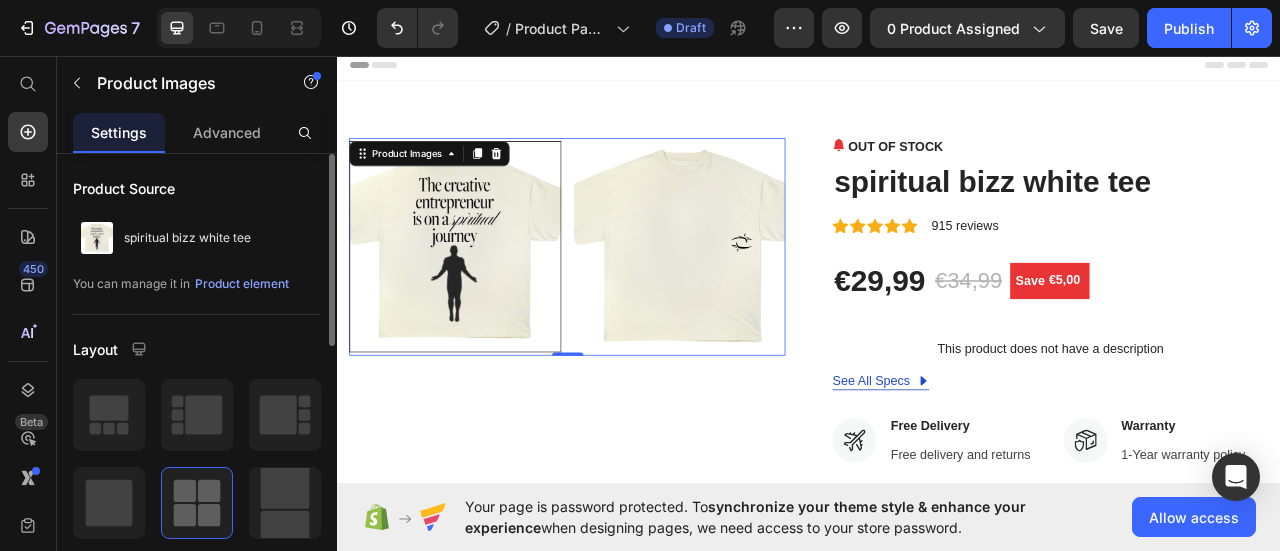 scroll, scrollTop: 100, scrollLeft: 0, axis: vertical 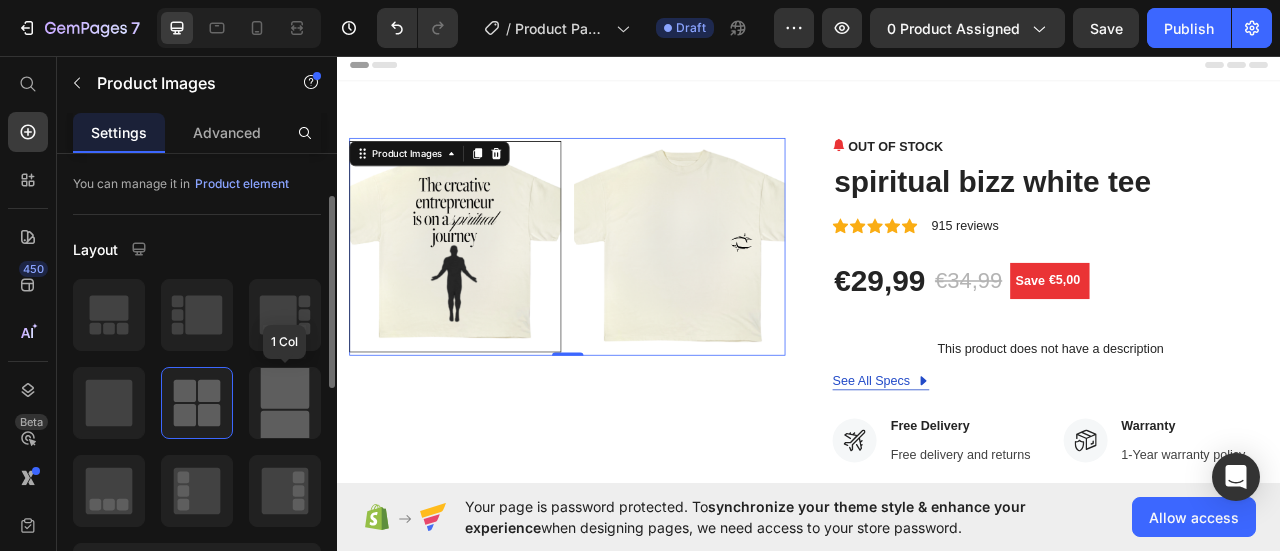 click 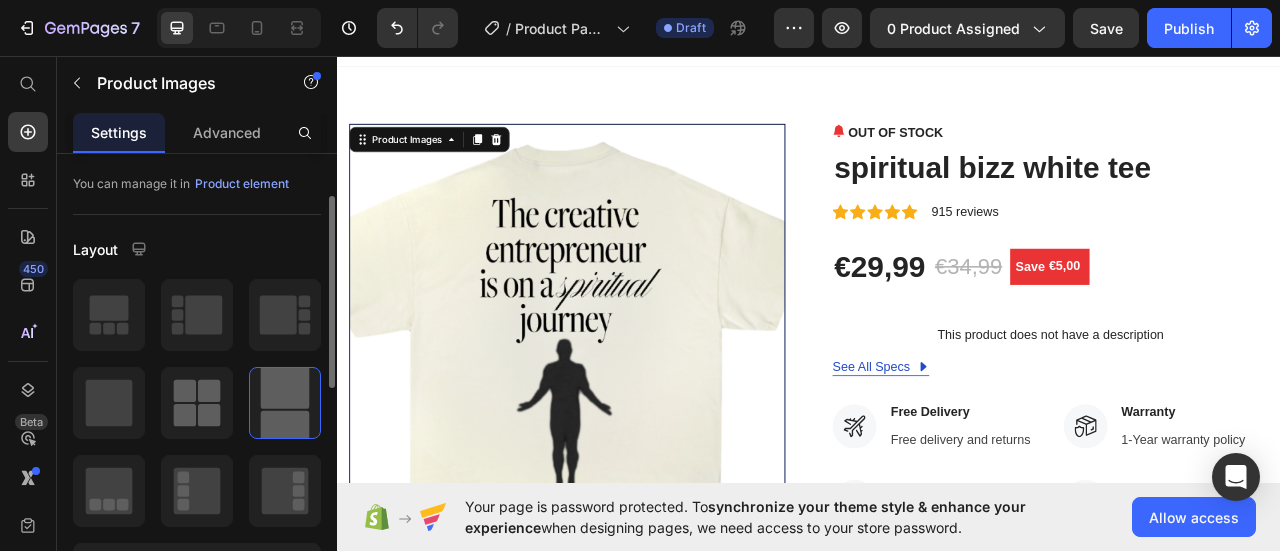 scroll, scrollTop: 0, scrollLeft: 0, axis: both 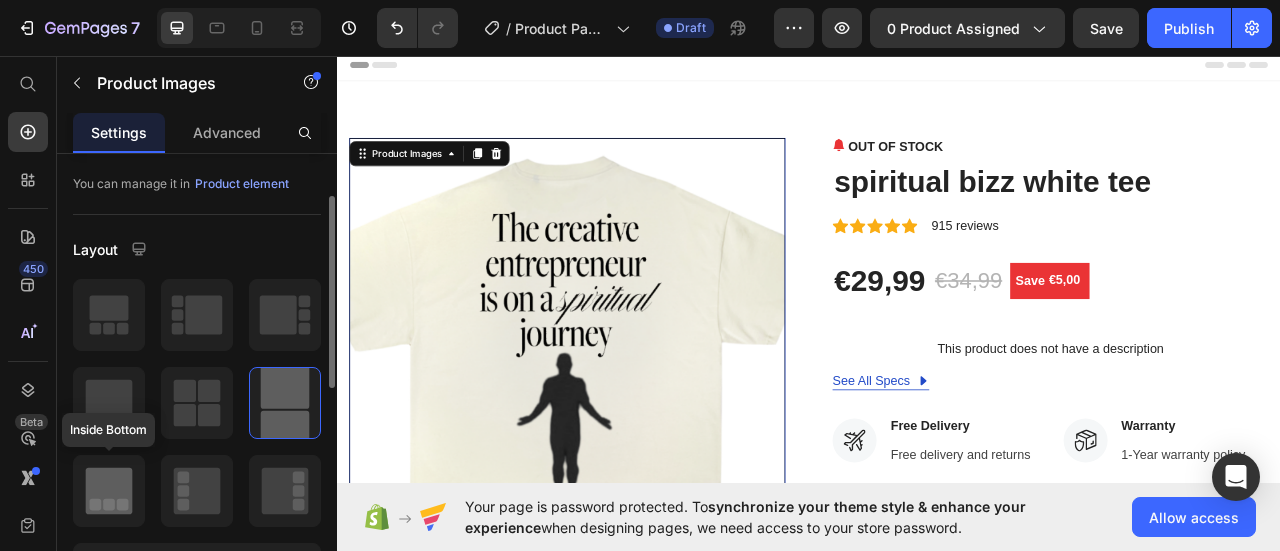 click 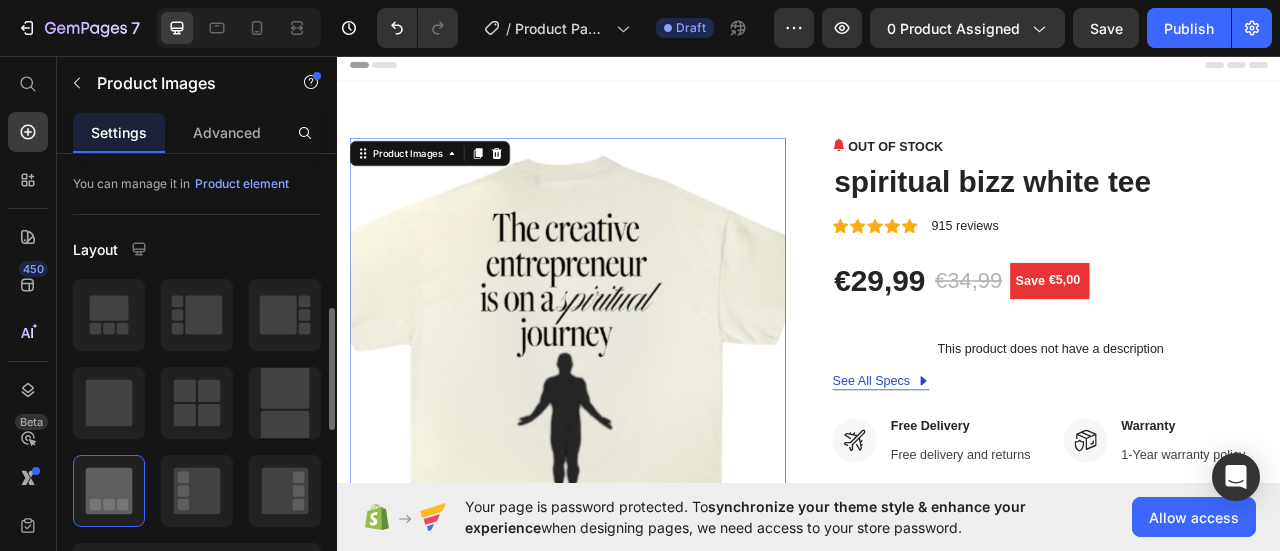 scroll, scrollTop: 200, scrollLeft: 0, axis: vertical 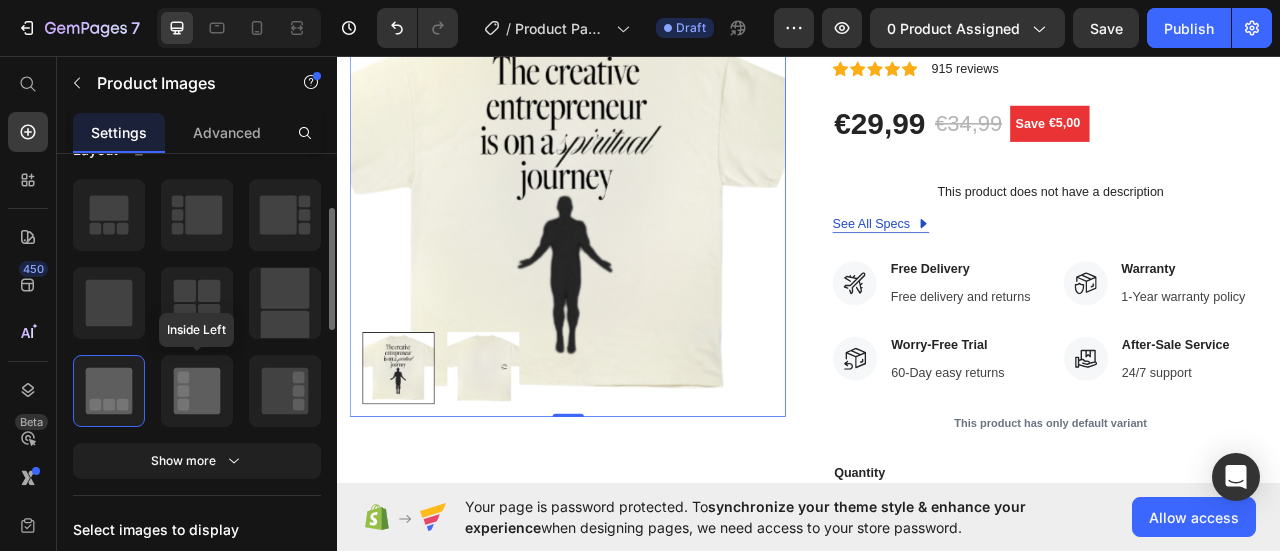 click 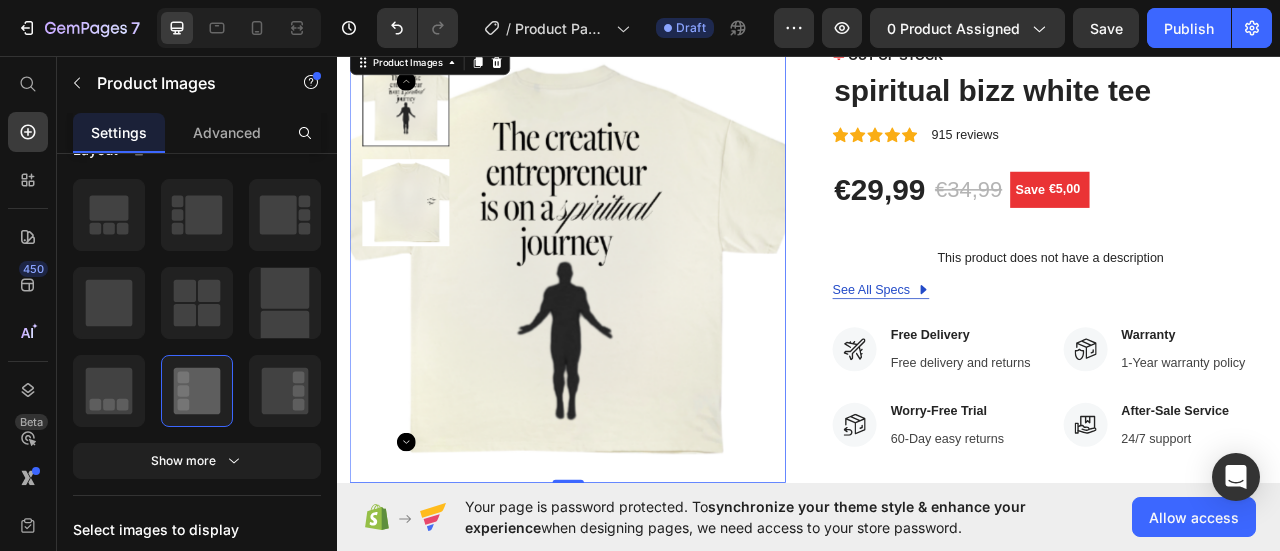 scroll, scrollTop: 0, scrollLeft: 0, axis: both 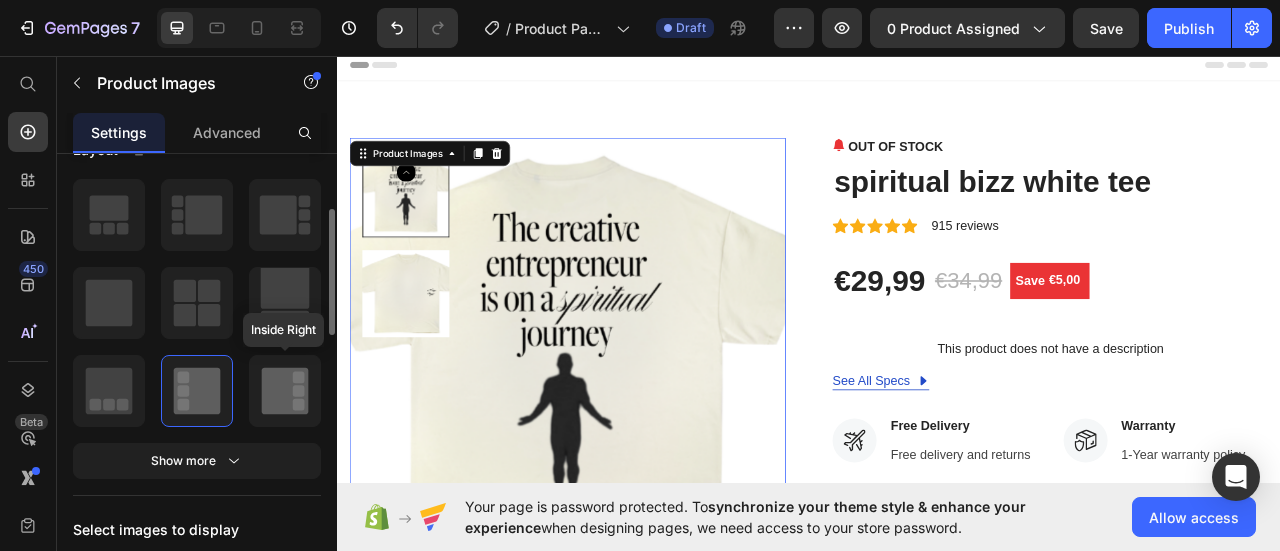 click 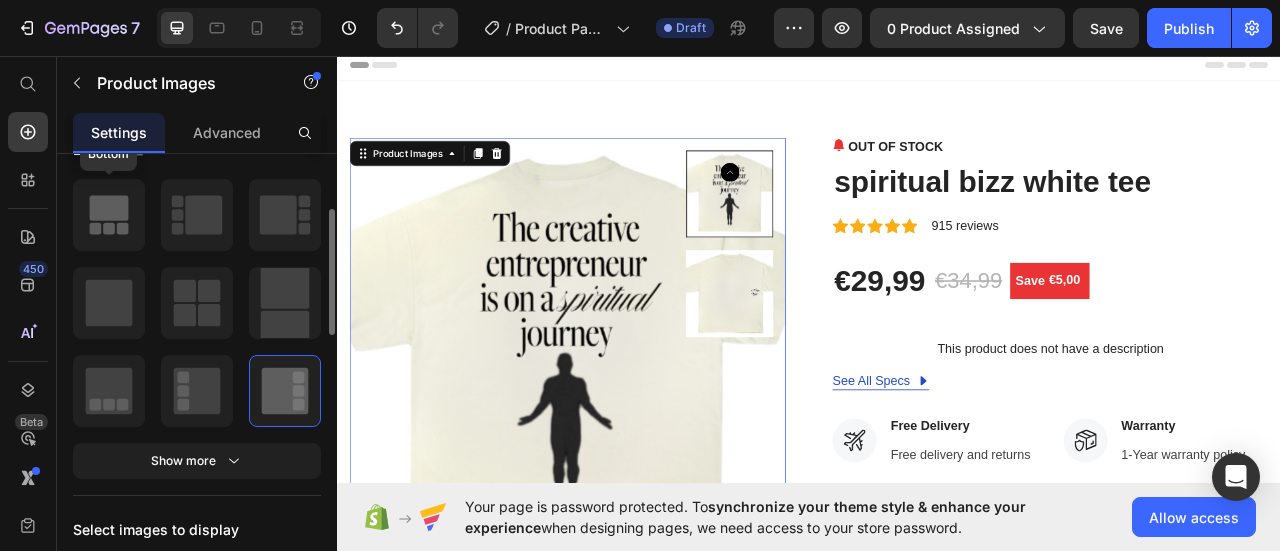 click 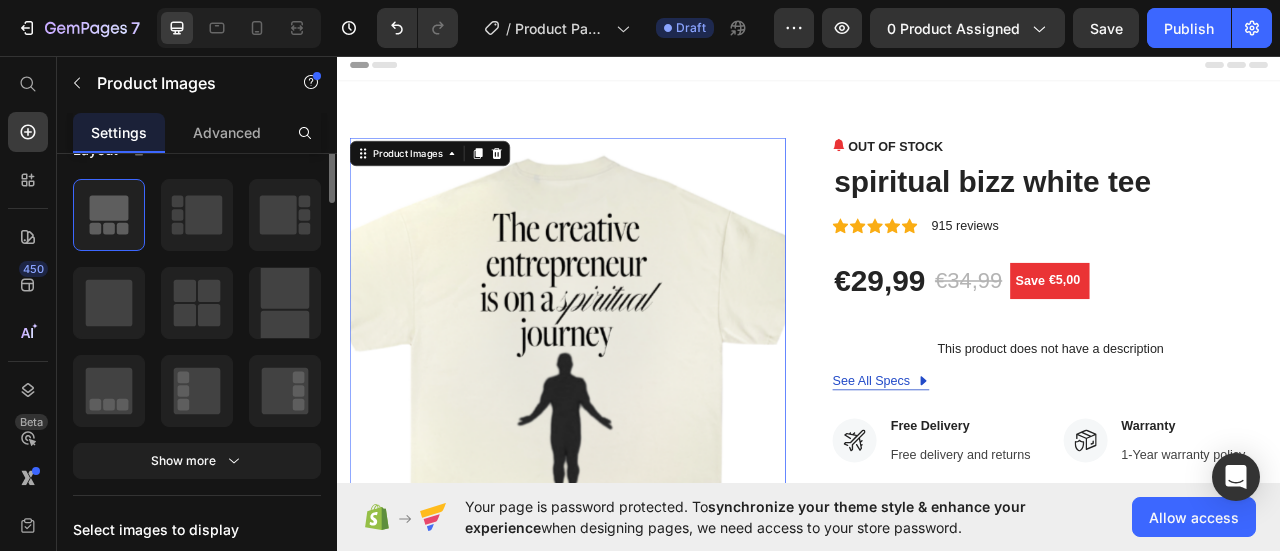 scroll, scrollTop: 100, scrollLeft: 0, axis: vertical 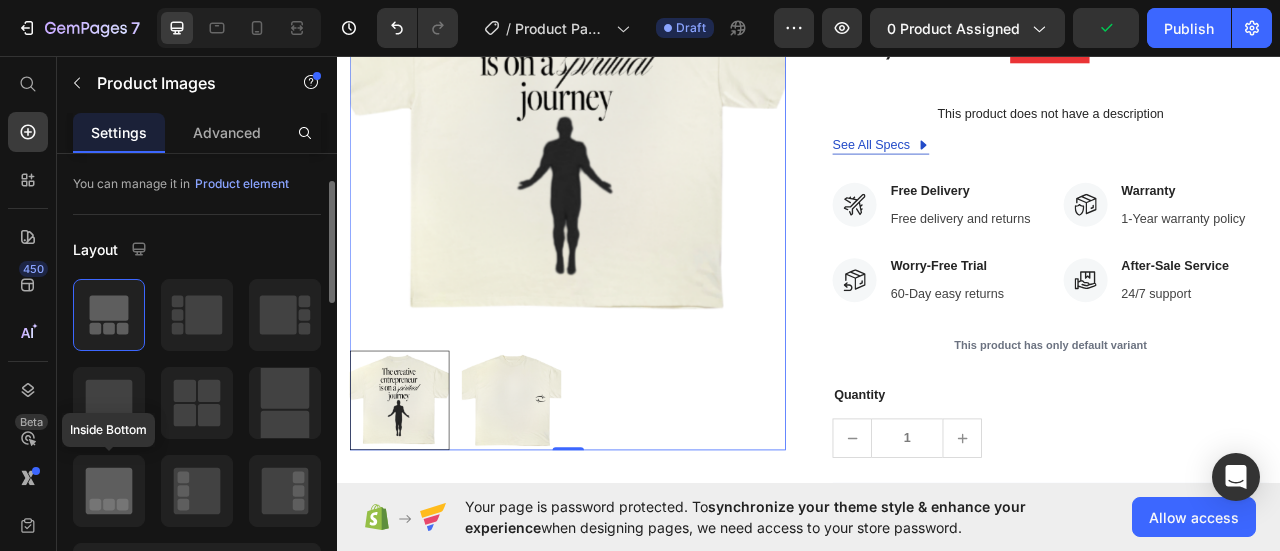 click 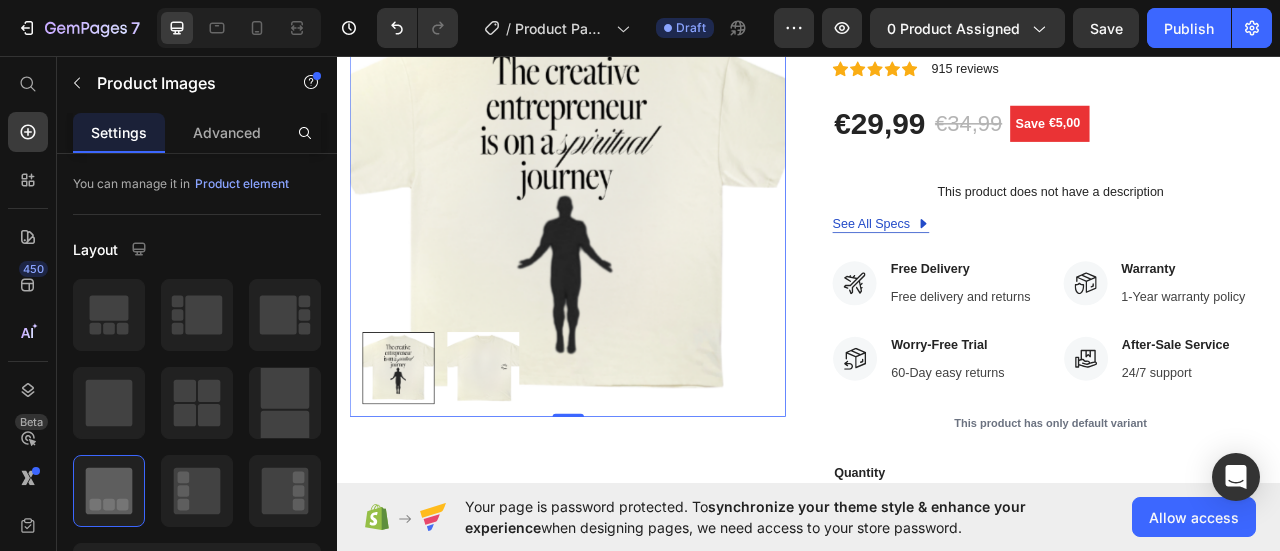 scroll, scrollTop: 0, scrollLeft: 0, axis: both 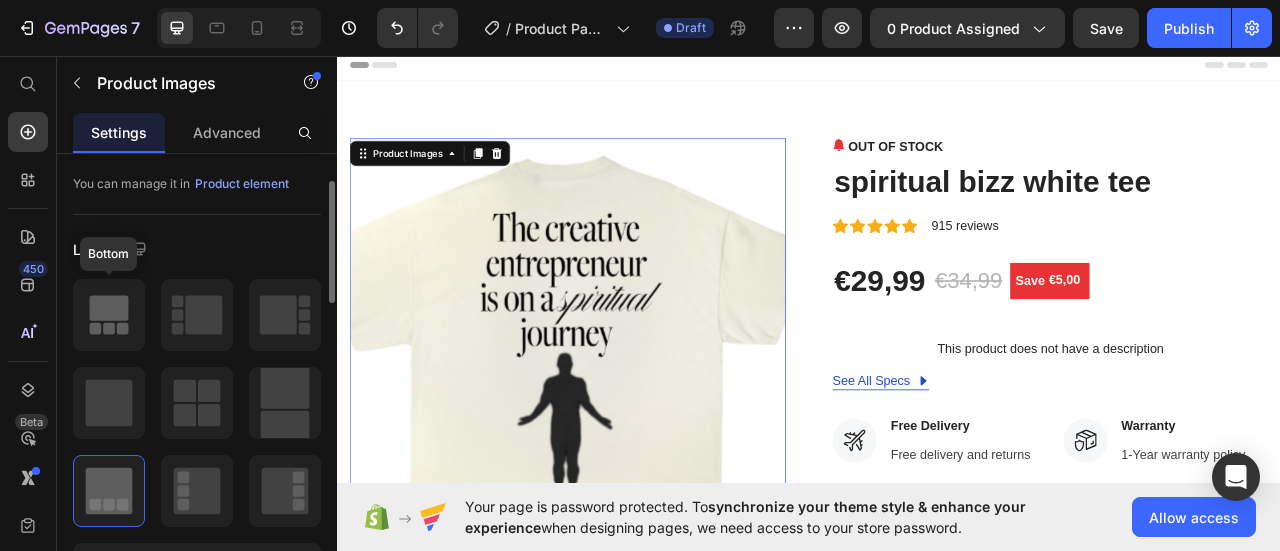 click 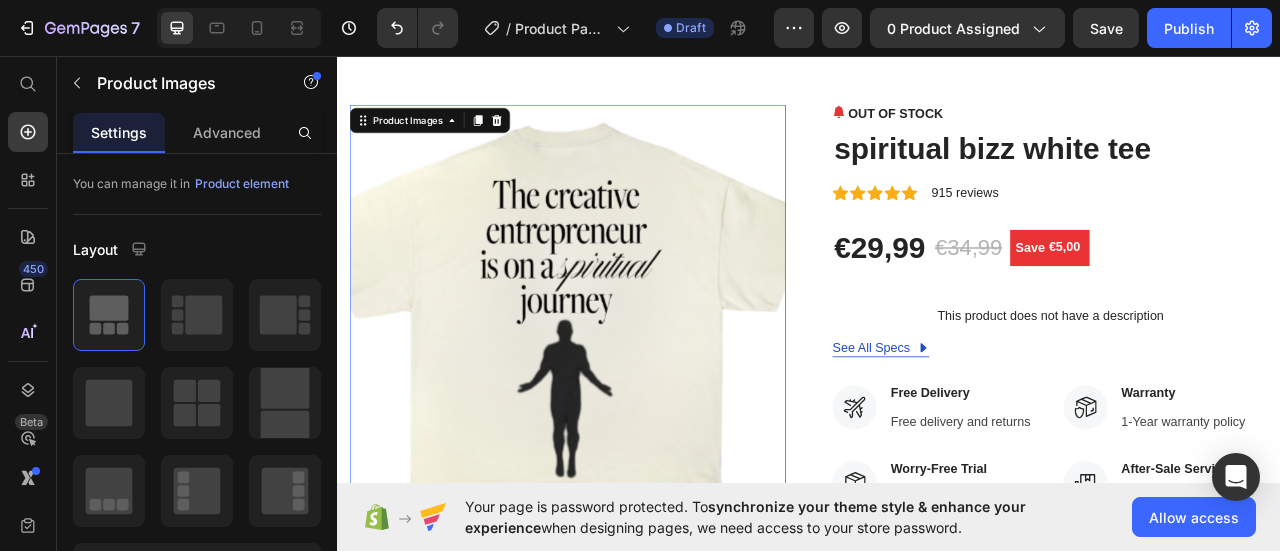 scroll, scrollTop: 0, scrollLeft: 0, axis: both 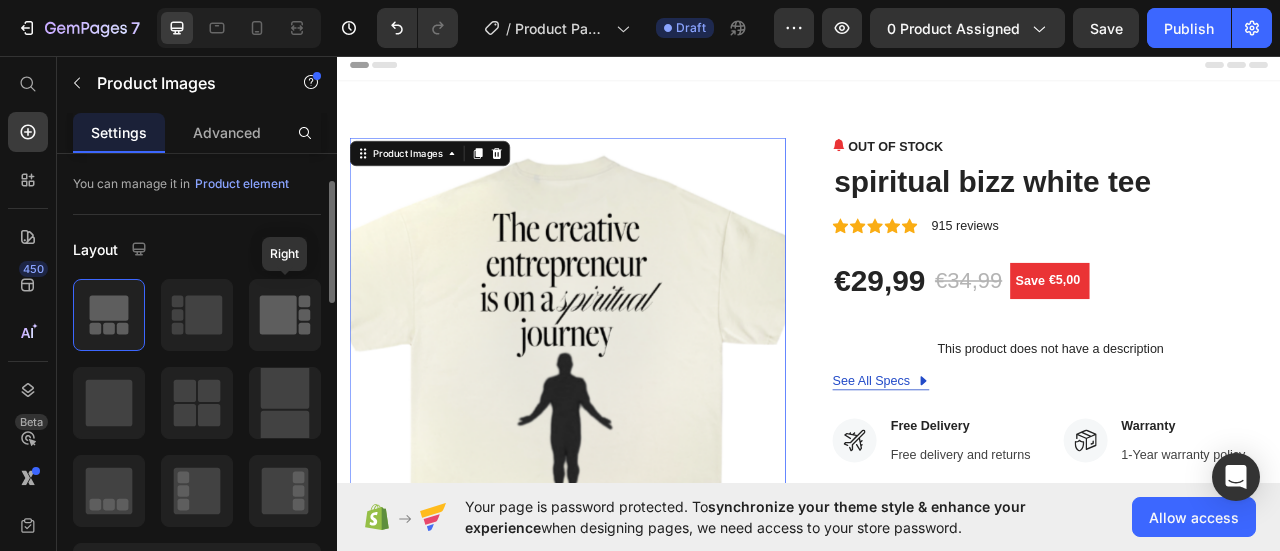 click 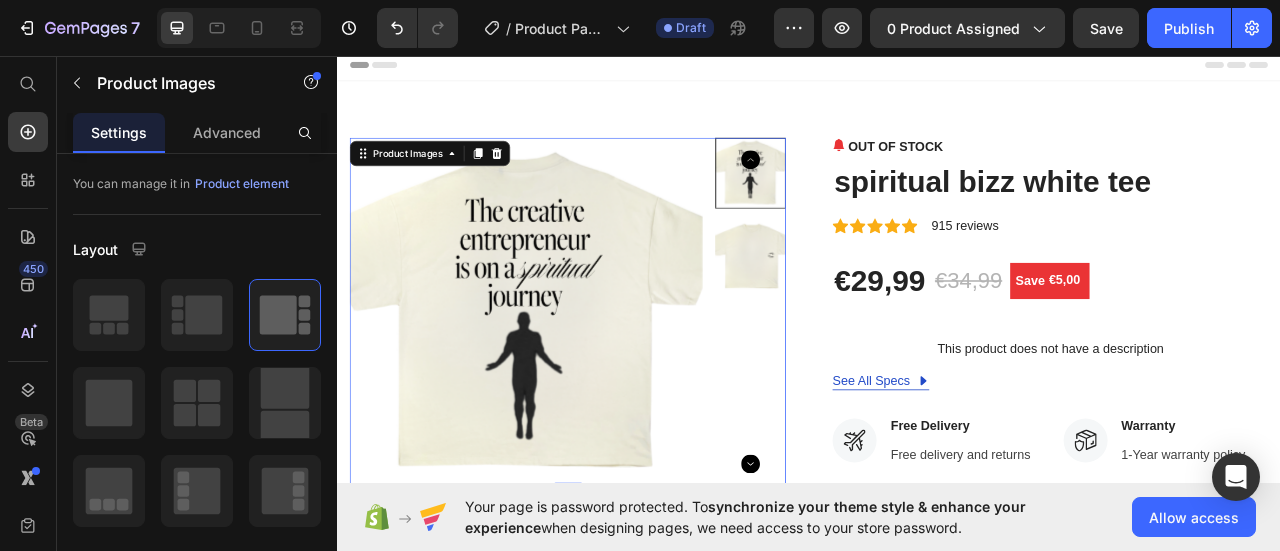 scroll, scrollTop: 100, scrollLeft: 0, axis: vertical 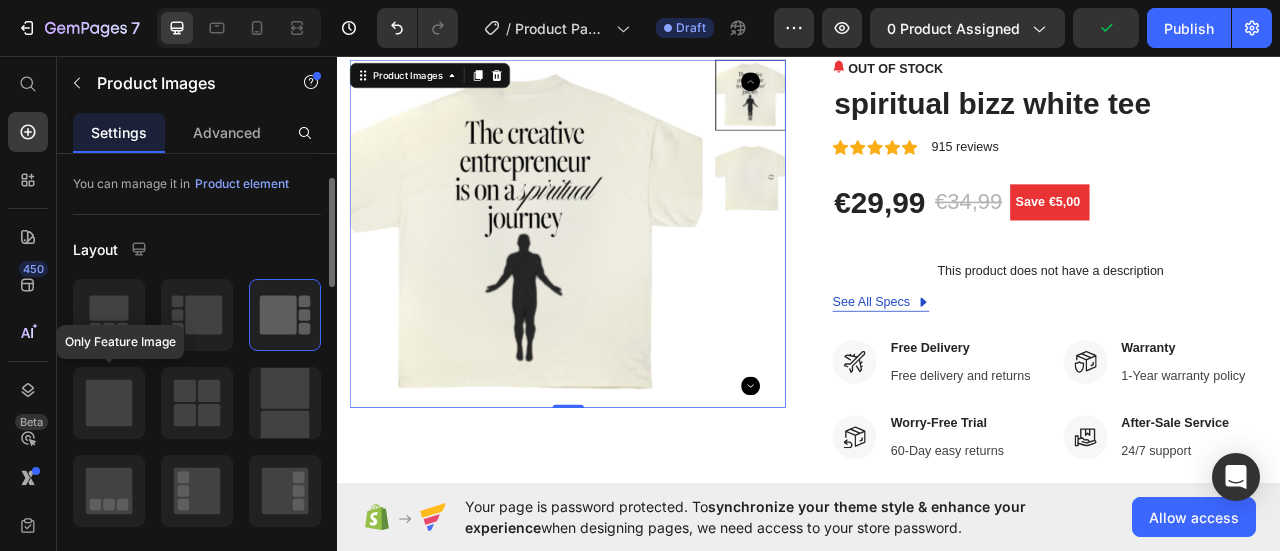 click 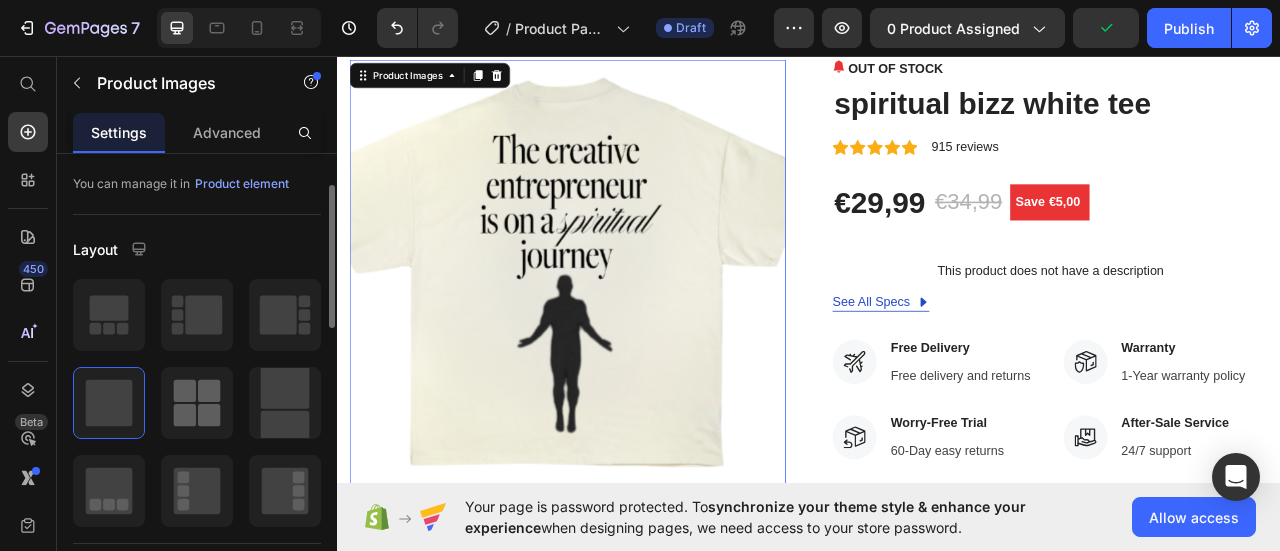 click 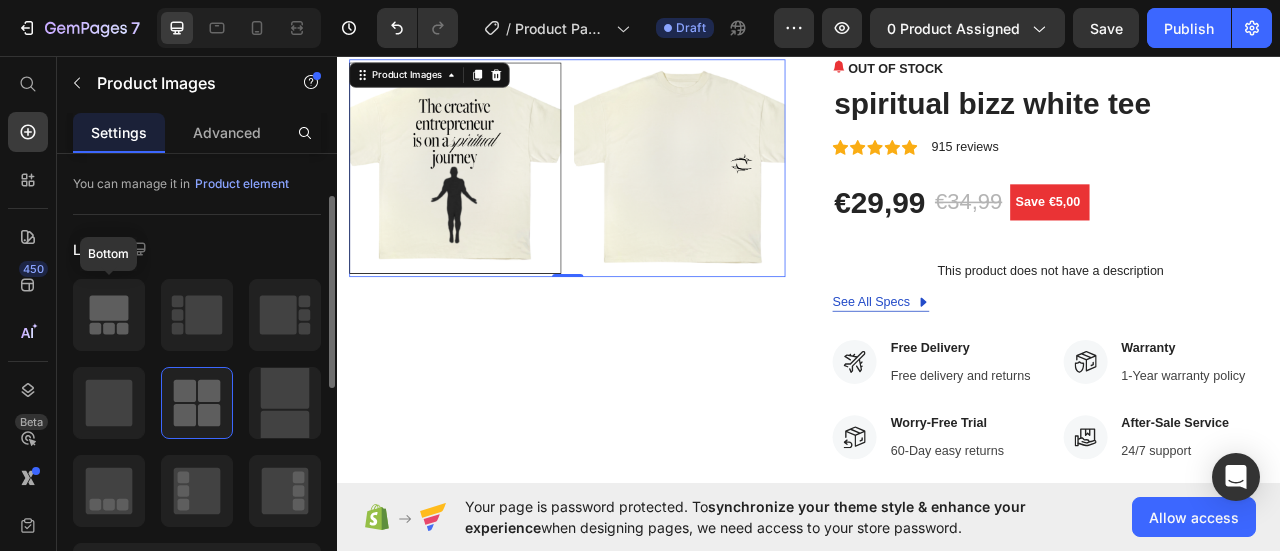 click 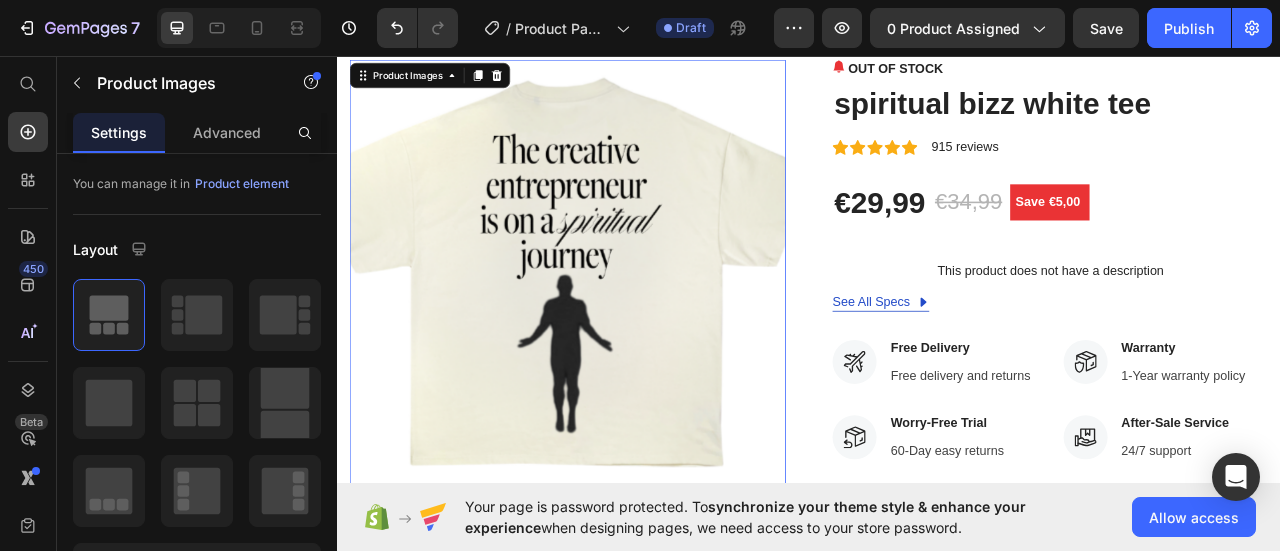 click at bounding box center (629, 338) 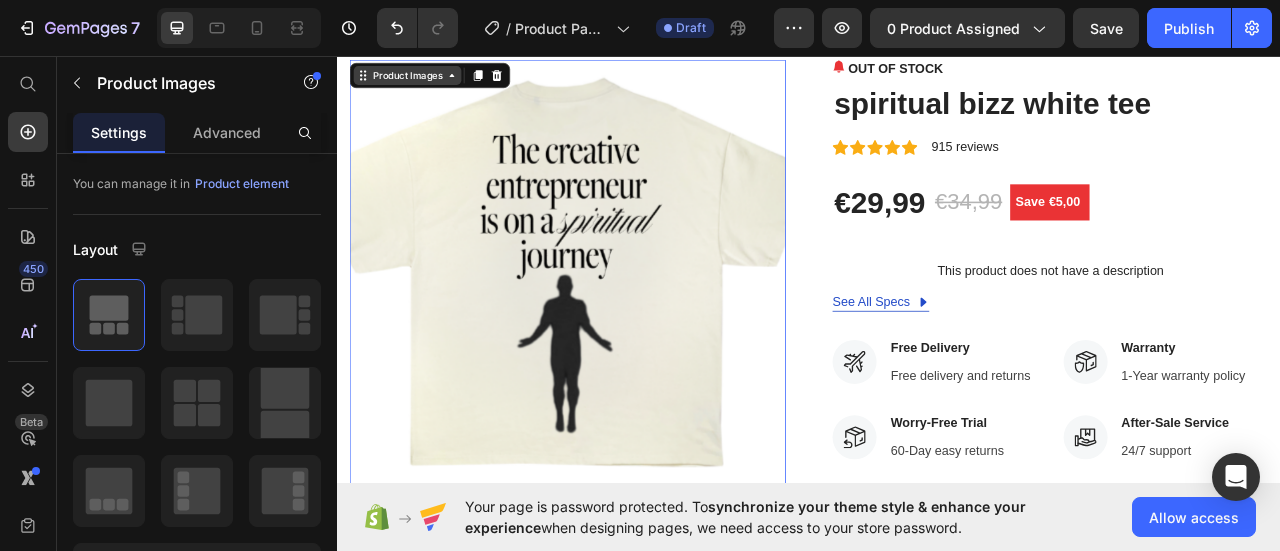 click 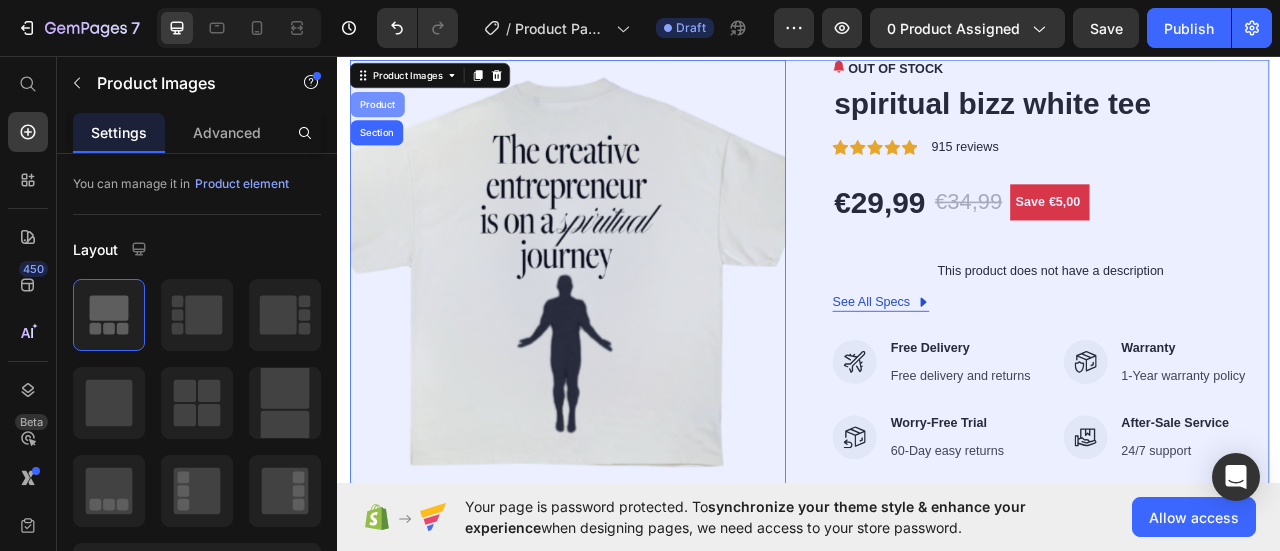 click on "Product" at bounding box center (387, 118) 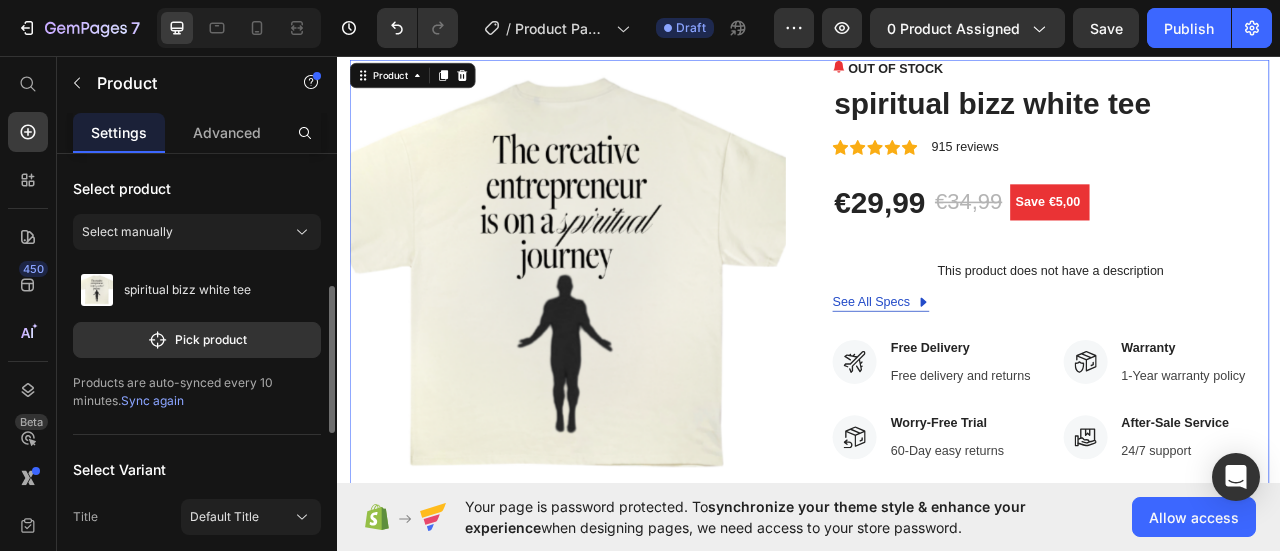 scroll, scrollTop: 100, scrollLeft: 0, axis: vertical 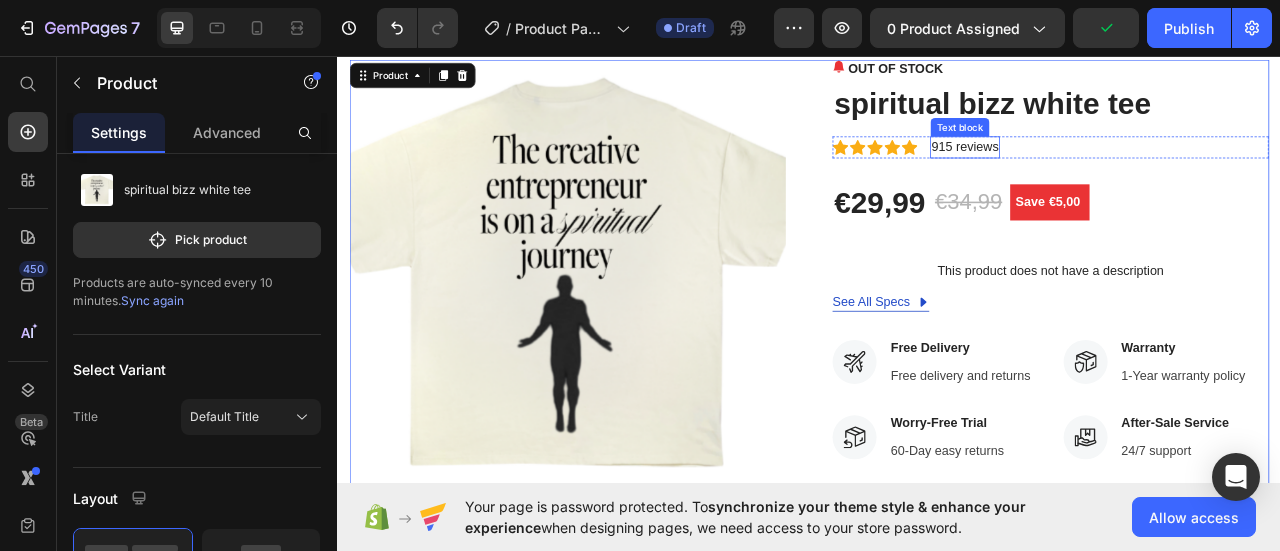click on "915 reviews" at bounding box center (1135, 173) 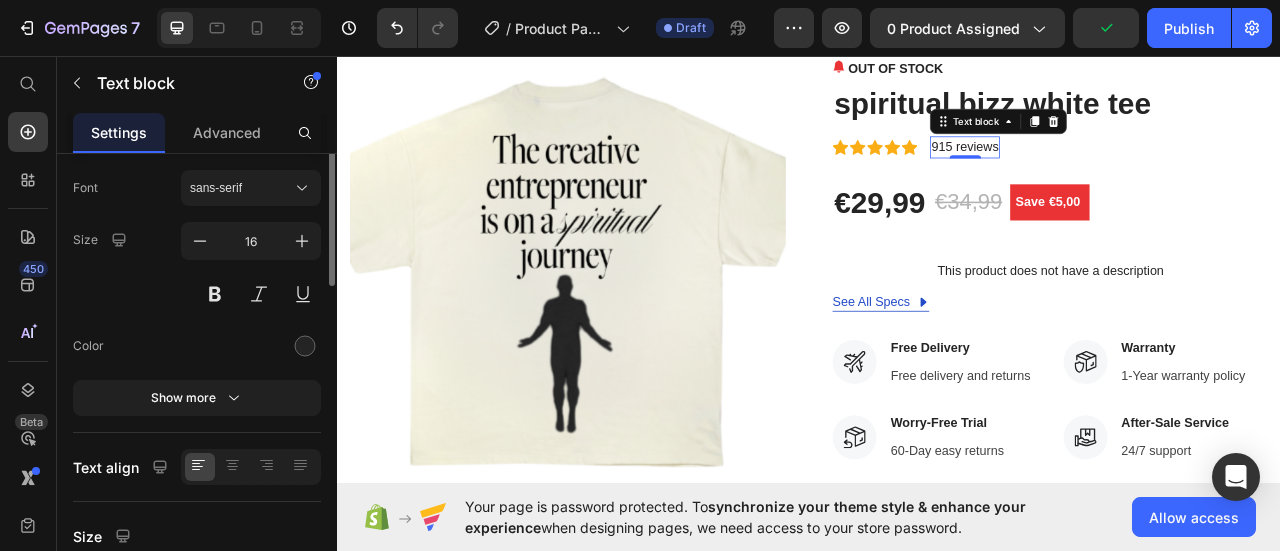 scroll, scrollTop: 0, scrollLeft: 0, axis: both 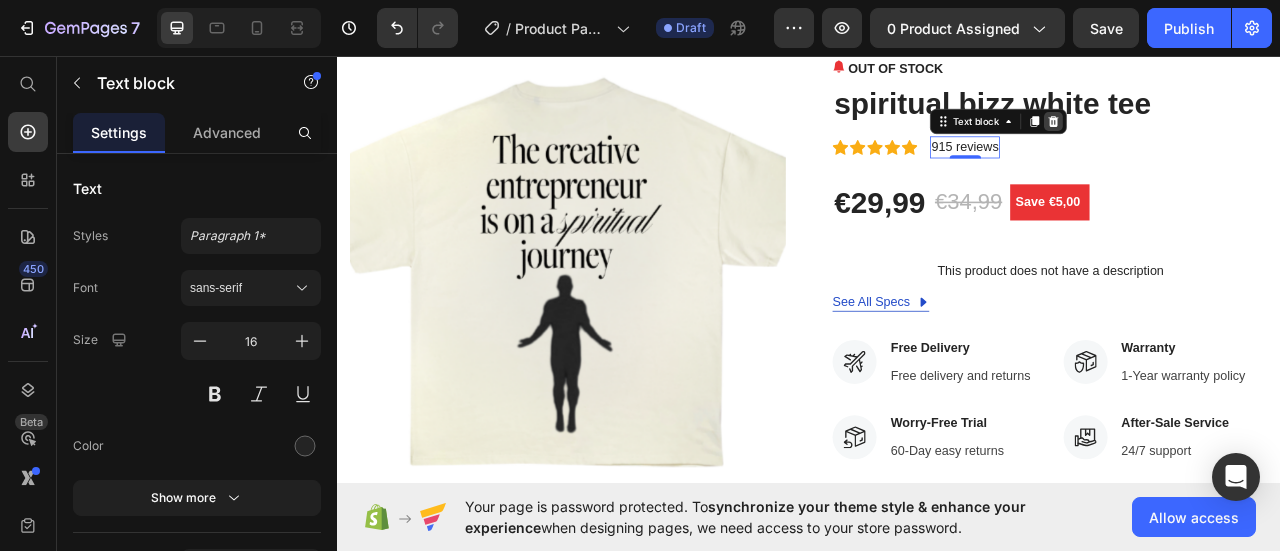 click 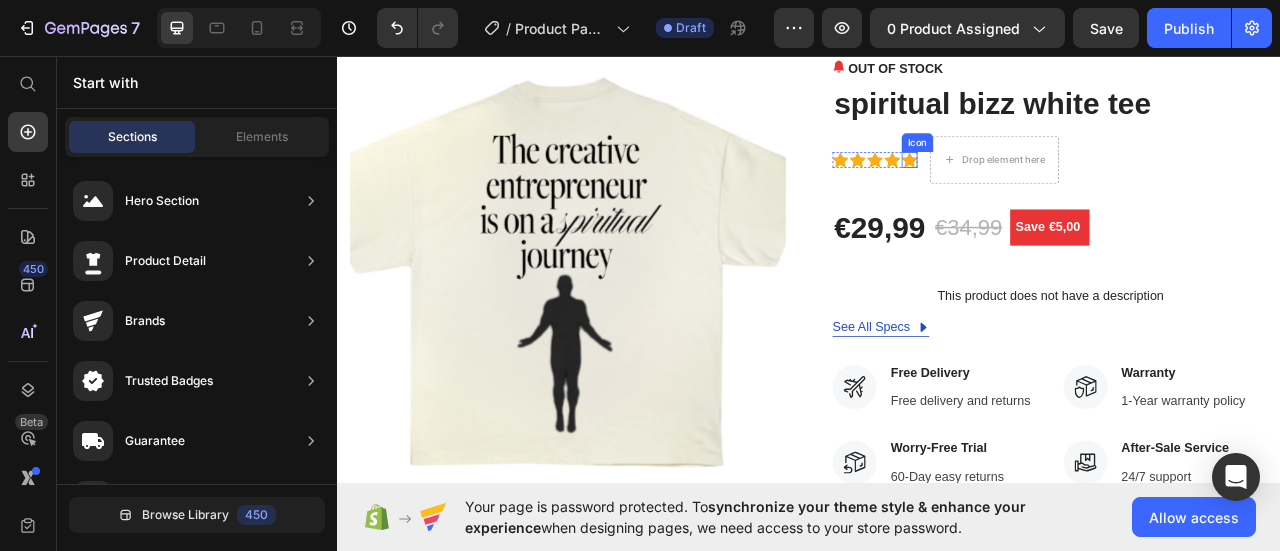 click 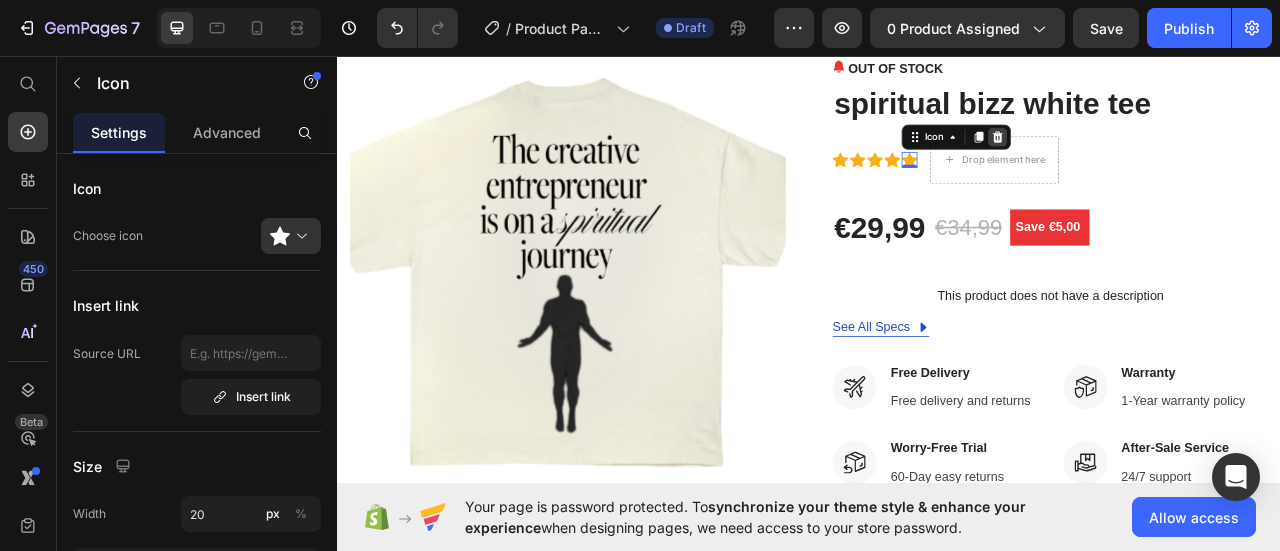 click 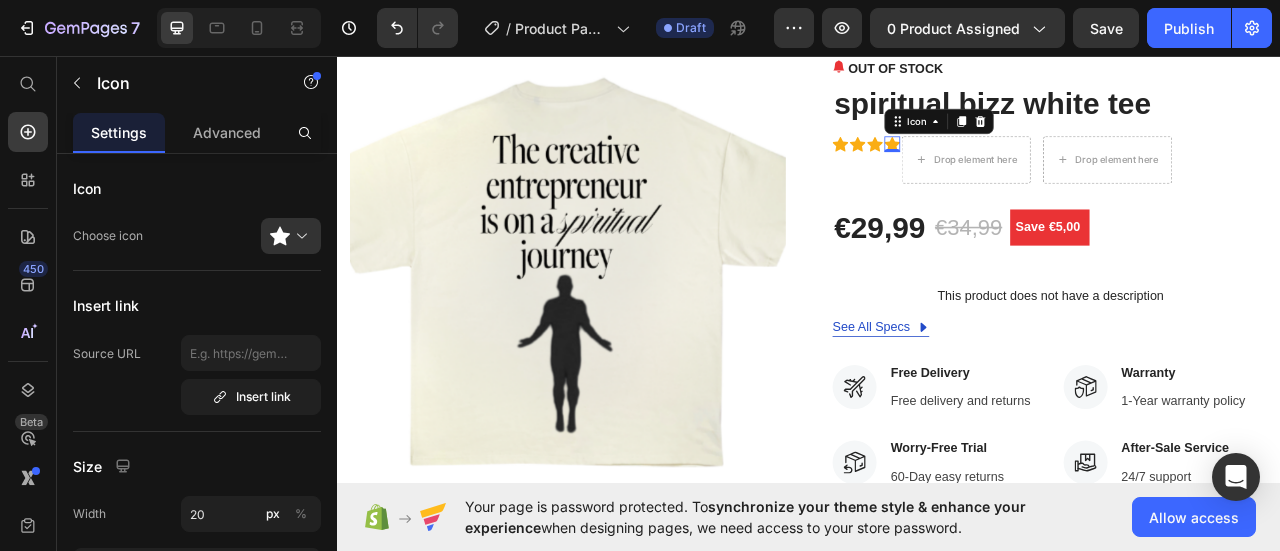 click on "Icon   0" at bounding box center [1043, 169] 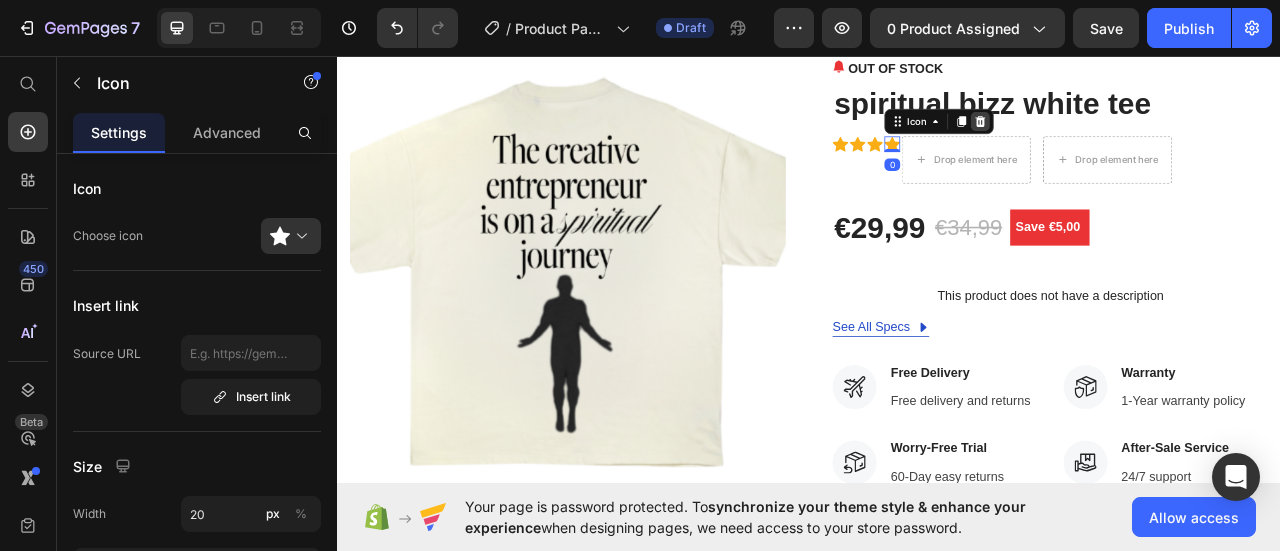click 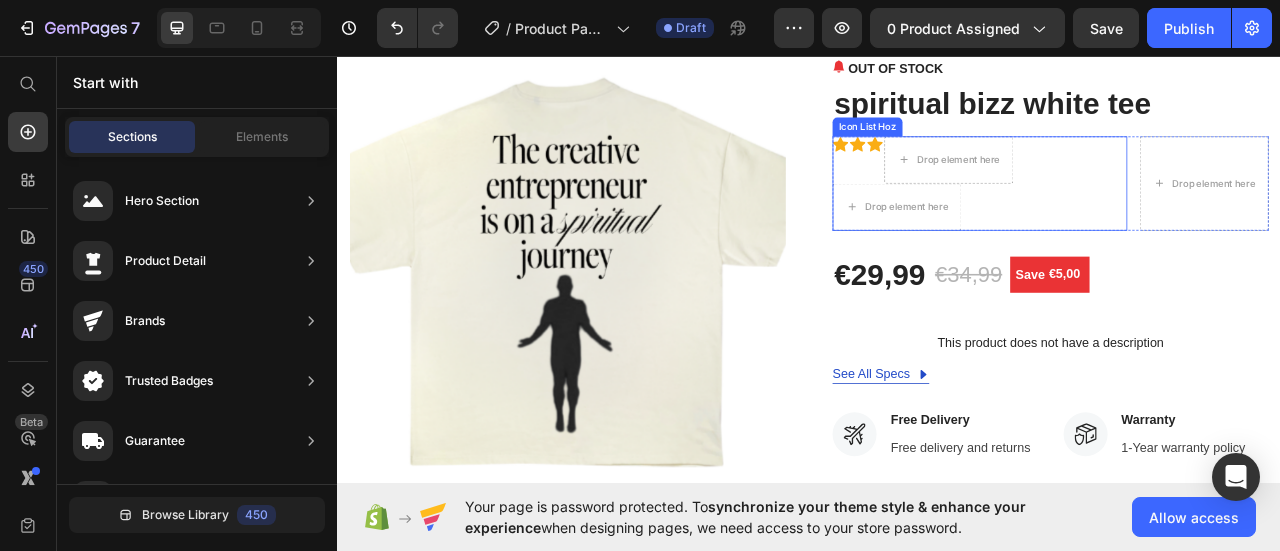 click on "Icon List Hoz" at bounding box center [1011, 147] 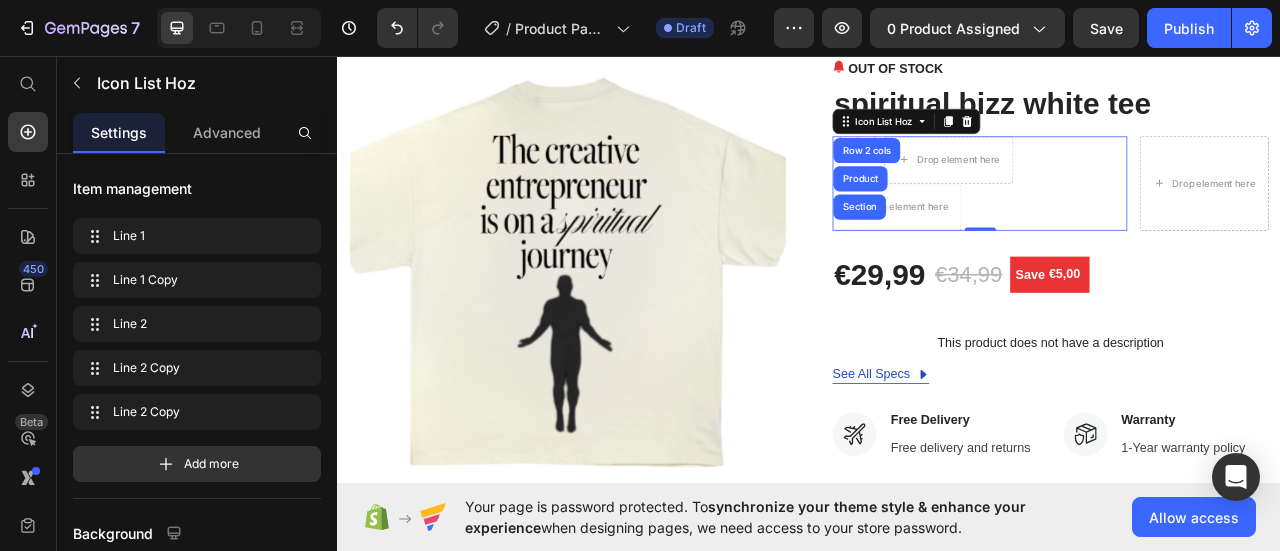click 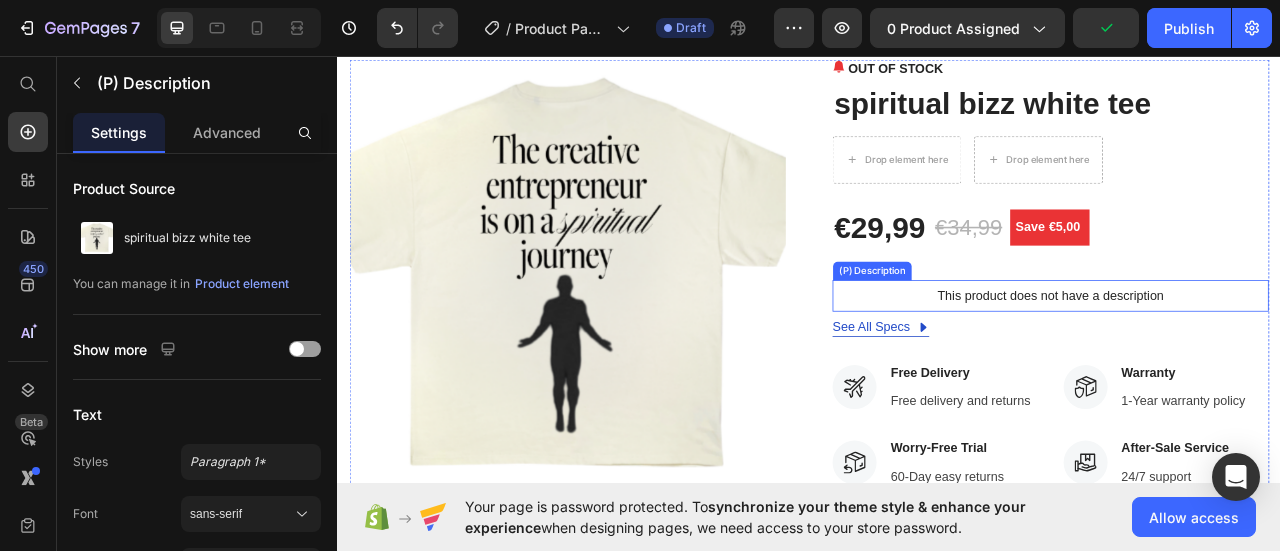 click on "This product does not have a description" at bounding box center (1244, 362) 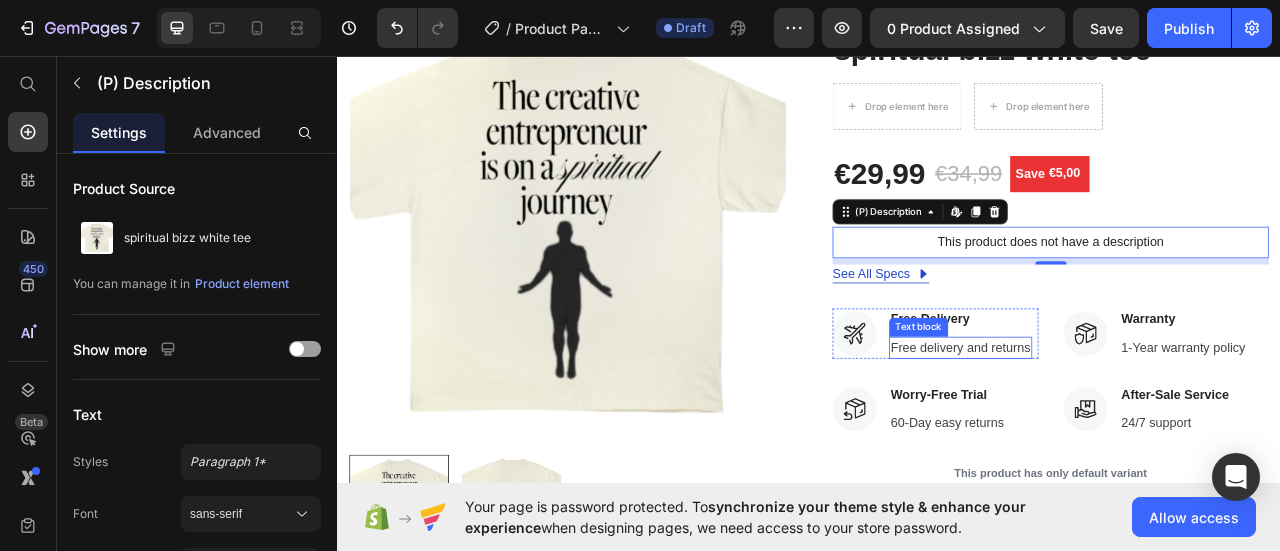 scroll, scrollTop: 200, scrollLeft: 0, axis: vertical 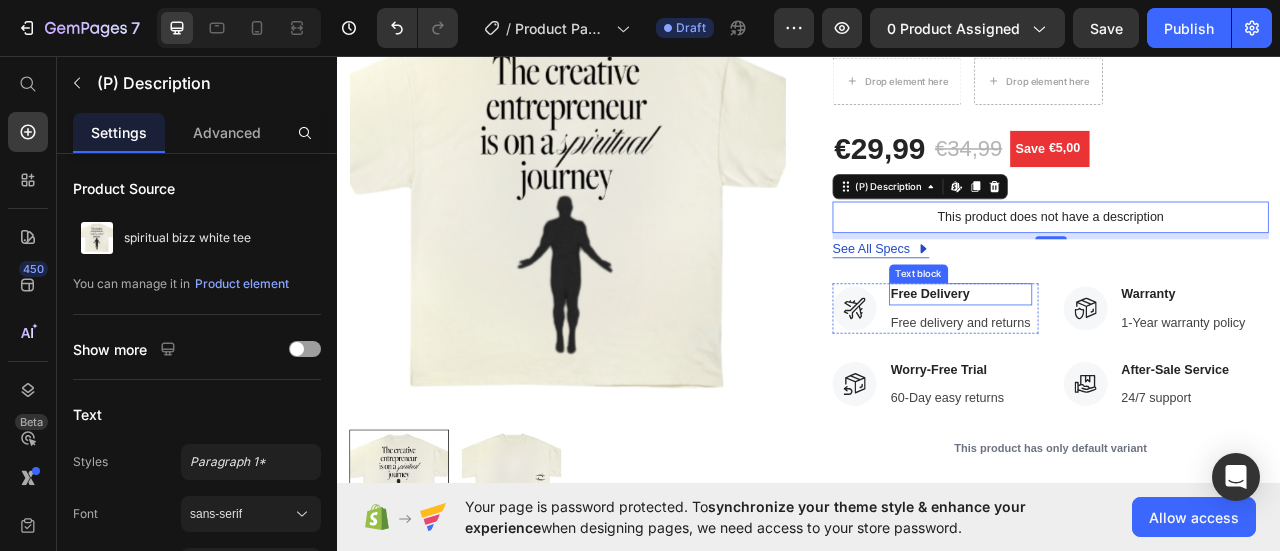 click on "Free Delivery" at bounding box center (1130, 360) 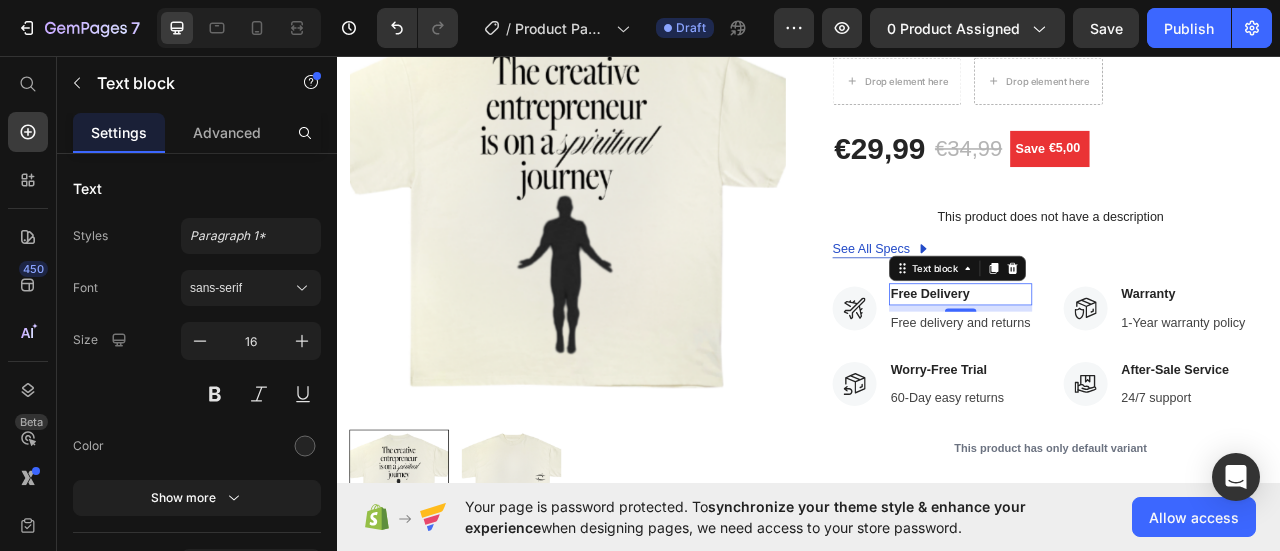 click on "Free Delivery" at bounding box center (1130, 360) 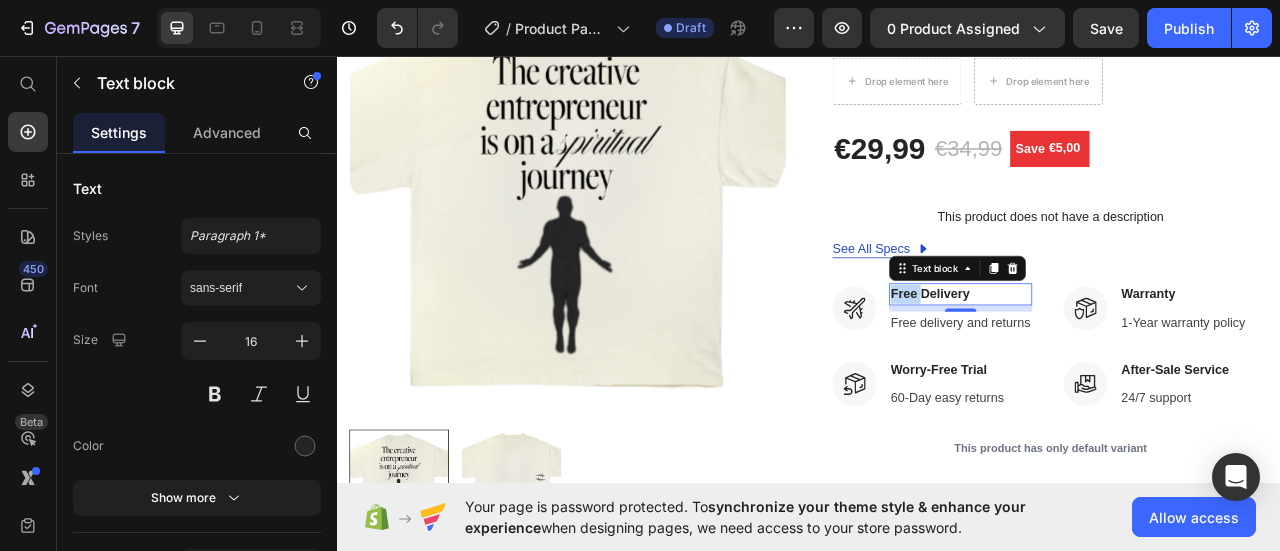 click on "Free Delivery" at bounding box center (1130, 360) 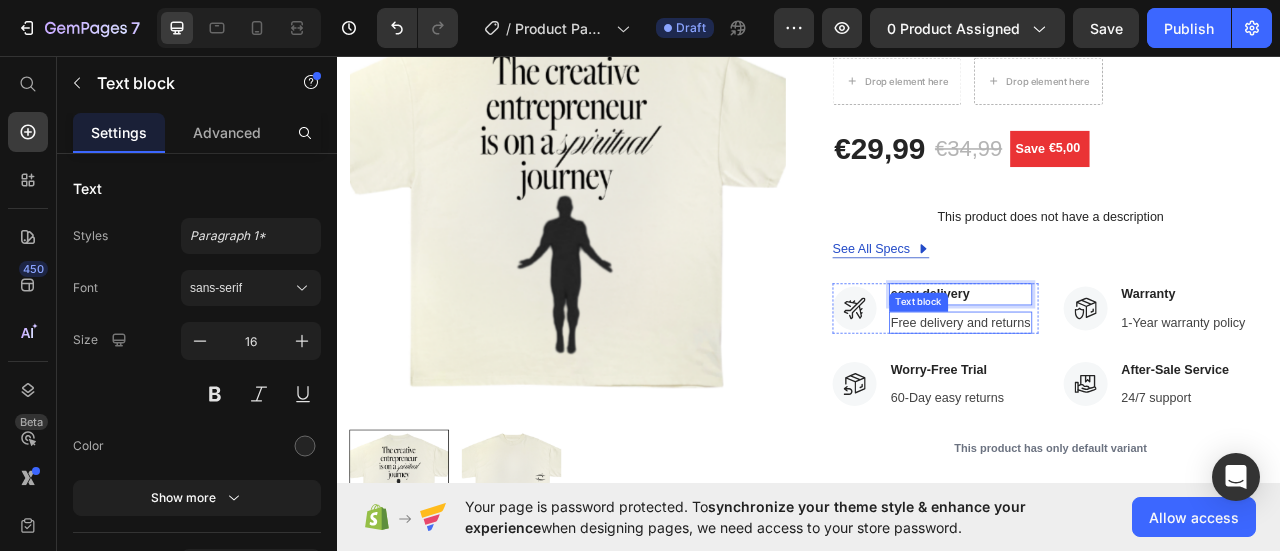 click on "Free delivery and returns" at bounding box center [1130, 396] 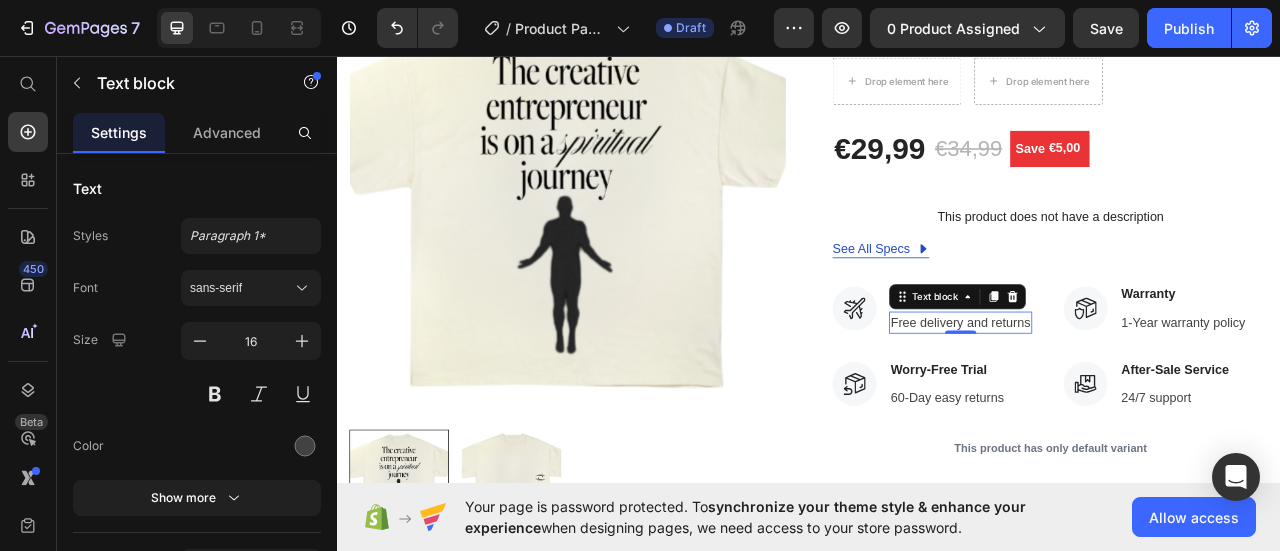 click on "Free delivery and returns" at bounding box center (1130, 396) 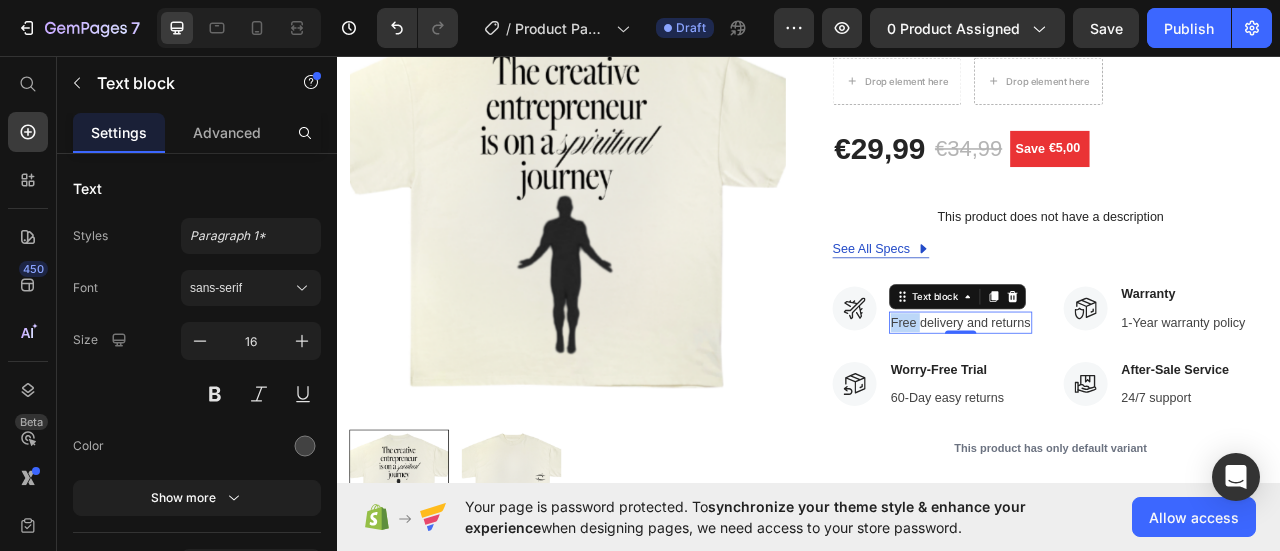 click on "Free delivery and returns" at bounding box center [1130, 396] 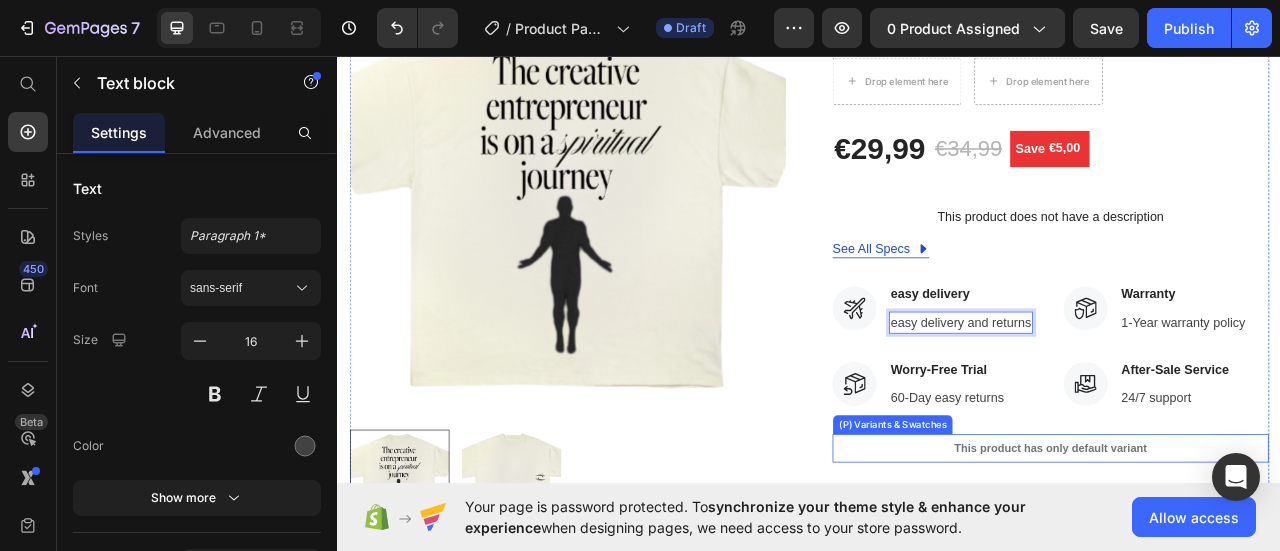 click on "This product has only default variant" at bounding box center (1244, 556) 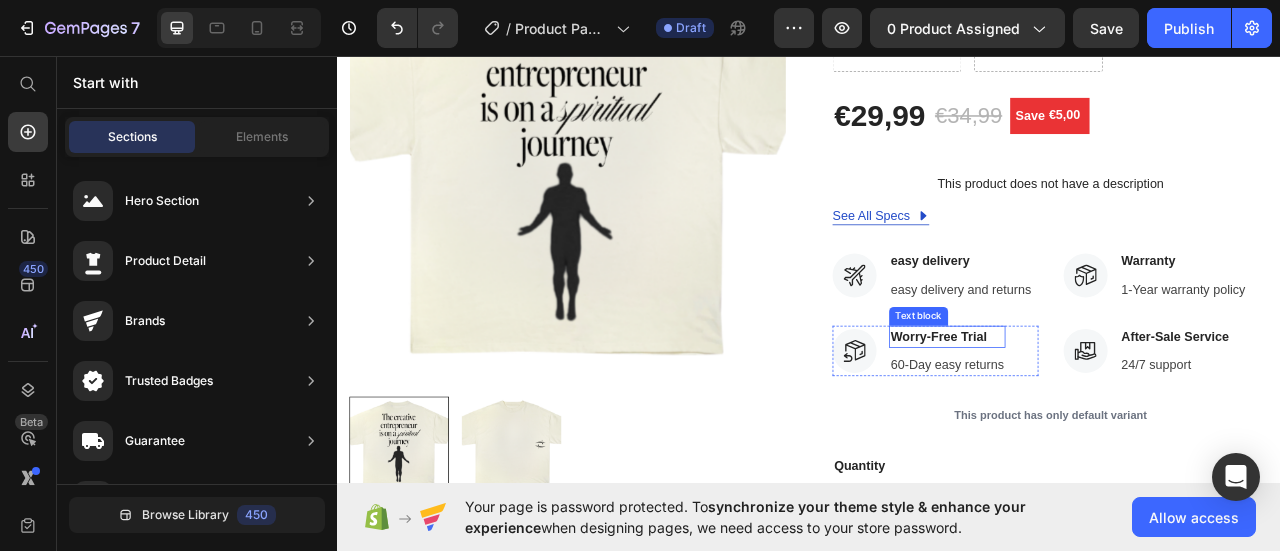 scroll, scrollTop: 200, scrollLeft: 0, axis: vertical 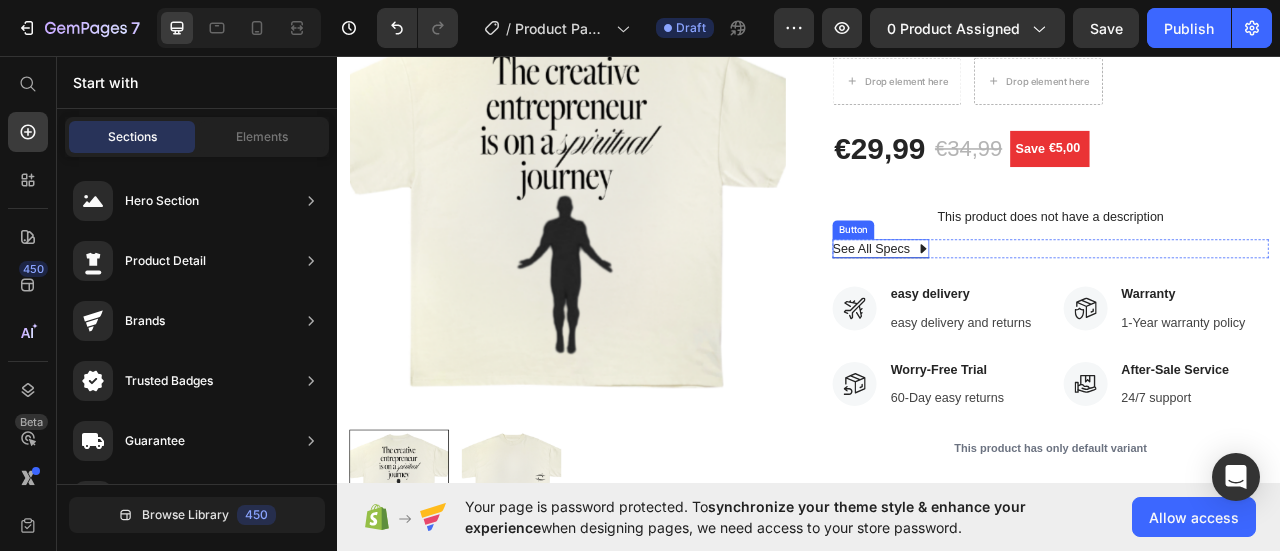 click 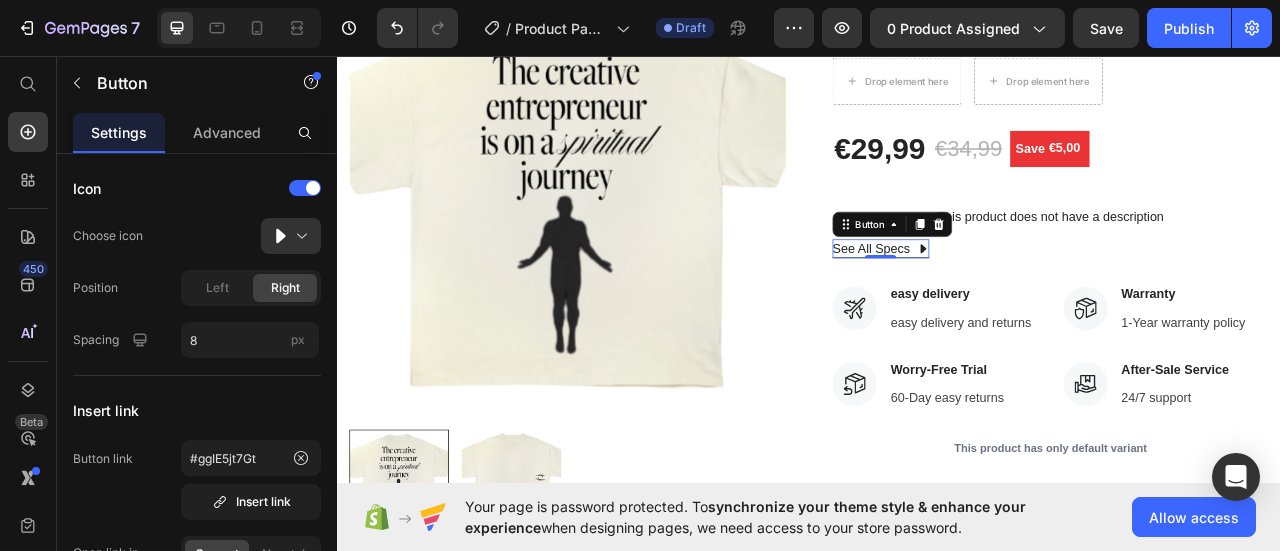click 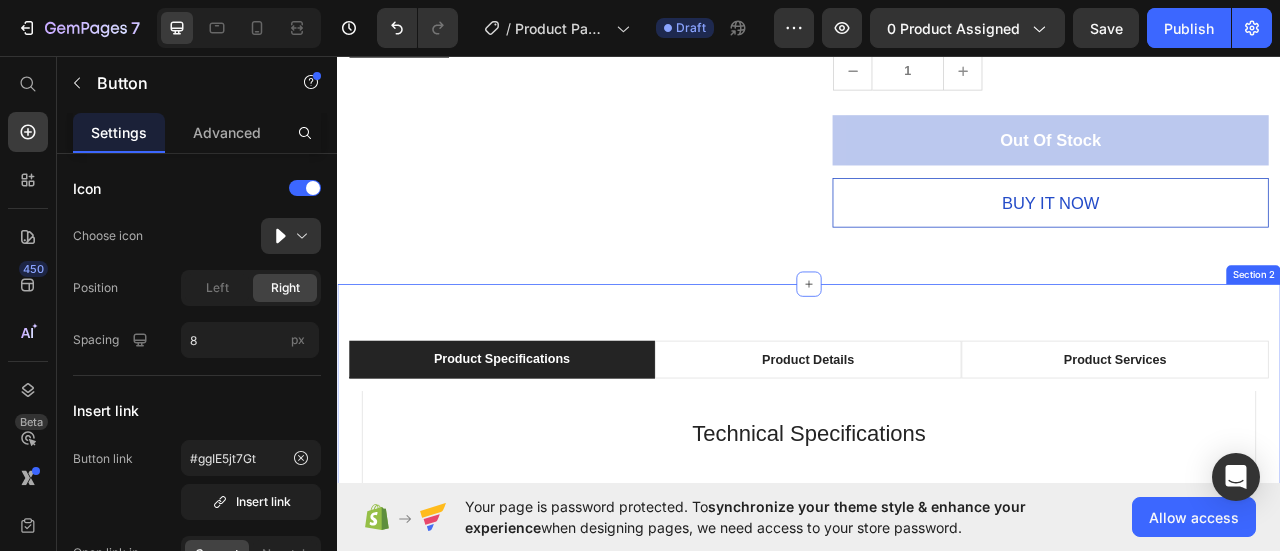 scroll, scrollTop: 600, scrollLeft: 0, axis: vertical 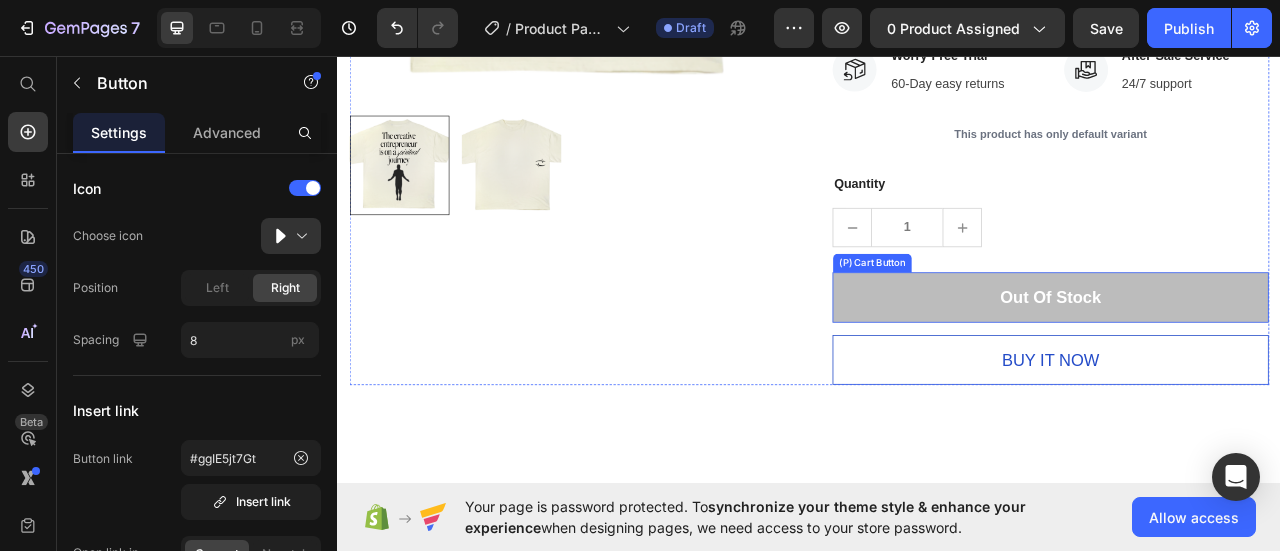 click on "Out Of Stock" at bounding box center [1244, 364] 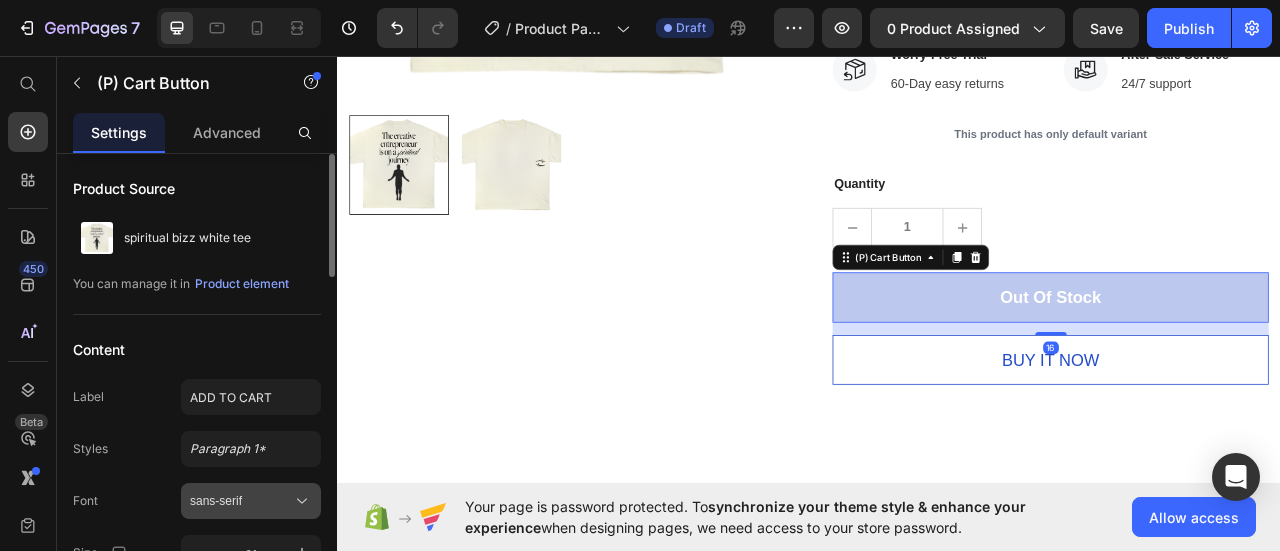 scroll, scrollTop: 100, scrollLeft: 0, axis: vertical 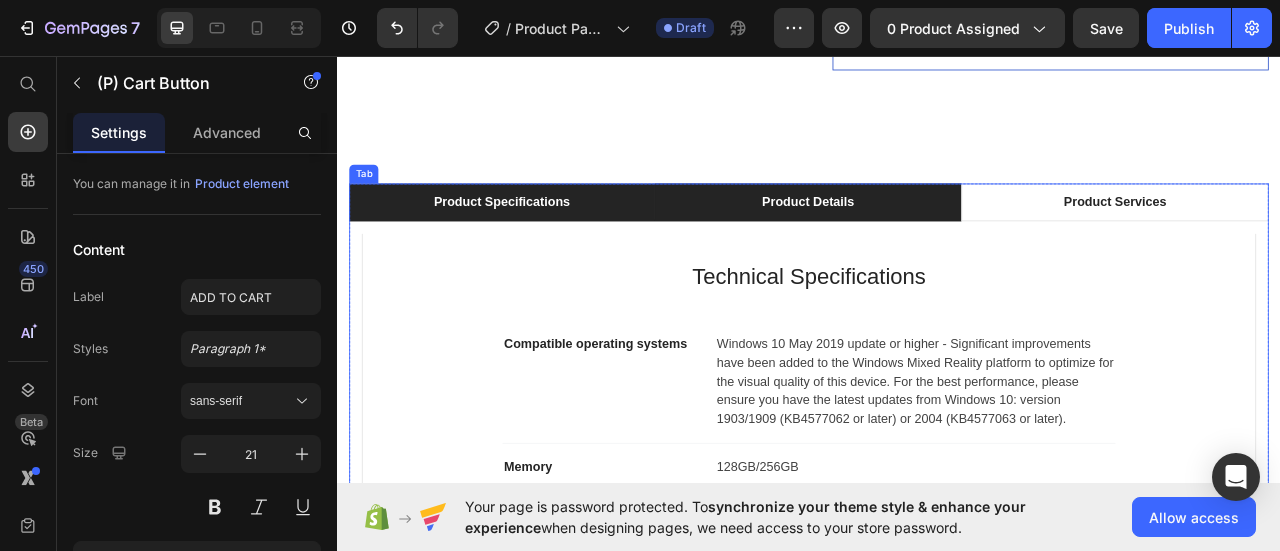 click on "Product Details" at bounding box center [936, 243] 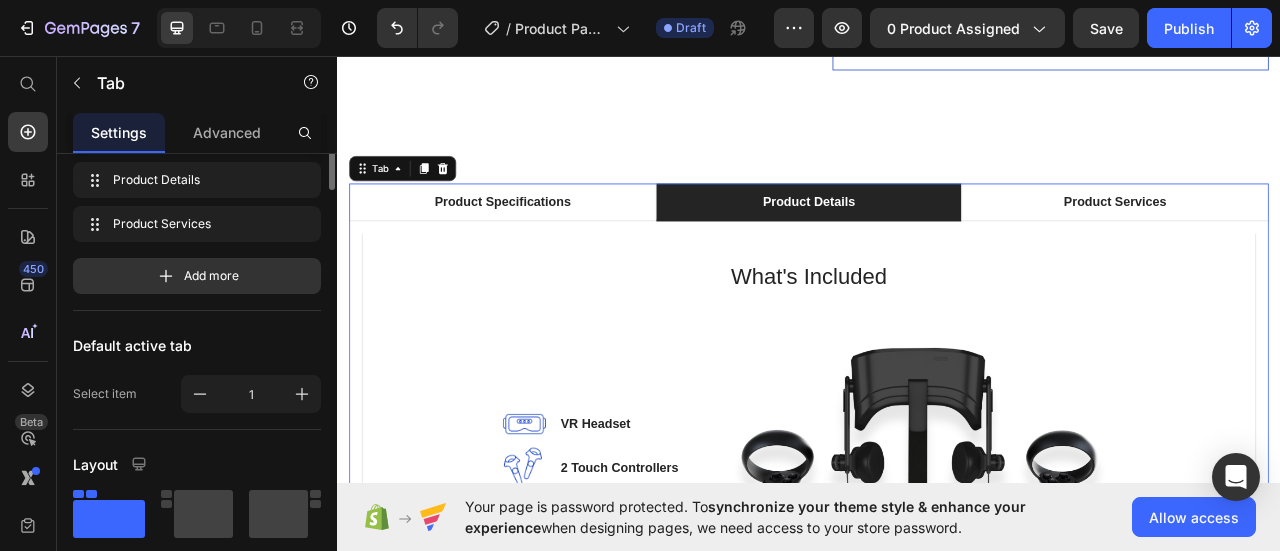 scroll, scrollTop: 0, scrollLeft: 0, axis: both 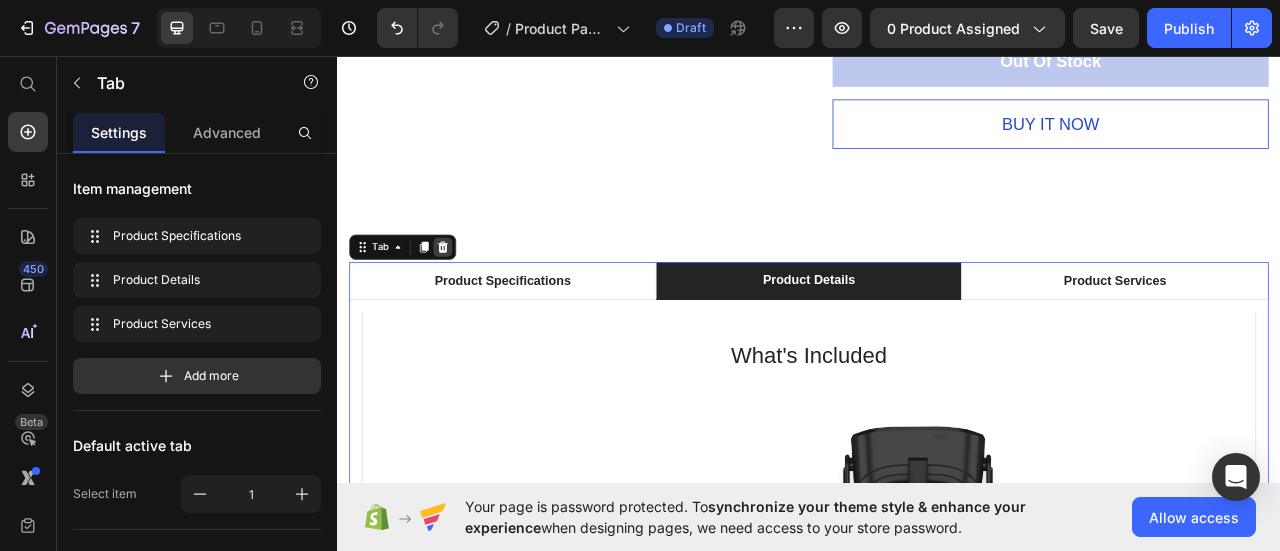 click 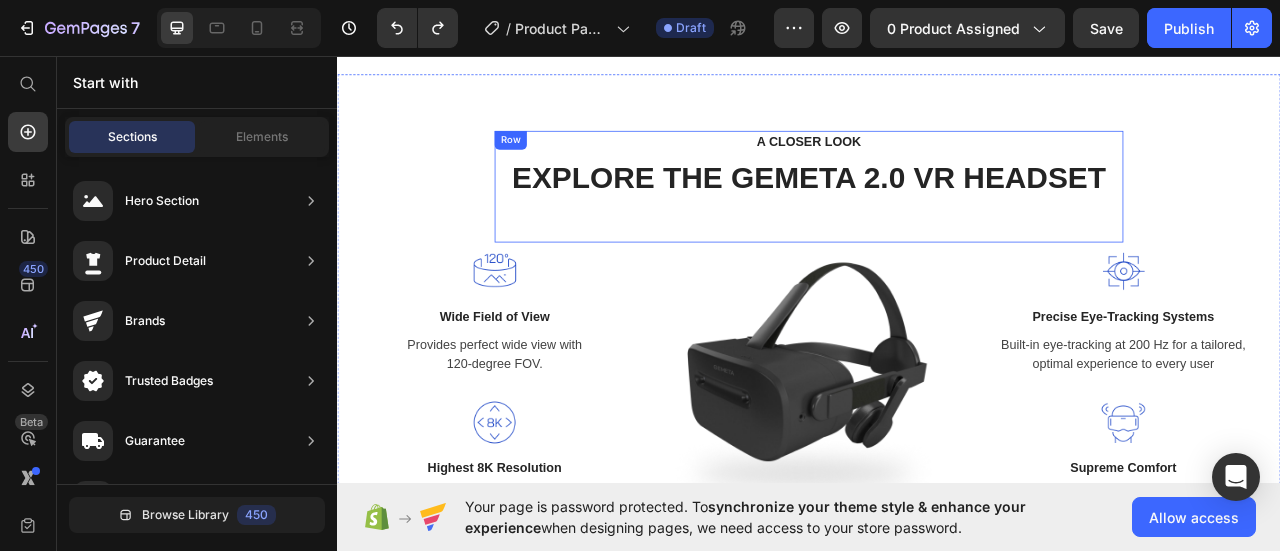 scroll, scrollTop: 1900, scrollLeft: 0, axis: vertical 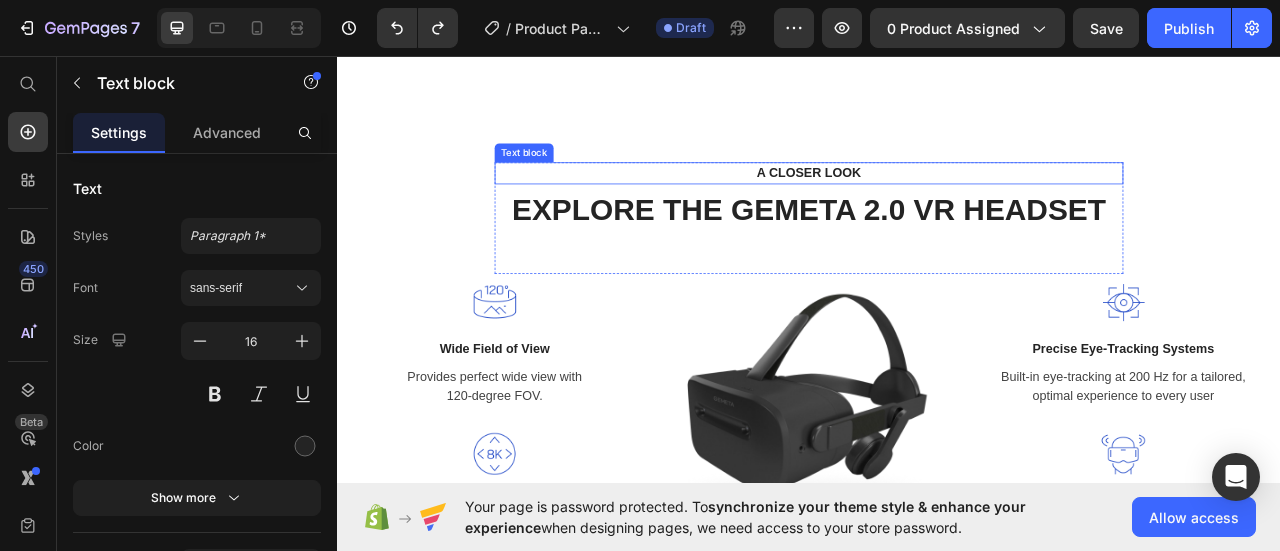 click on "A CLOSER LOOK" at bounding box center (937, 206) 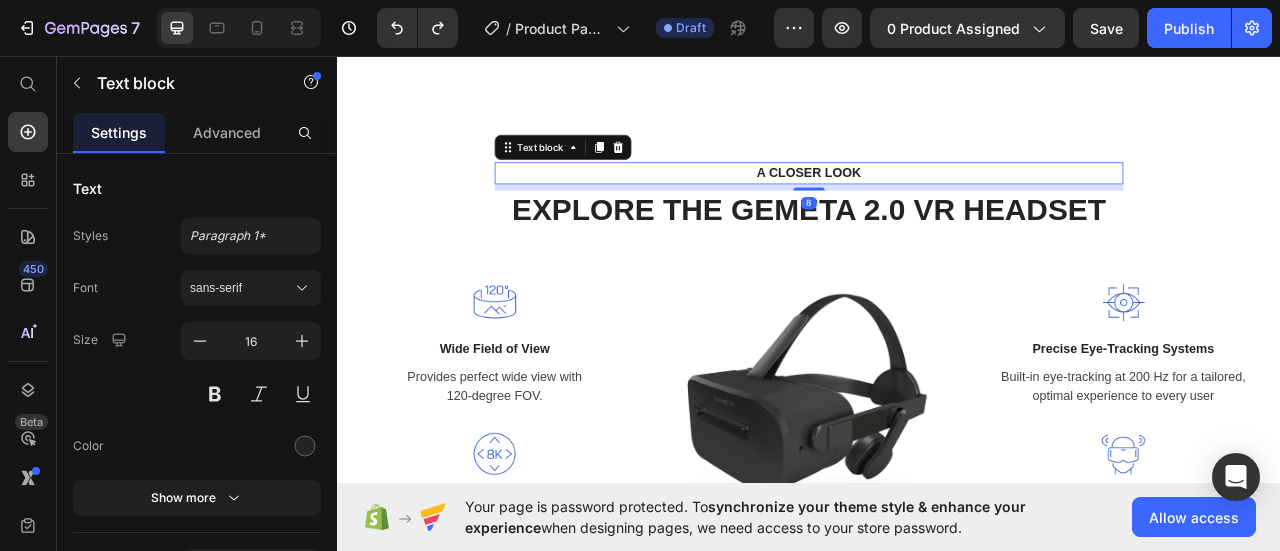 click on "Text block" at bounding box center [624, 173] 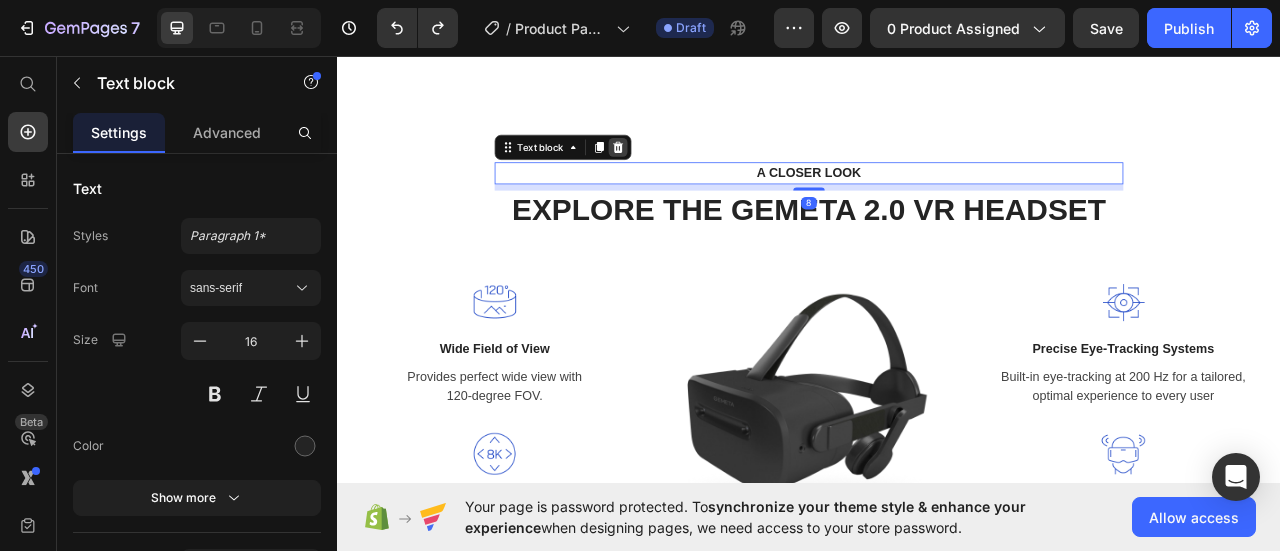 click at bounding box center (694, 173) 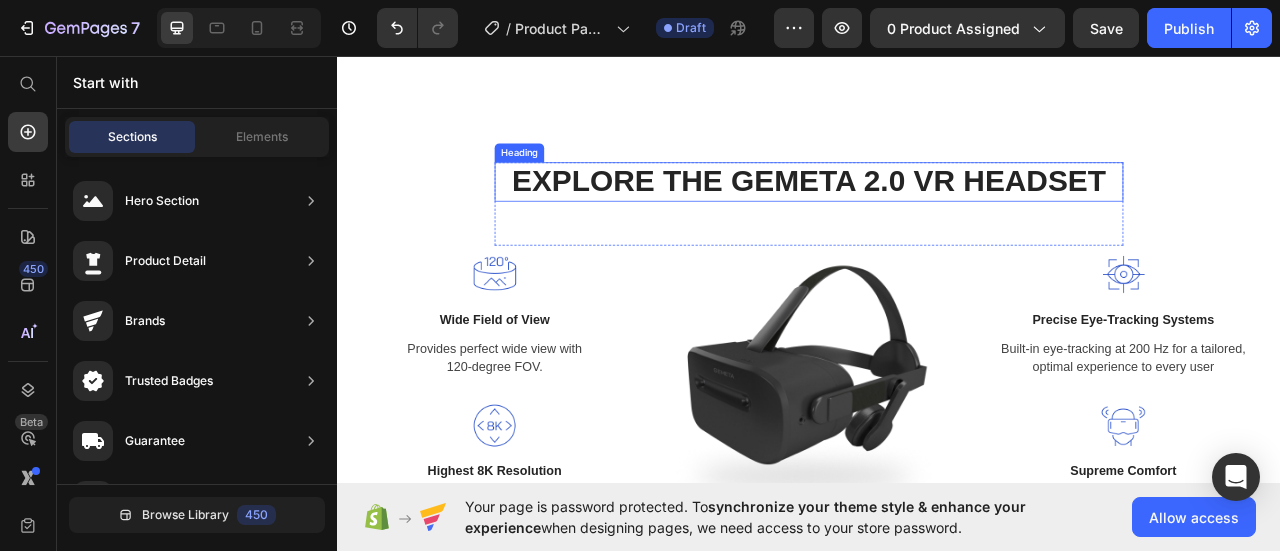 click on "EXPLORE THE GEMETA 2.0 VR HEADSET" at bounding box center [937, 217] 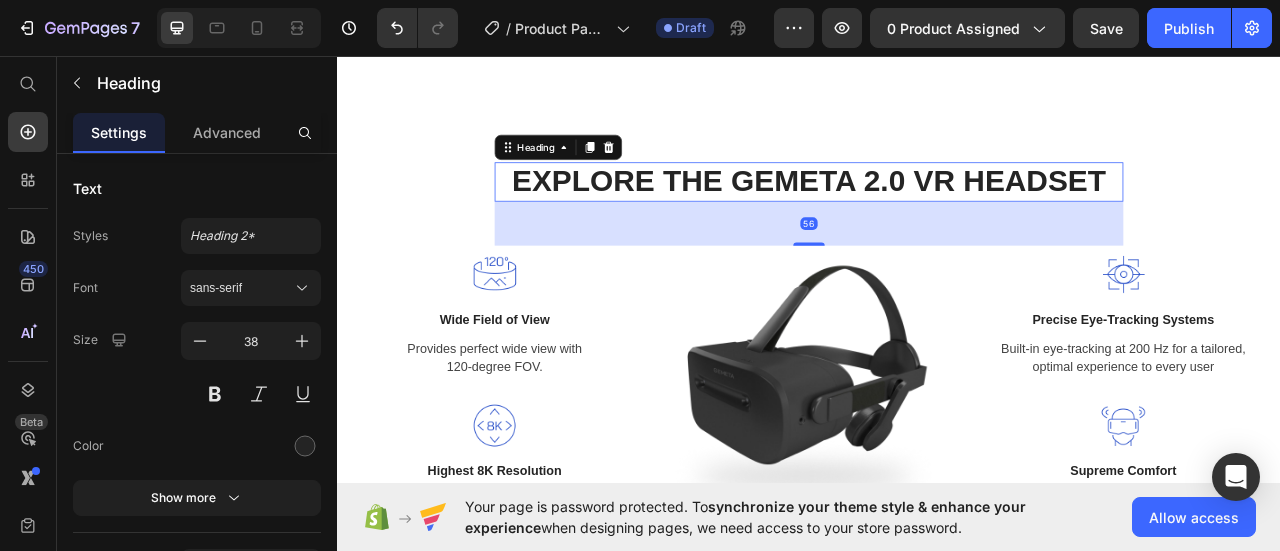 click 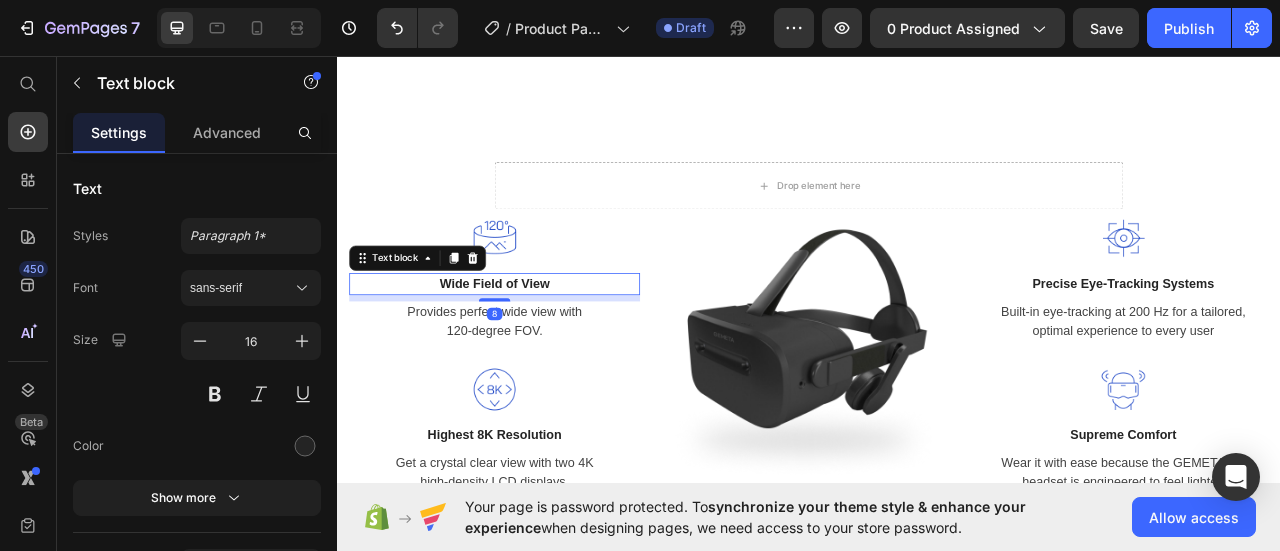 click on "Wide Field of View" at bounding box center [537, 347] 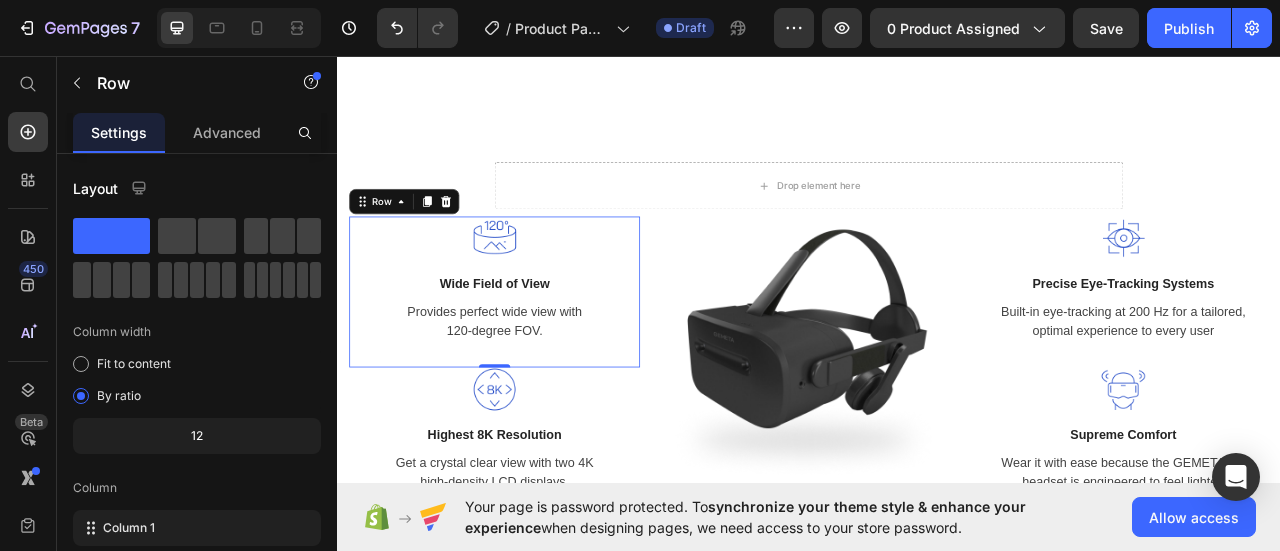 click on "Image Wide Field of View Text block Provides perfect wide view with  120-degree FOV. Text block" at bounding box center (537, 341) 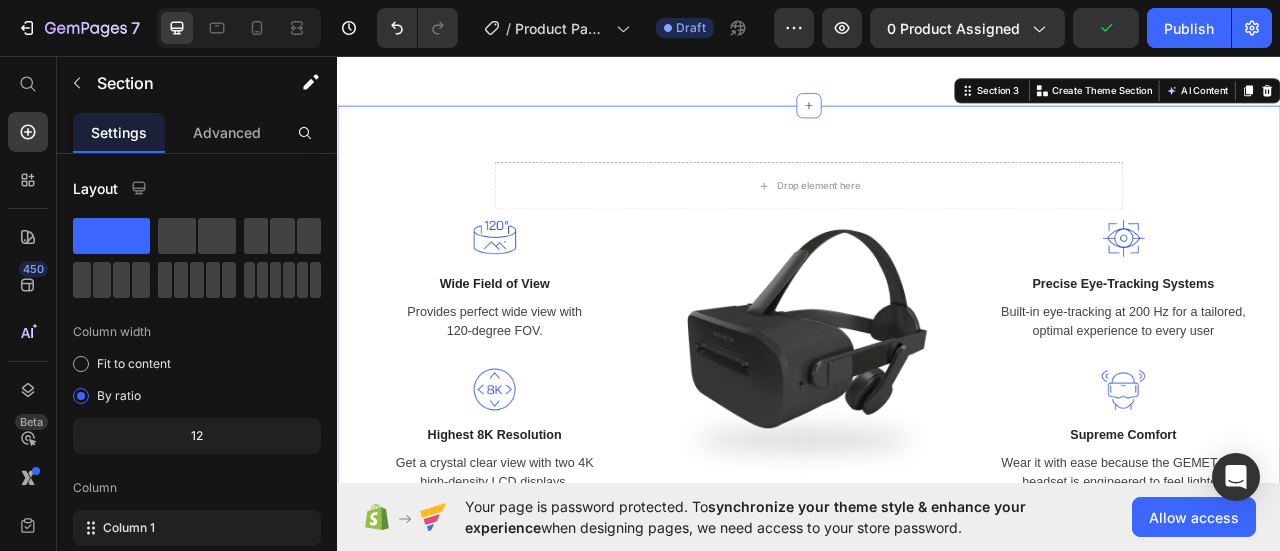 click on "Drop element here Row Image Wide Field of View Text block Provides perfect wide view with  120-degree FOV. Text block Row Image Highest 8K Resolution Text block Get a crystal clear view with two 4K  high-density LCD displays. Text block Row Image Image Precise Eye-Tracking Systems Text block Built-in eye-tracking at 200 Hz for a tailored, optimal experience to every user Text block Row Image Supreme Comfort  Text block Wear it with ease because the GEMETA VR headset is engineered to feel lighter. Text block Row Row Section 3   You can create reusable sections Create Theme Section AI Content Write with GemAI What would you like to describe here? Tone and Voice Persuasive Product Getting products... Show more Generate" at bounding box center (937, 407) 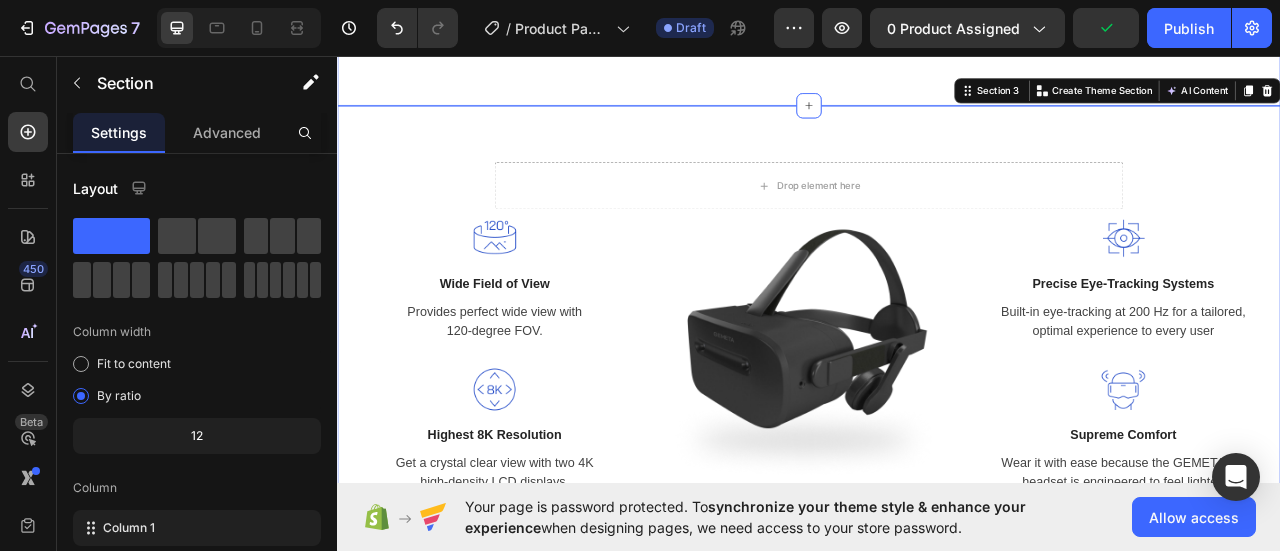 click on "Product Specifications Product Details Product Services Technical Specifications Heading Compatible operating systems Text block Windows 10 May 2019 update or higher - Significant improvements have been added to the Windows Mixed Reality platform to optimize for the visual quality of this device. For the best performance, please ensure you have the latest updates from Windows 10: version 1903/1909 (KB4577062 or later) or 2004 (KB4577063 or later). Text block Row Memory Text block 128GB/256GB Text block Row Field of view Text block 120 degrees Text block Row Resolution Text block 2448 x 2448 pixels per eye Text block Row Weight Text block 560 grams Text block Row Material Text block Magnesium alloy, plastic Text block Row Color Text block Black Text block Row Row What's Included Heading Image VR Headset Text block Image 2 Touch Controllers Text block Image Charging Cable Text block Image Power Adapter Text block Image Glasses Spacer Text block Icon List Image Row Row Professional Support Heading Image Image" at bounding box center [937, -317] 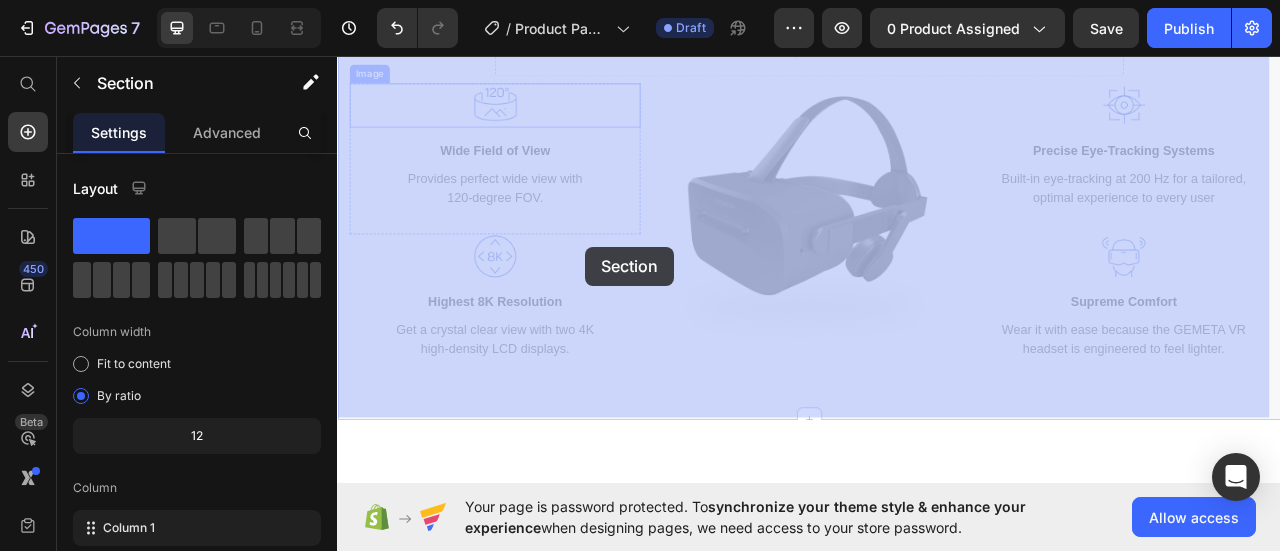 drag, startPoint x: 462, startPoint y: 197, endPoint x: 653, endPoint y: 300, distance: 217.0023 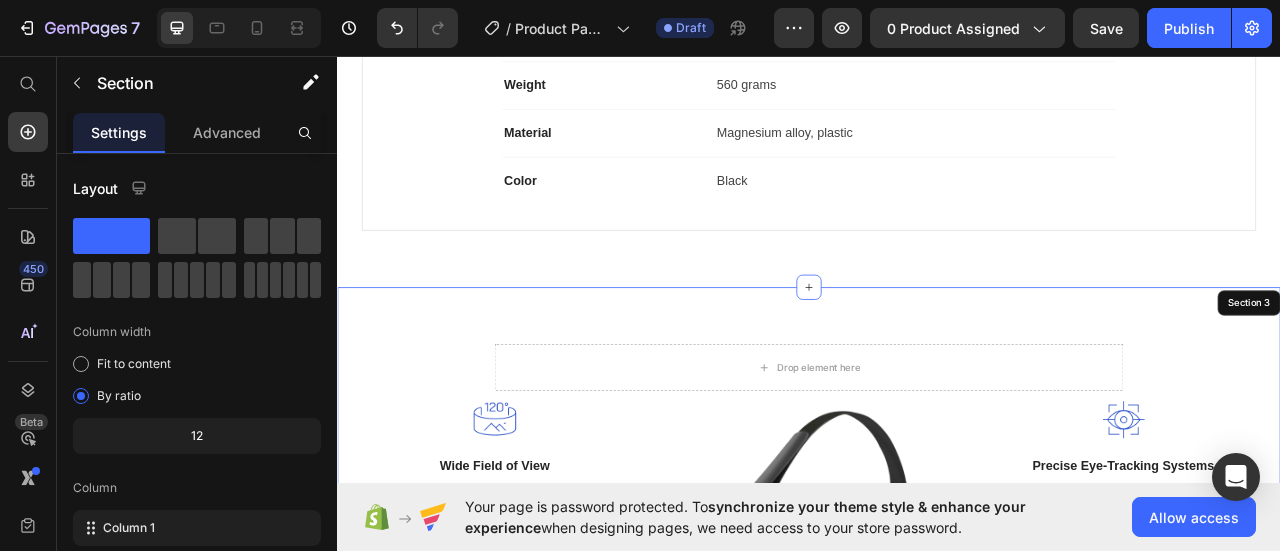 scroll, scrollTop: 1969, scrollLeft: 0, axis: vertical 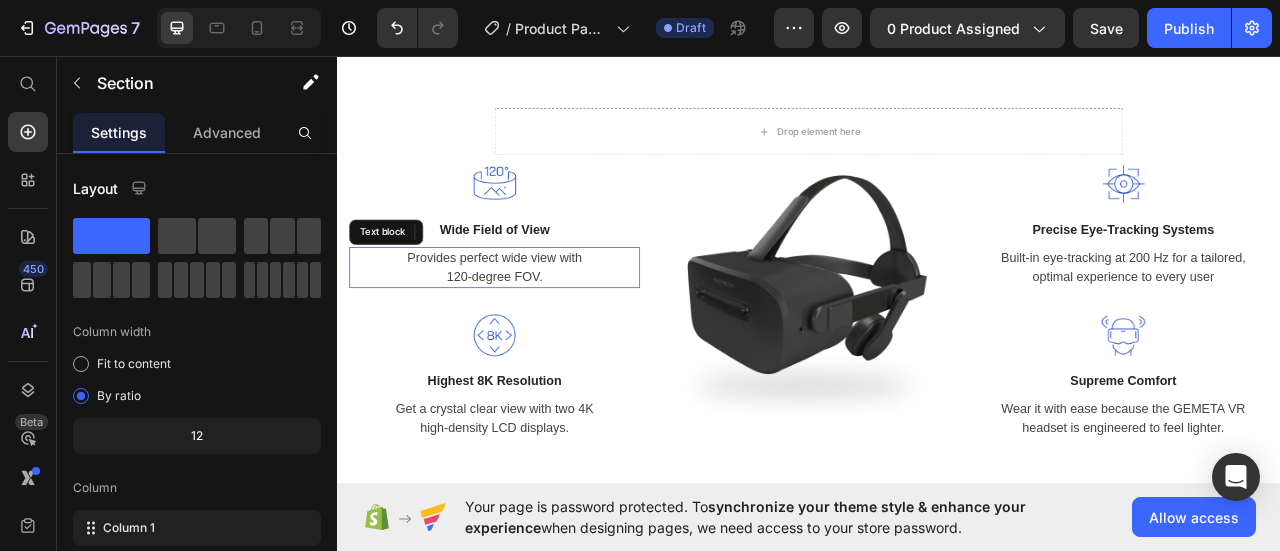 click on "Provides perfect wide view with  120-degree FOV." at bounding box center [537, 326] 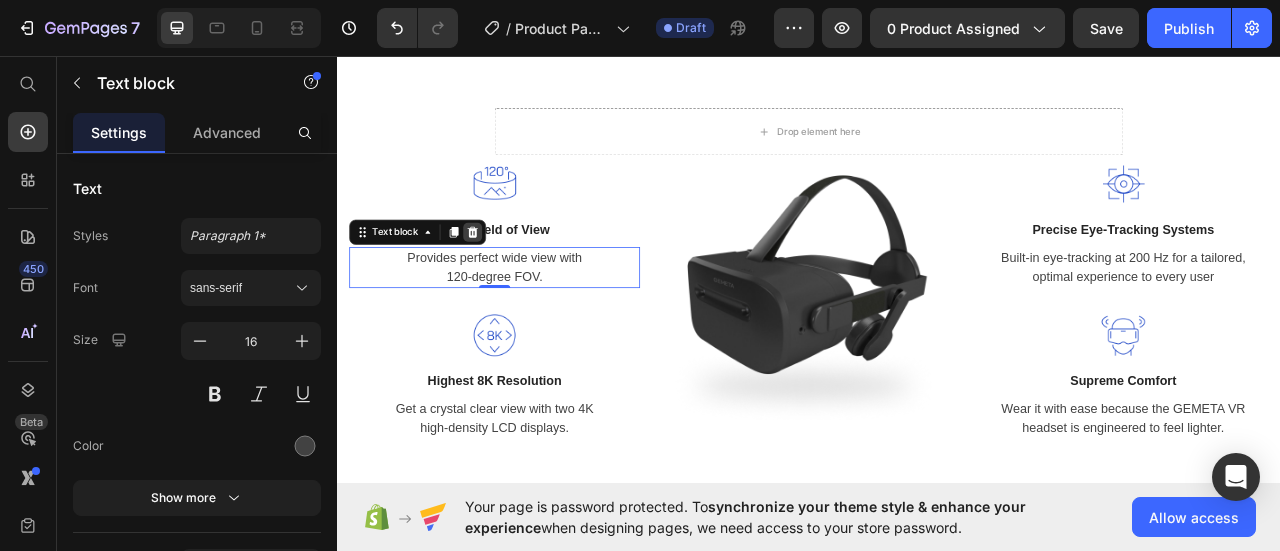 click 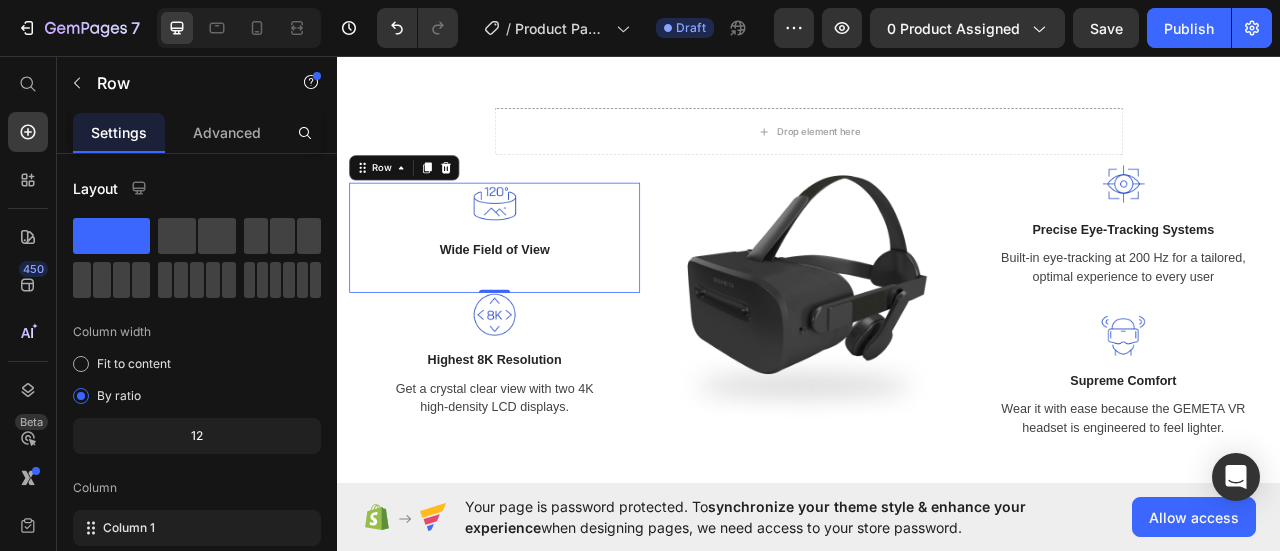 click on "Image Wide Field of View Text block" at bounding box center (537, 272) 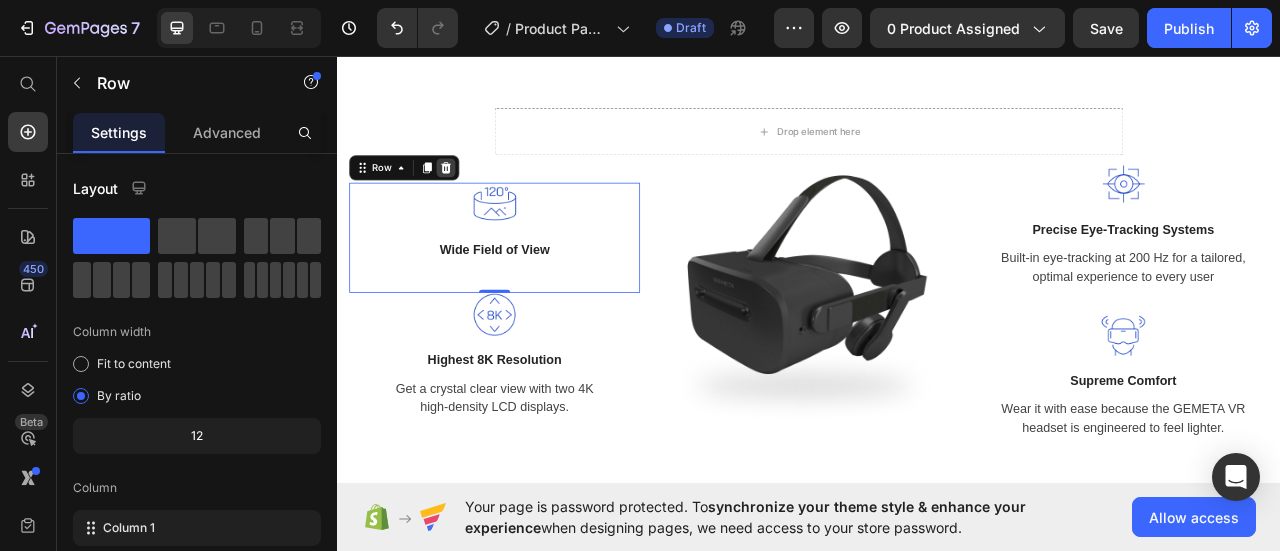 click at bounding box center (475, 199) 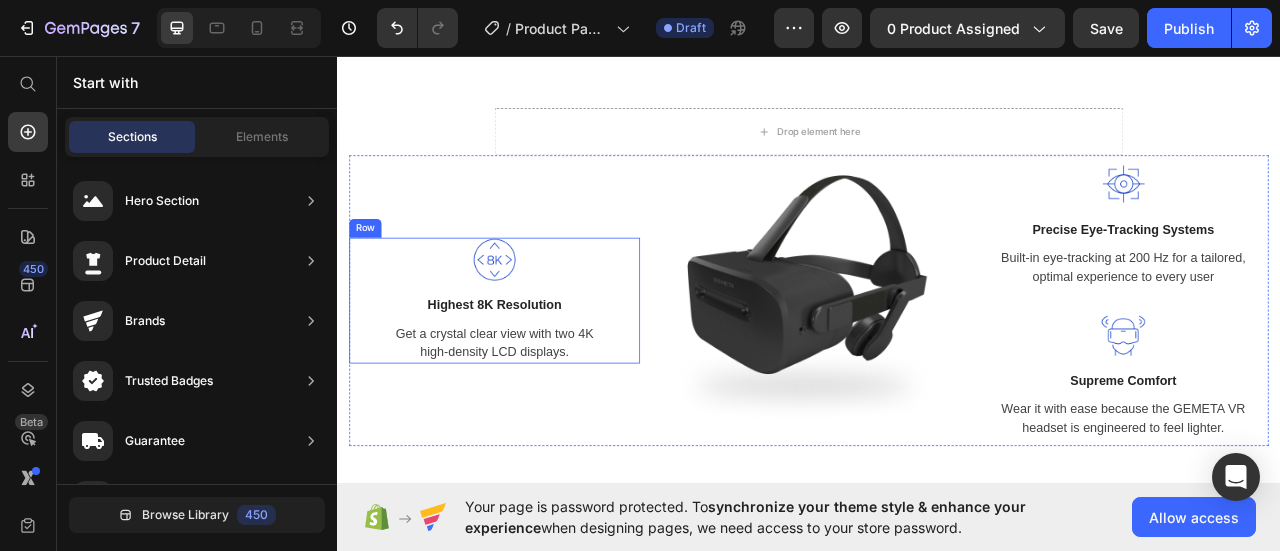 click on "Image Highest 8K Resolution Text block Get a crystal clear view with two 4K  high-density LCD displays. Text block" at bounding box center [537, 368] 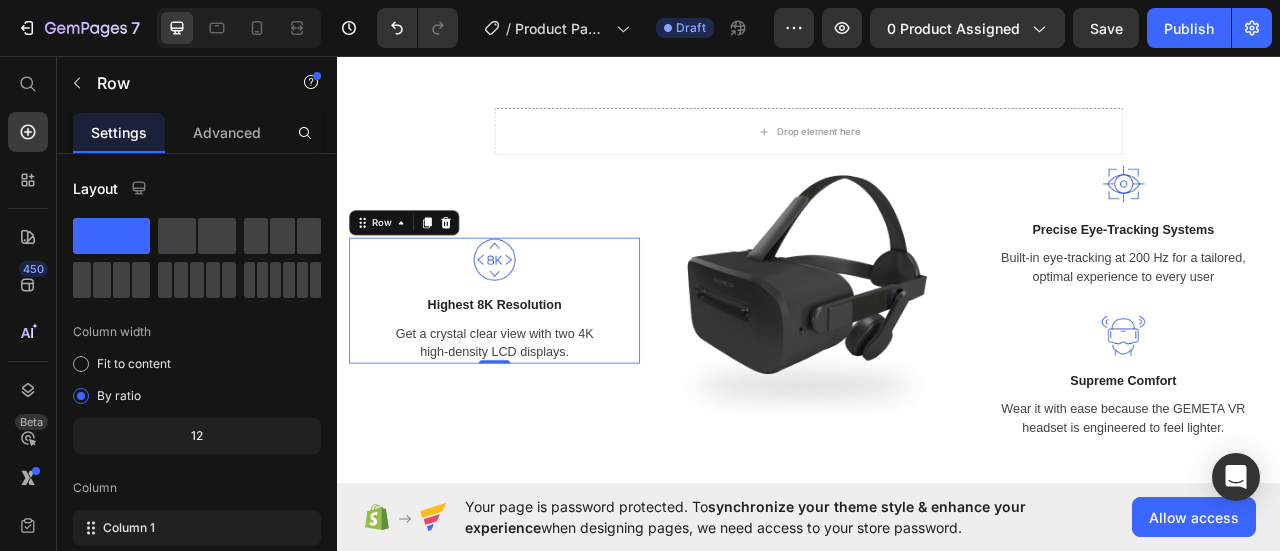 click on "Row" at bounding box center [422, 269] 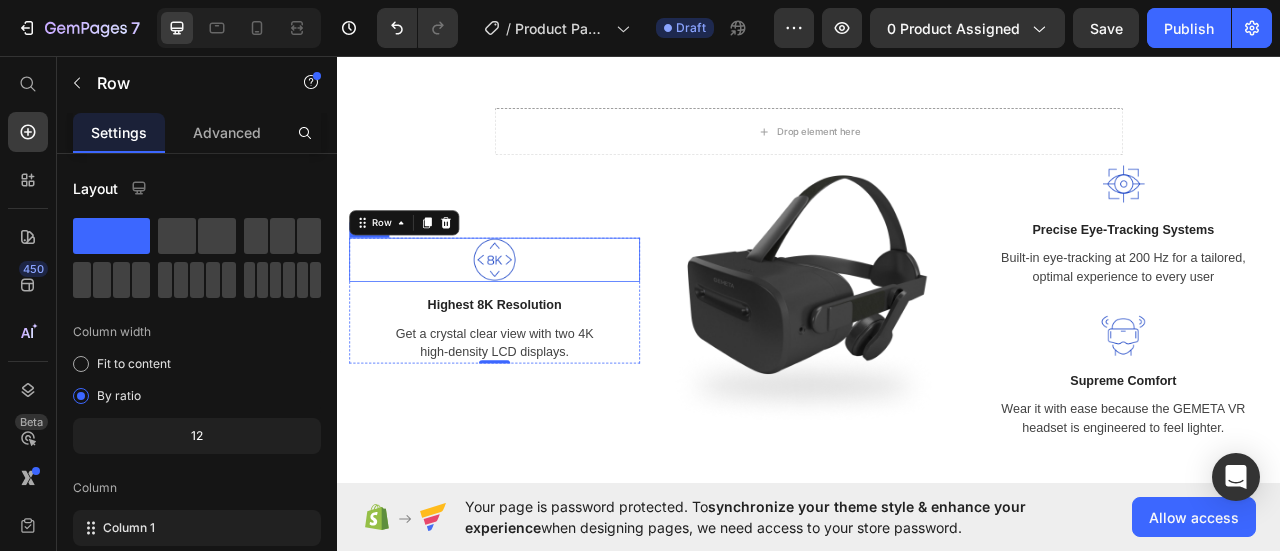 click at bounding box center [937, 368] 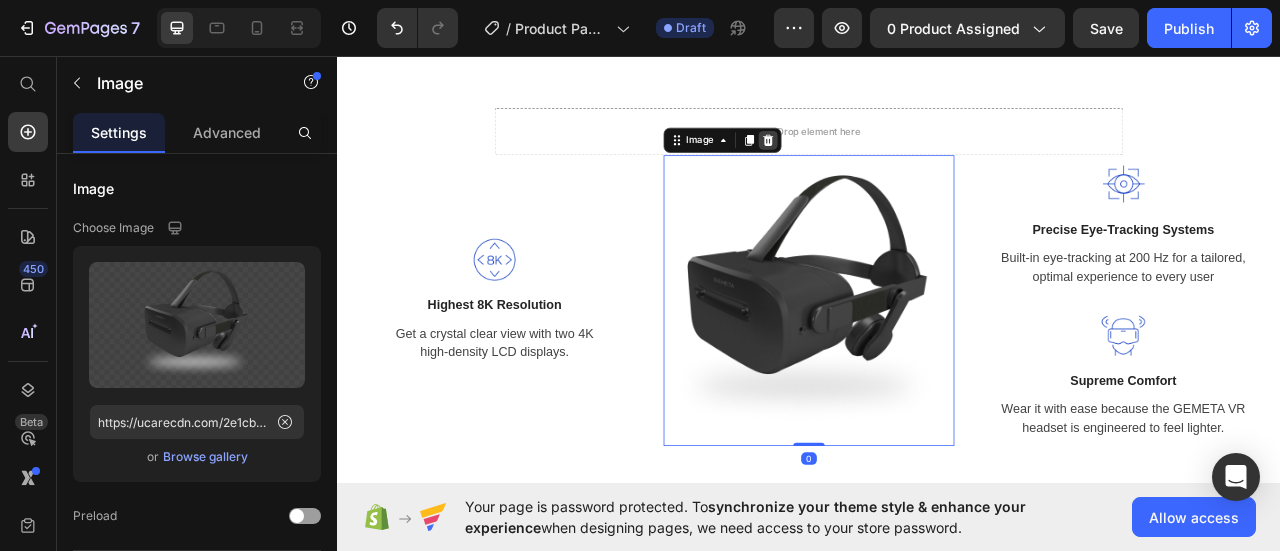 click 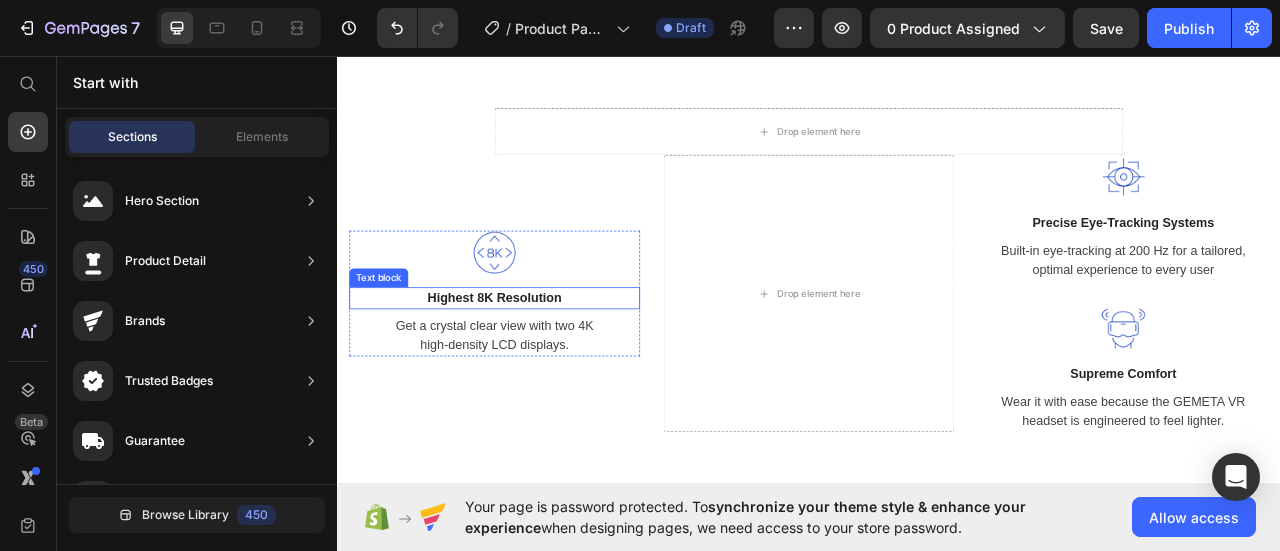 drag, startPoint x: 535, startPoint y: 369, endPoint x: 530, endPoint y: 349, distance: 20.615528 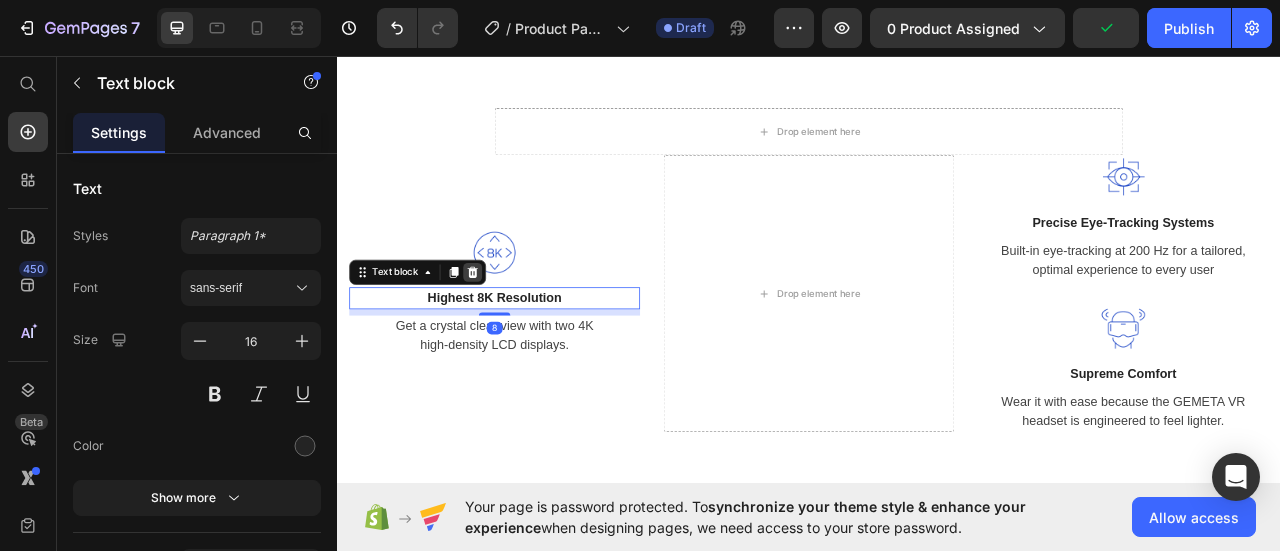click at bounding box center [509, 332] 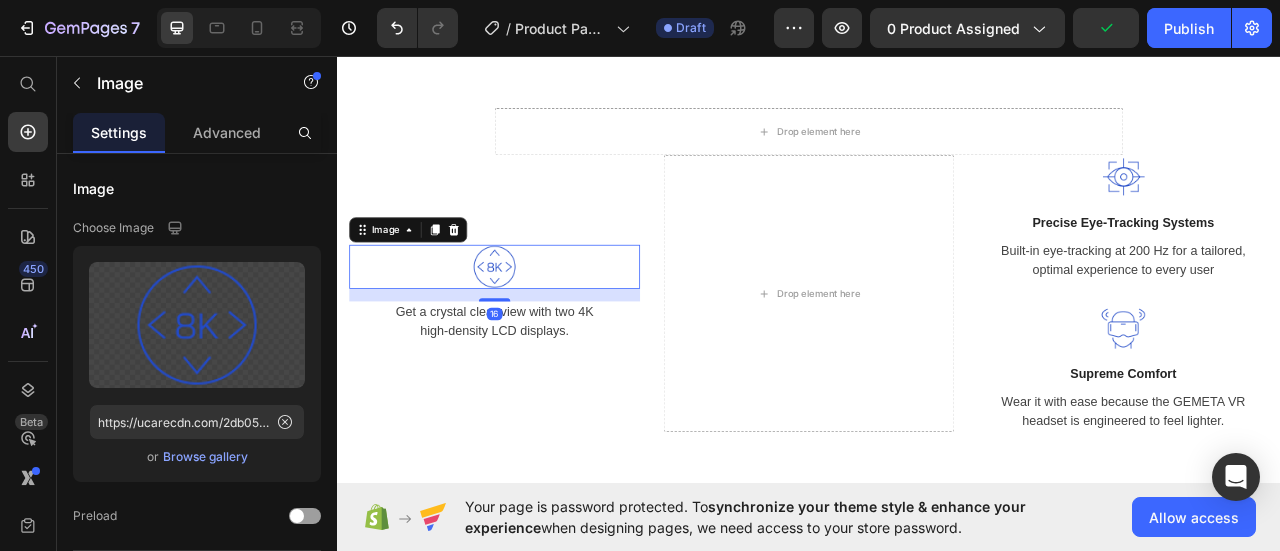 click at bounding box center (537, 325) 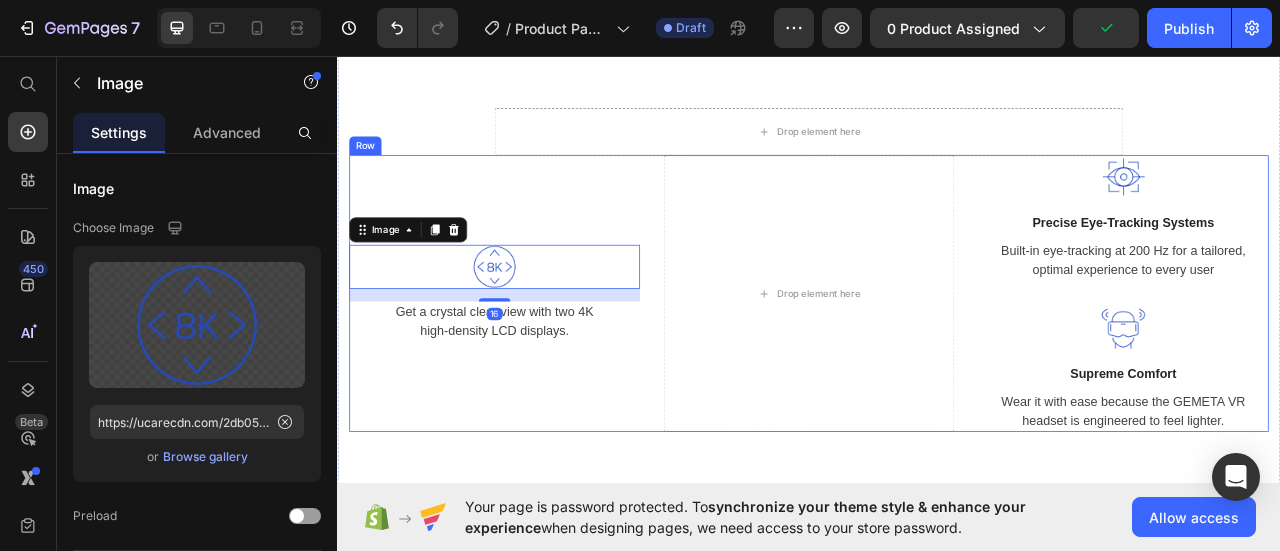 click on "Image" at bounding box center [427, 278] 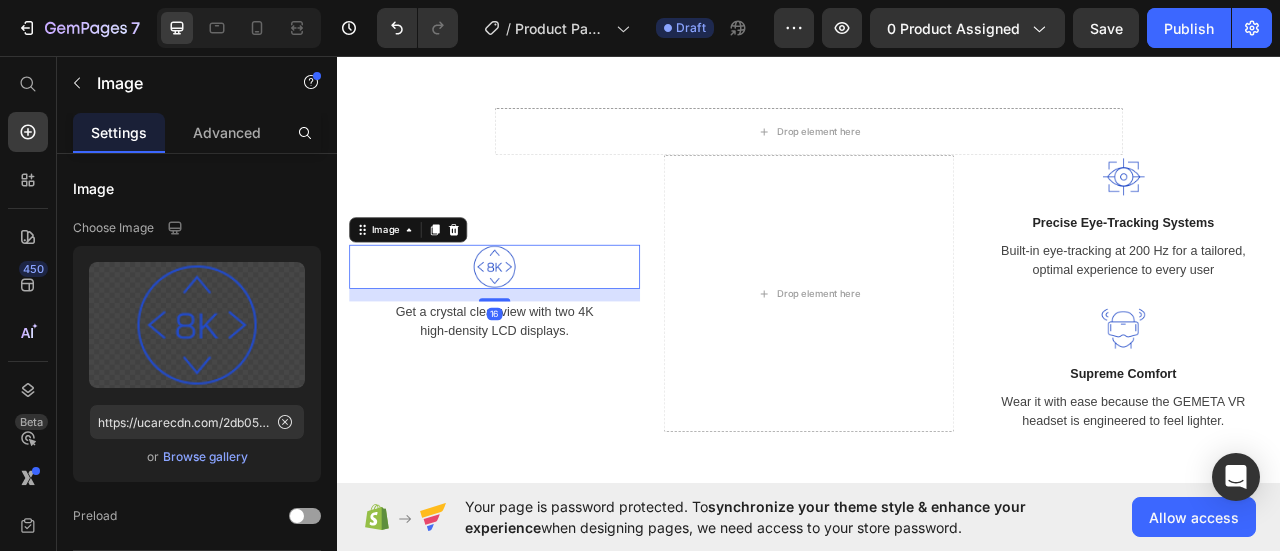 click on "Image" at bounding box center [427, 278] 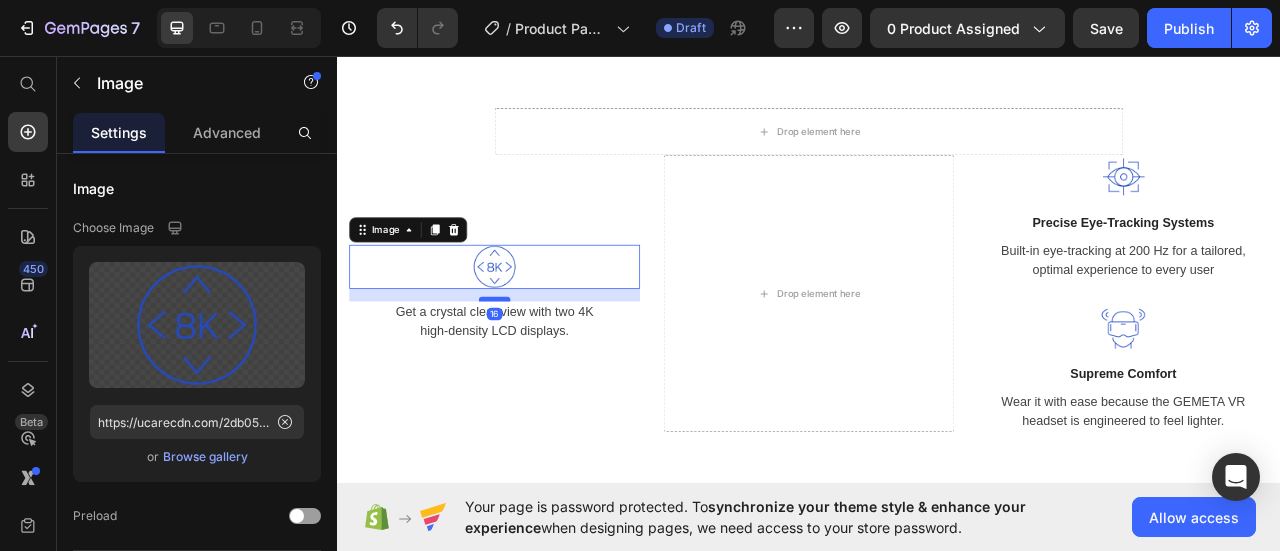 click at bounding box center [537, 366] 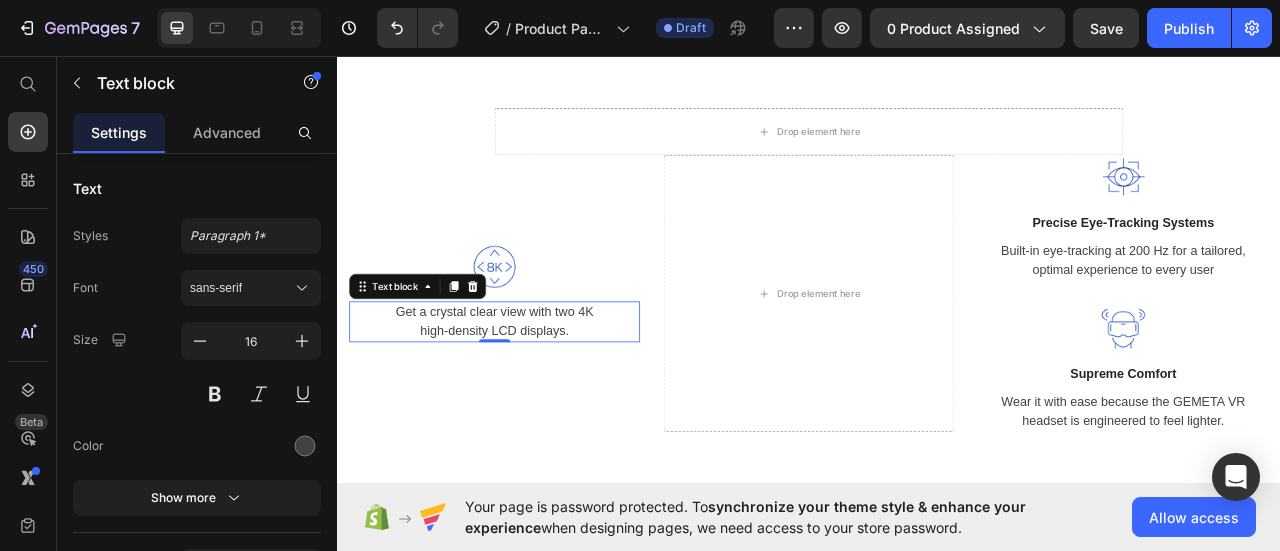 click on "Get a crystal clear view with two 4K  high-density LCD displays." at bounding box center (537, 395) 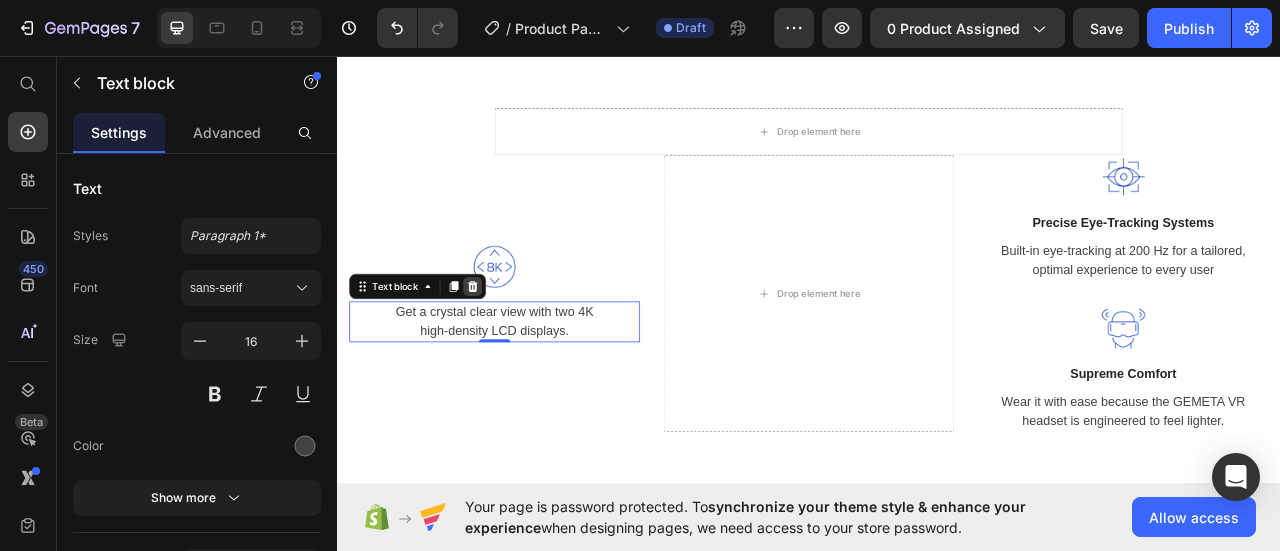 click 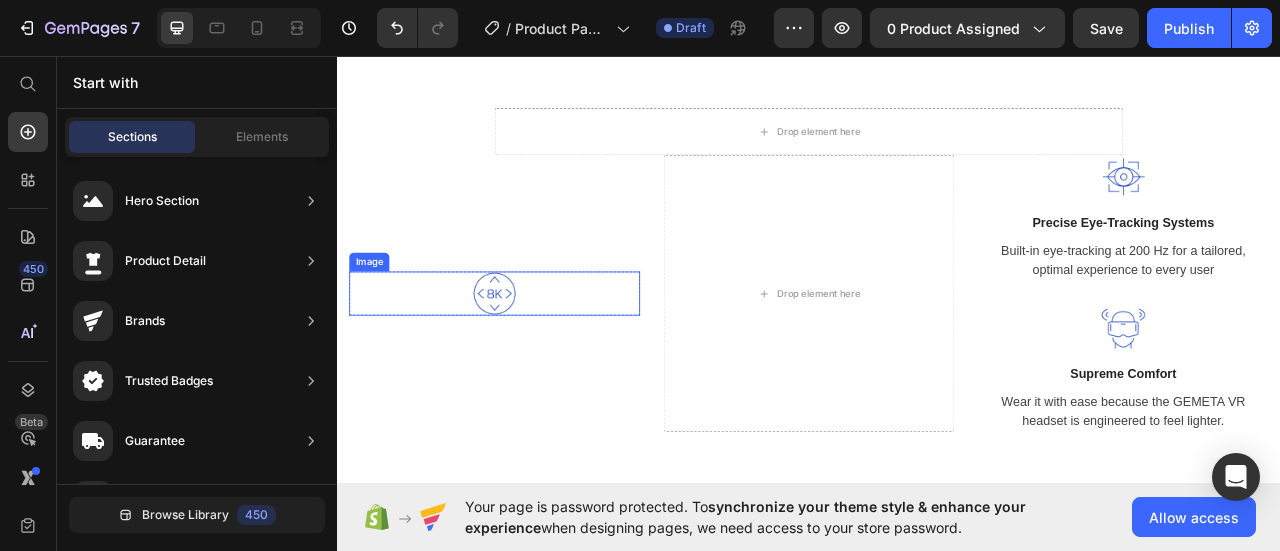 click at bounding box center [537, 359] 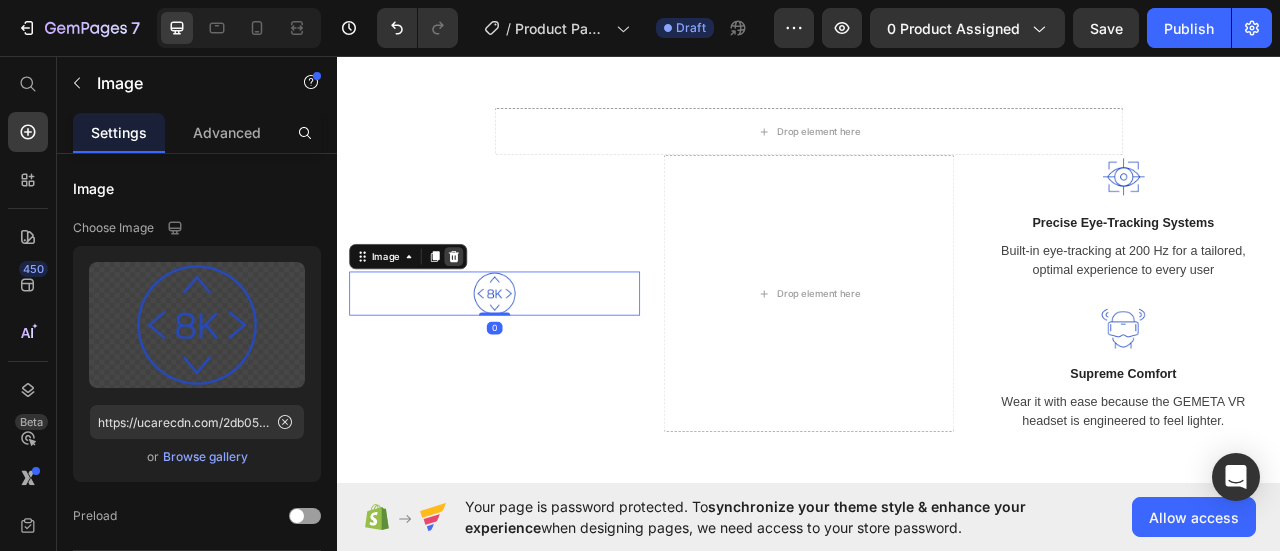 click 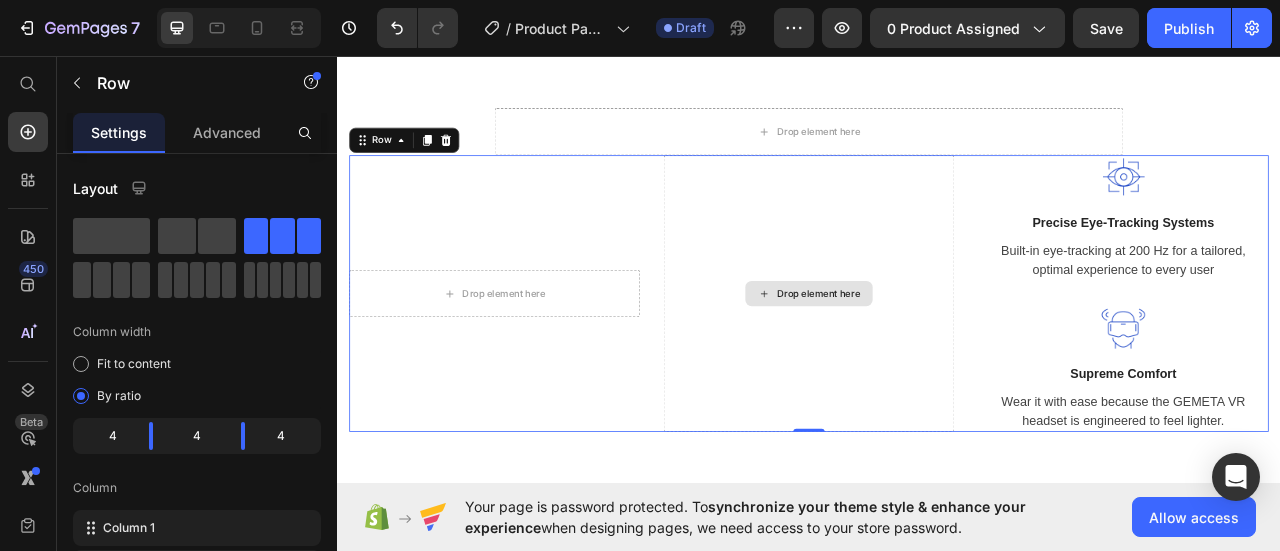 click on "Drop element here" at bounding box center [937, 359] 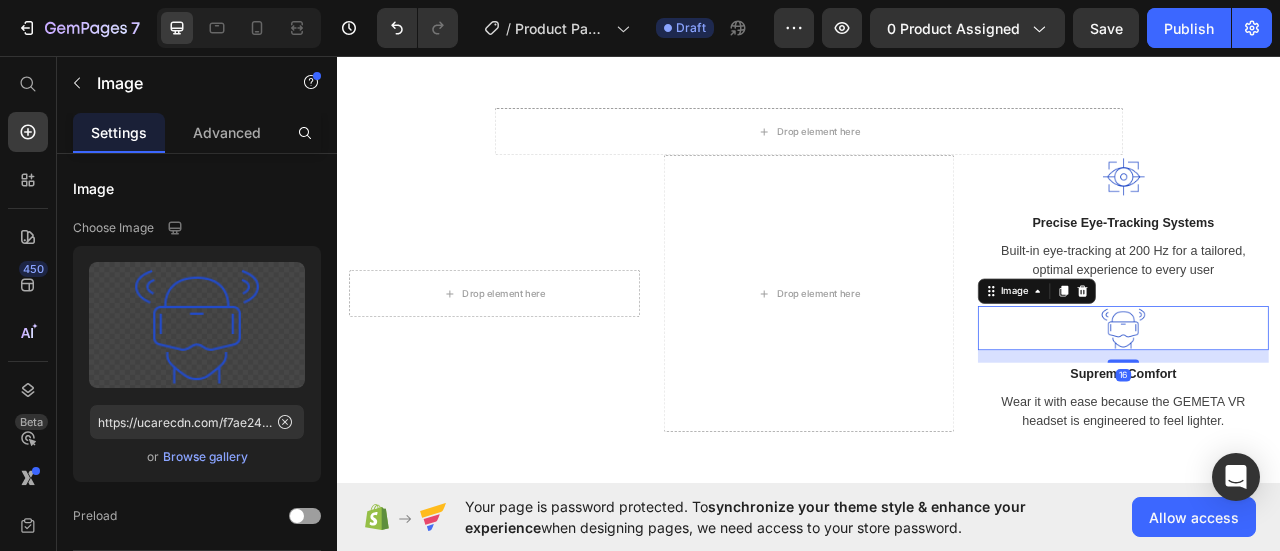 click at bounding box center [1337, 403] 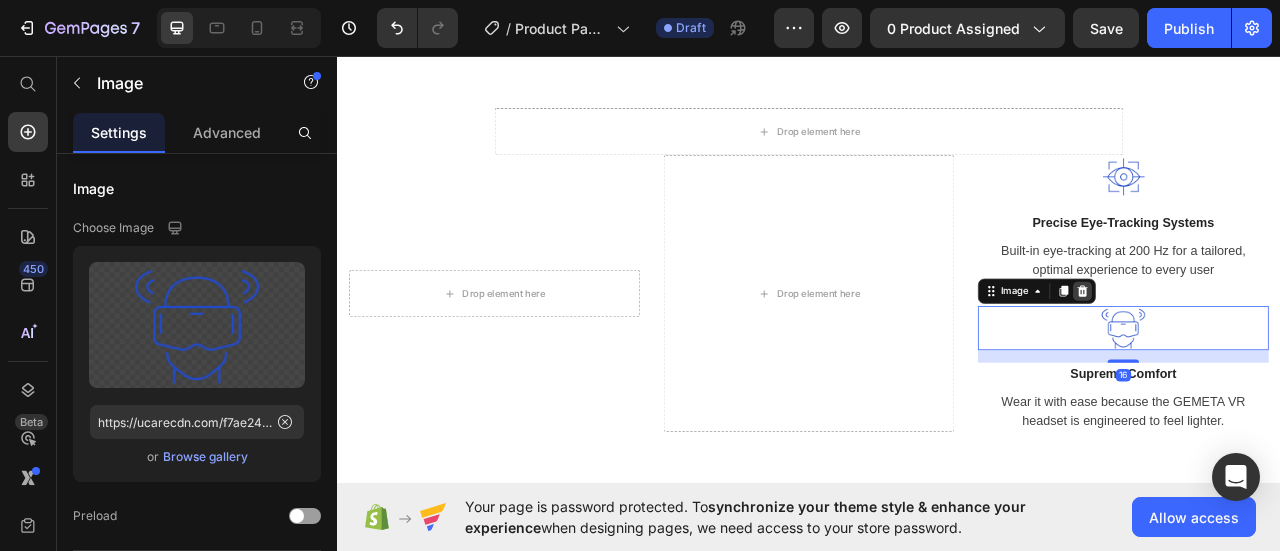 click 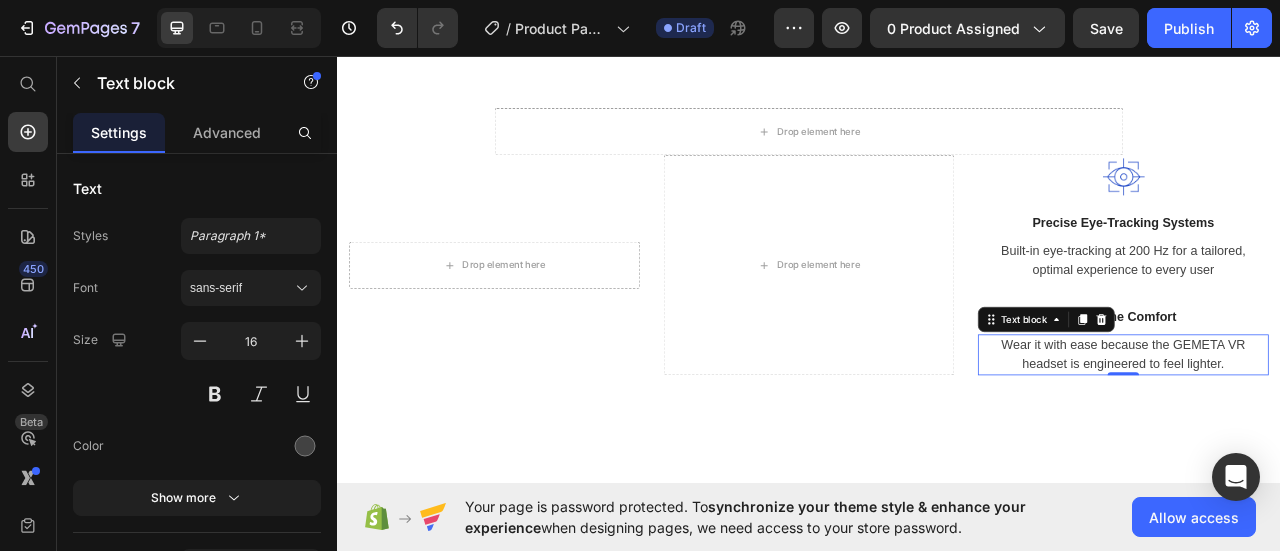 click on "Wear it with ease because the GEMETA VR headset is engineered to feel lighter." at bounding box center [1337, 437] 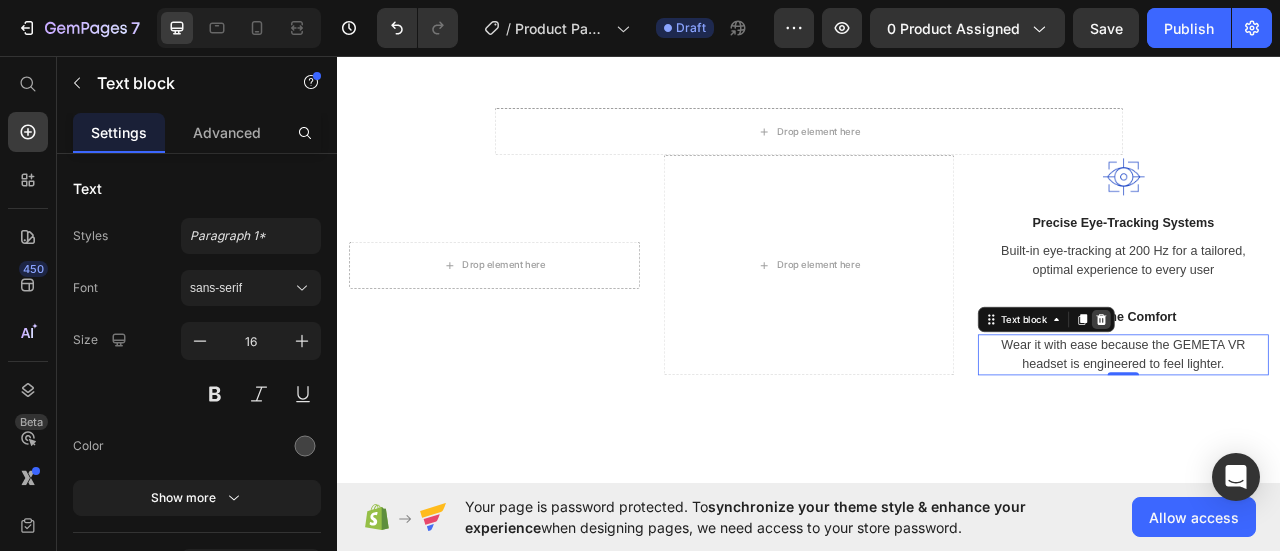 click at bounding box center [1309, 392] 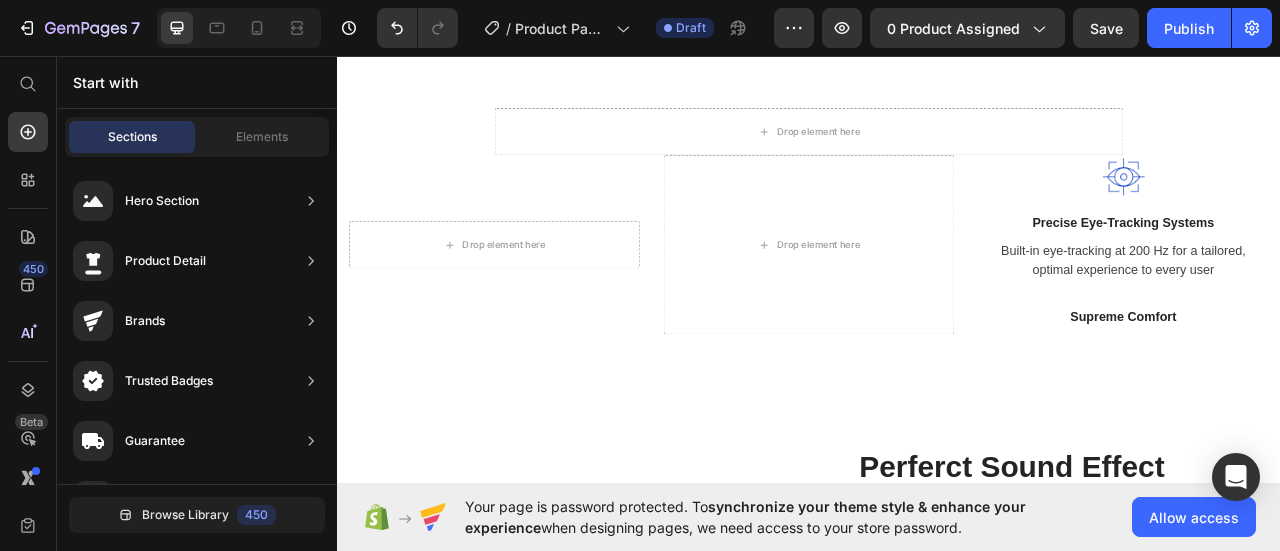 click on "Supreme Comfort" at bounding box center [1337, 389] 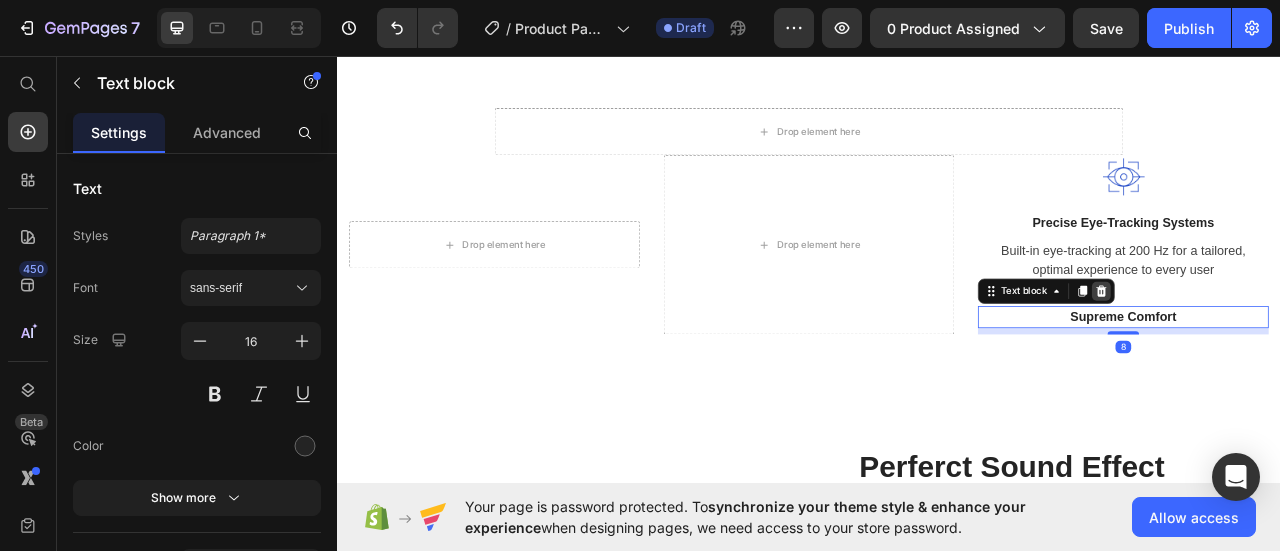 click 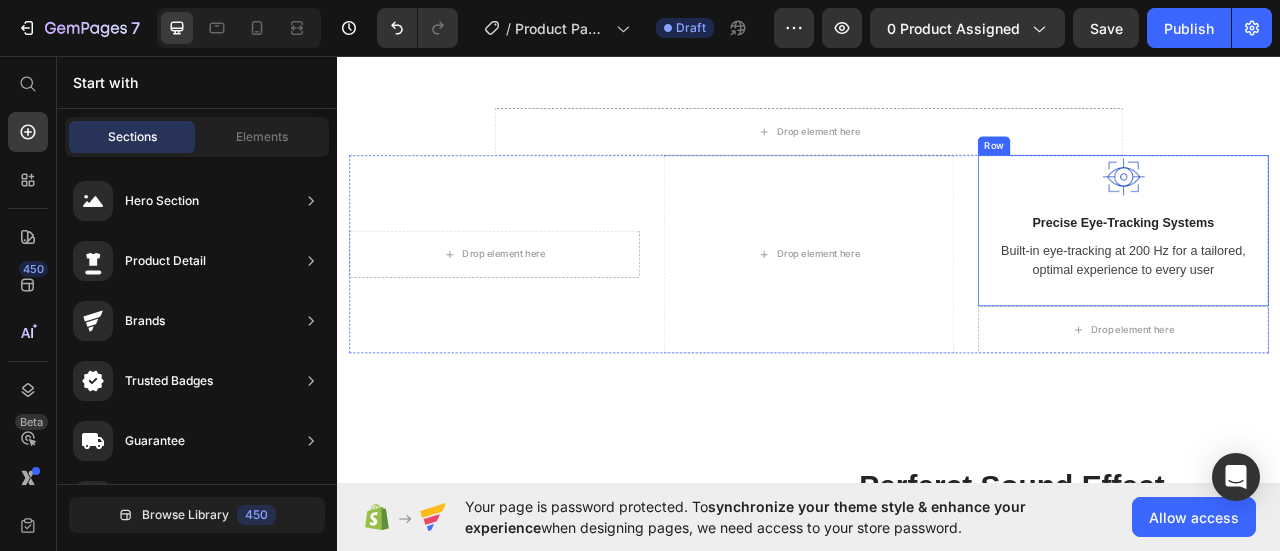 click on "Built-in eye-tracking at 200 Hz for a tailored, optimal experience to every user" at bounding box center (1337, 317) 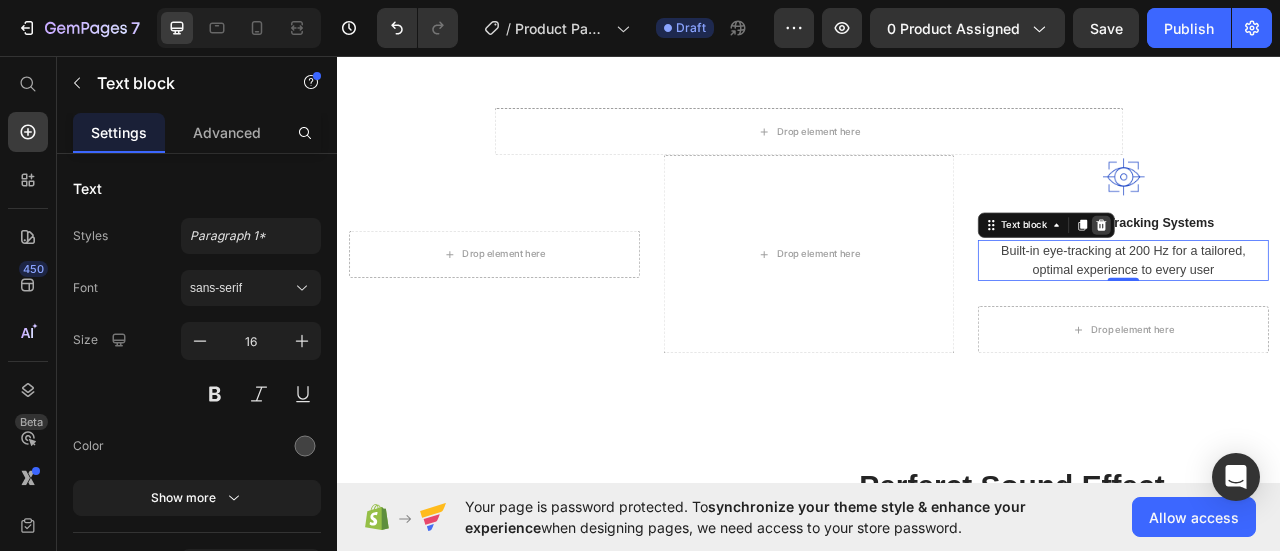click 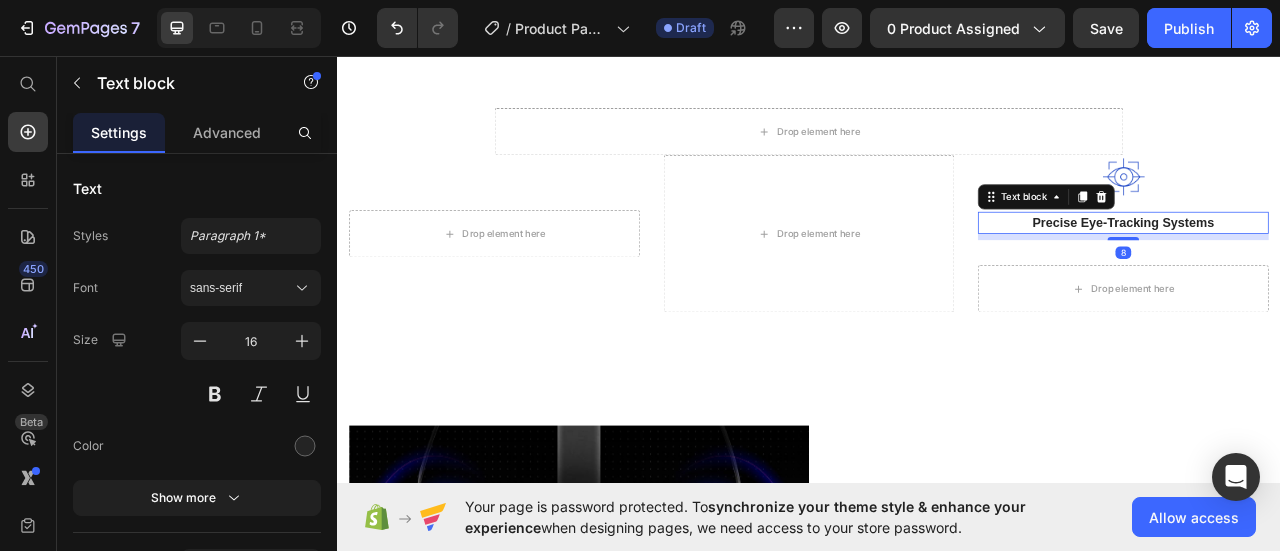 click on "Precise Eye-Tracking Systems" at bounding box center (1337, 269) 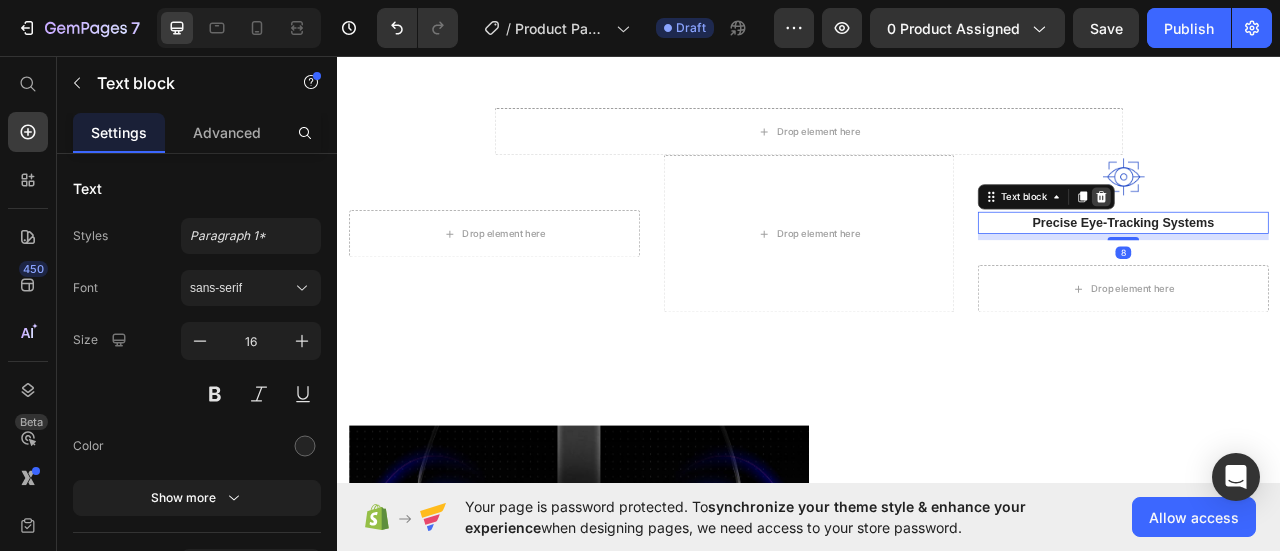 click 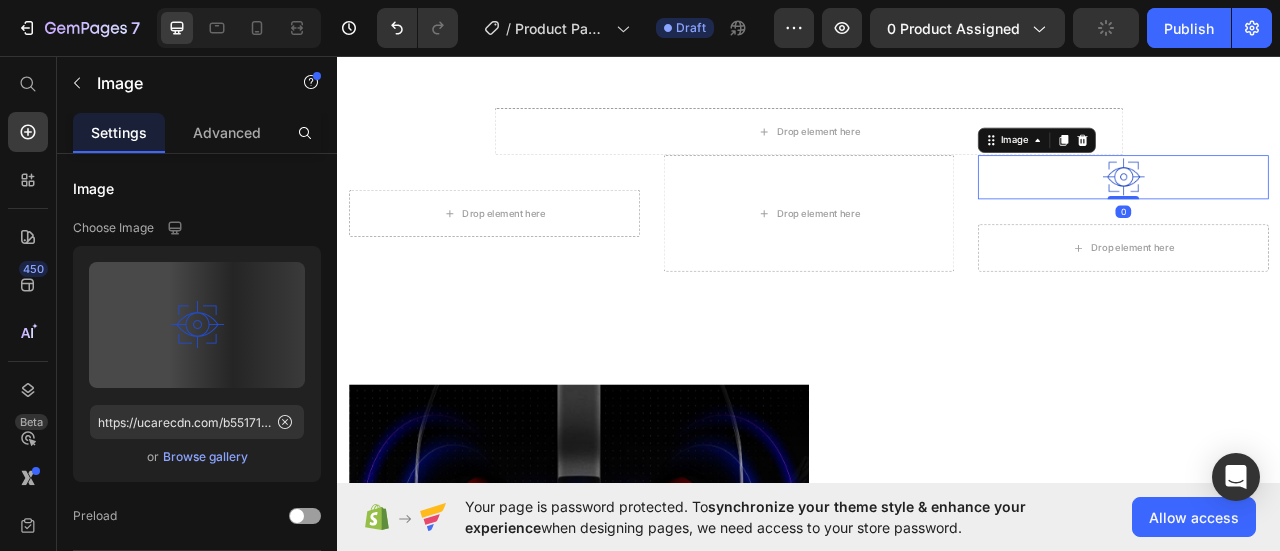click at bounding box center (1337, 211) 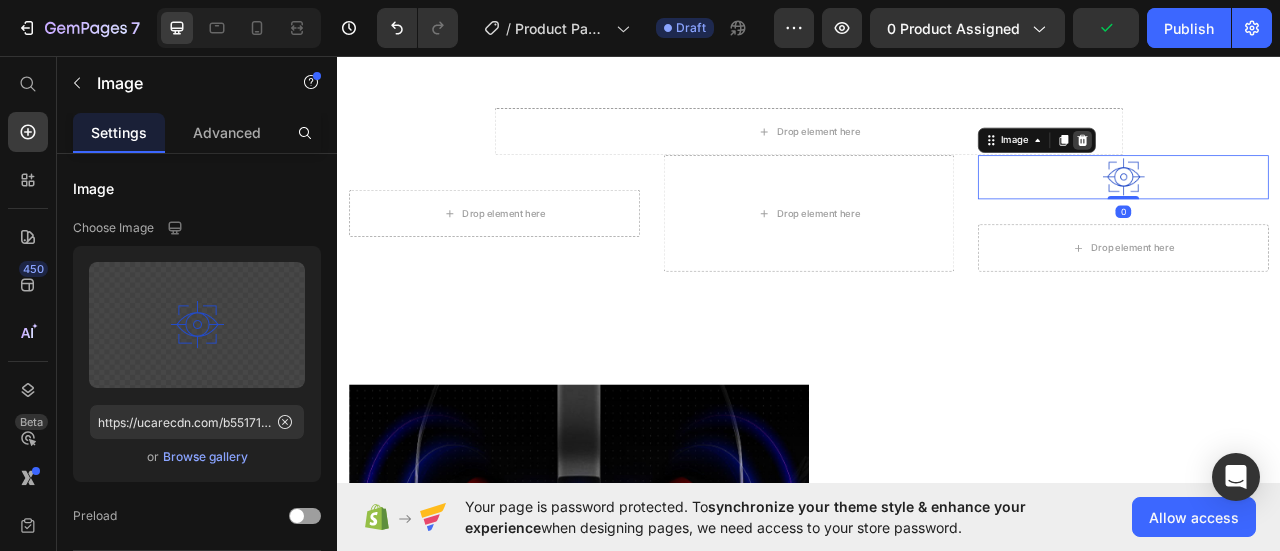 click 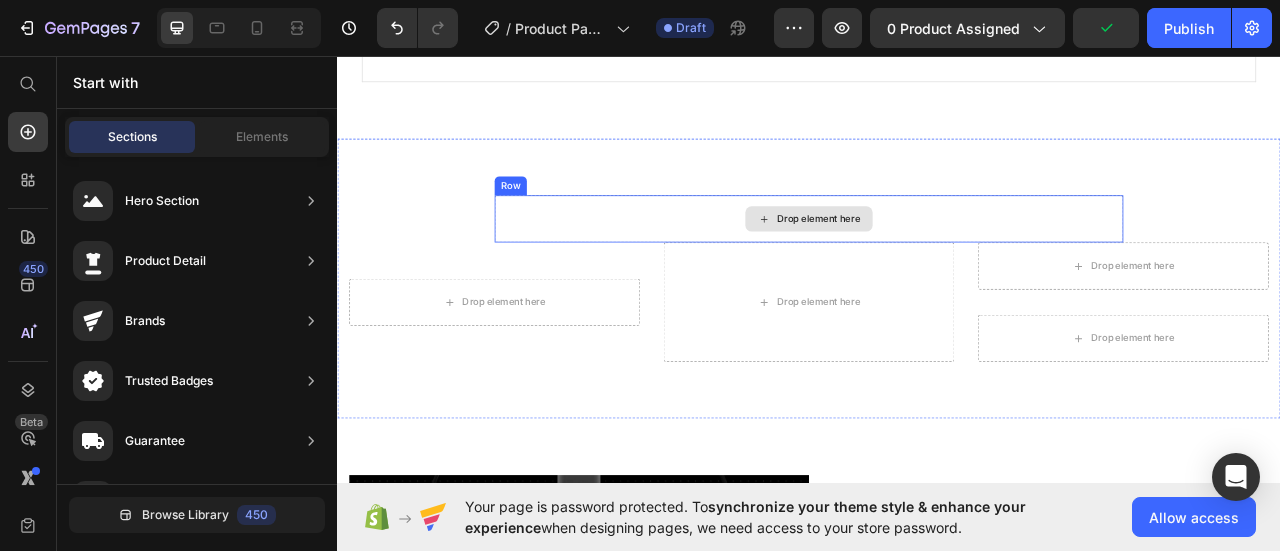 scroll, scrollTop: 2153, scrollLeft: 0, axis: vertical 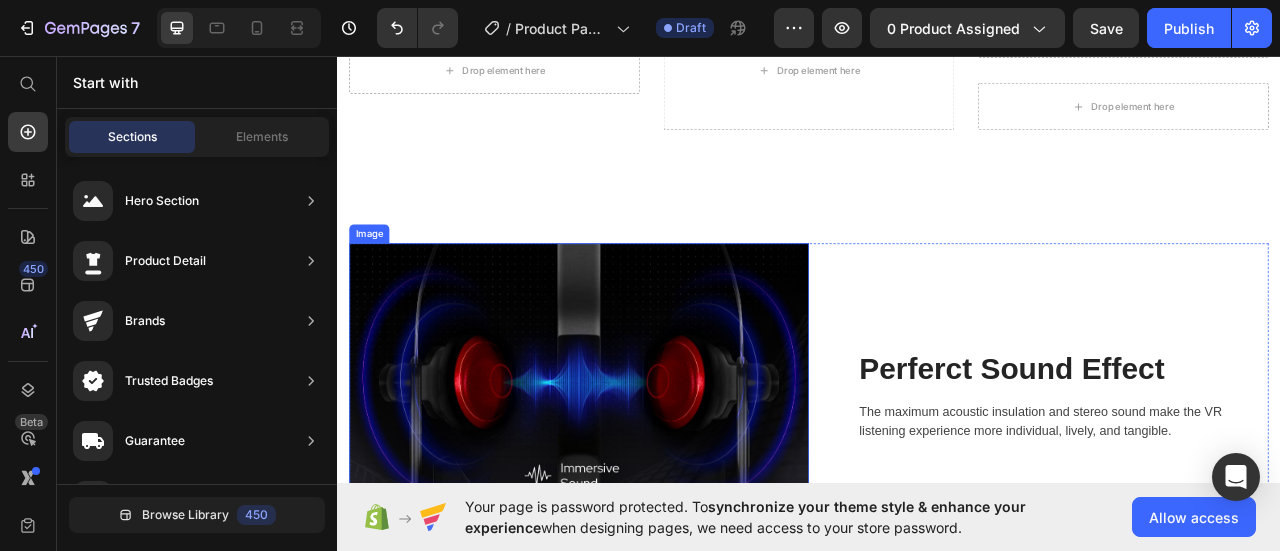 click at bounding box center [644, 489] 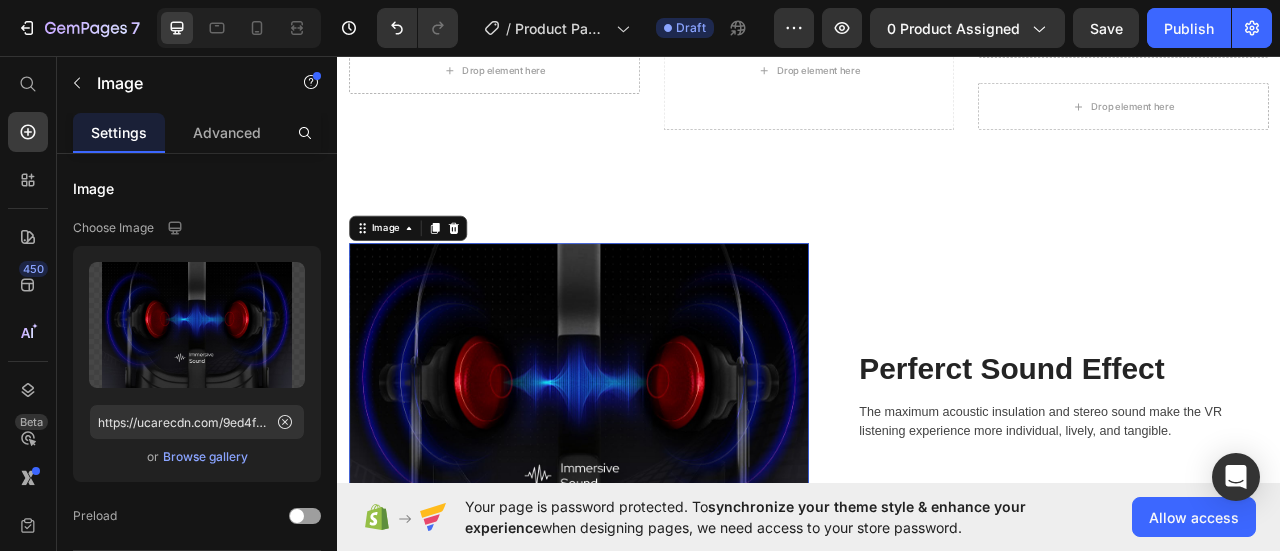 click on "Image" at bounding box center [427, 276] 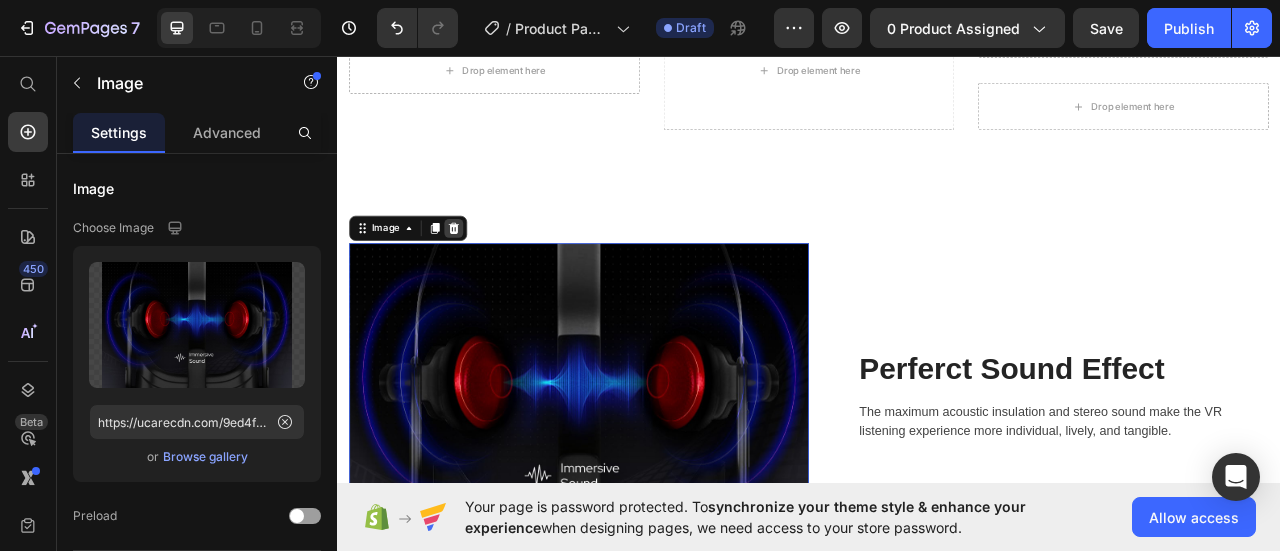 click 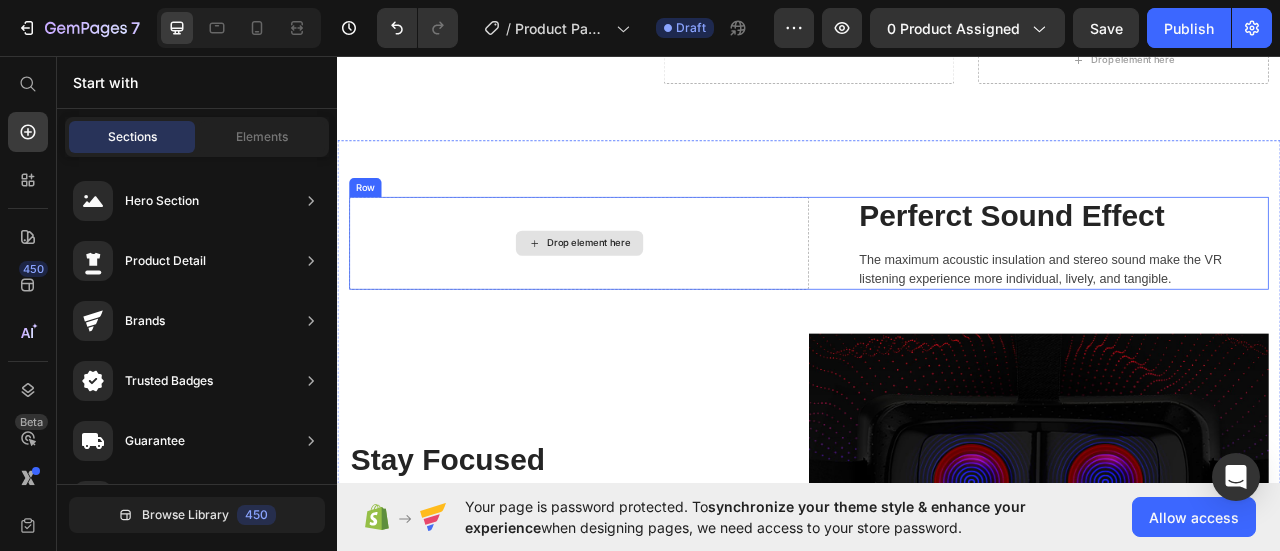 scroll, scrollTop: 2253, scrollLeft: 0, axis: vertical 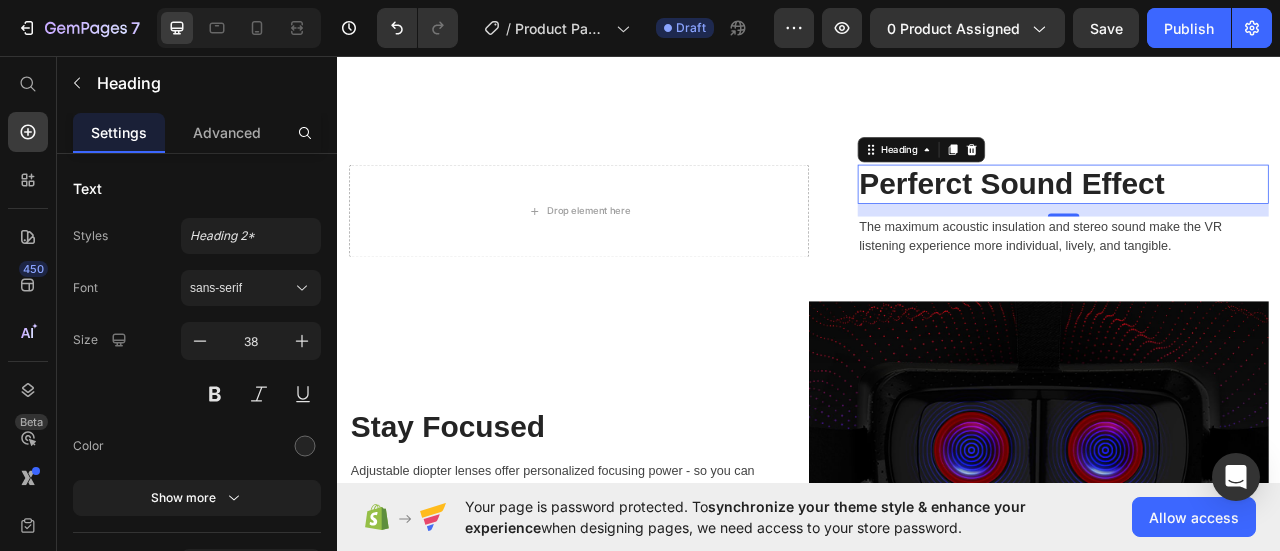 click on "Perferct Sound Effect" at bounding box center [1260, 220] 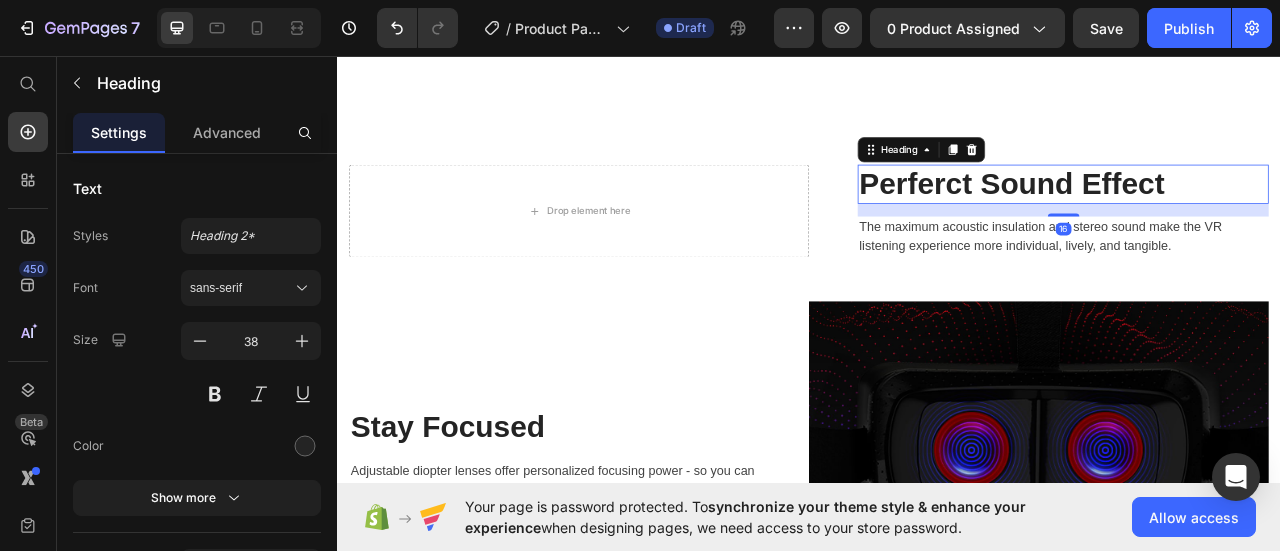 click on "Heading" at bounding box center [1080, 176] 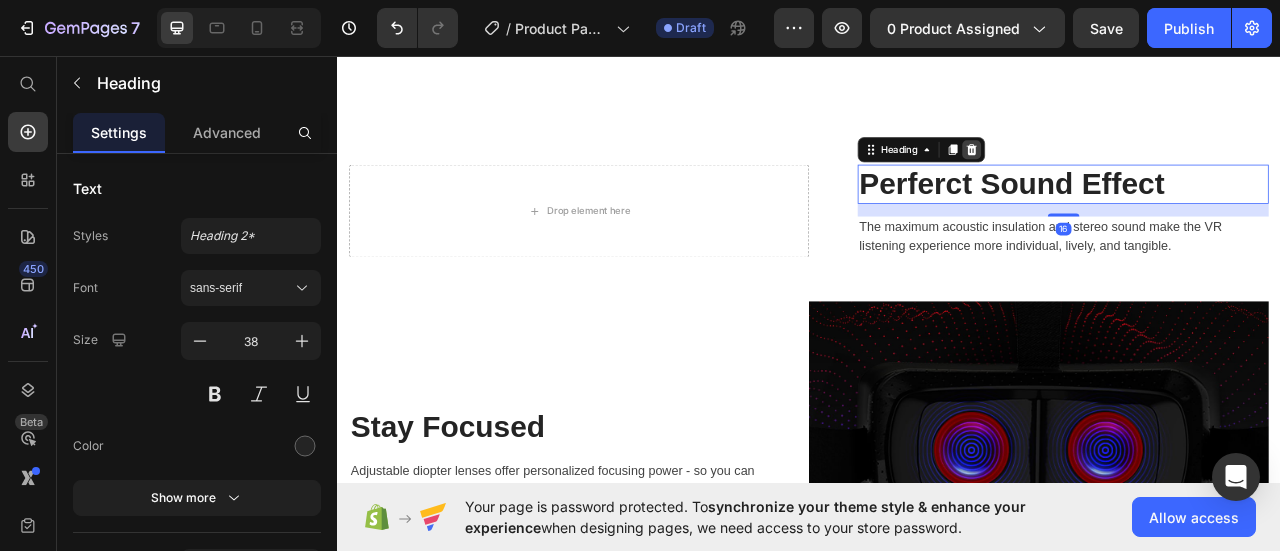 click 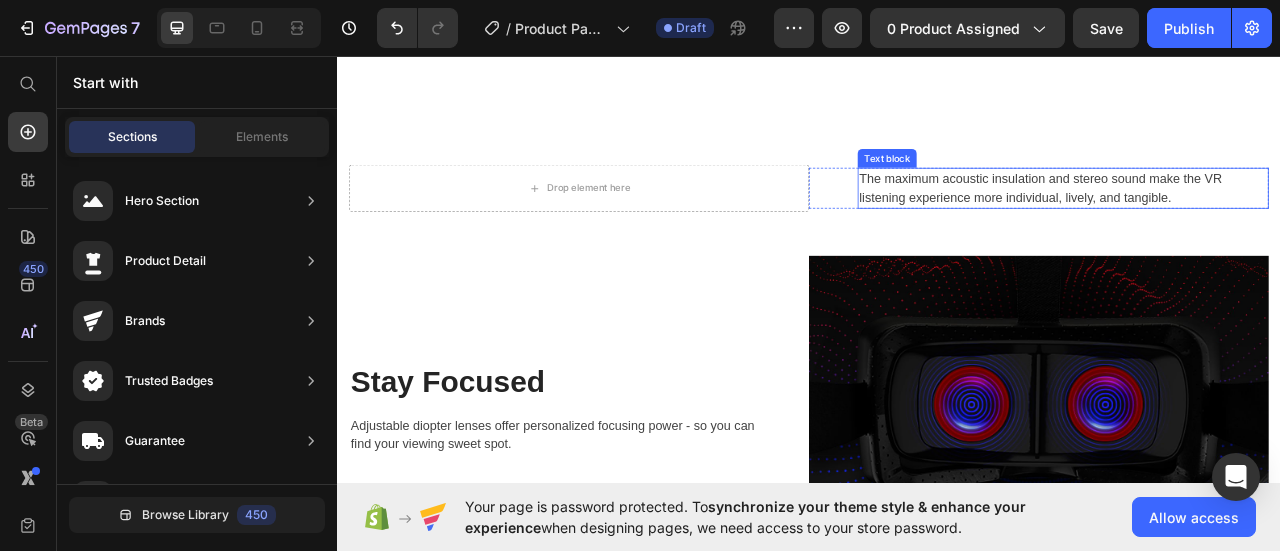click on "The maximum acoustic insulation and stereo sound make the VR listening experience more individual, lively, and tangible." at bounding box center [1260, 225] 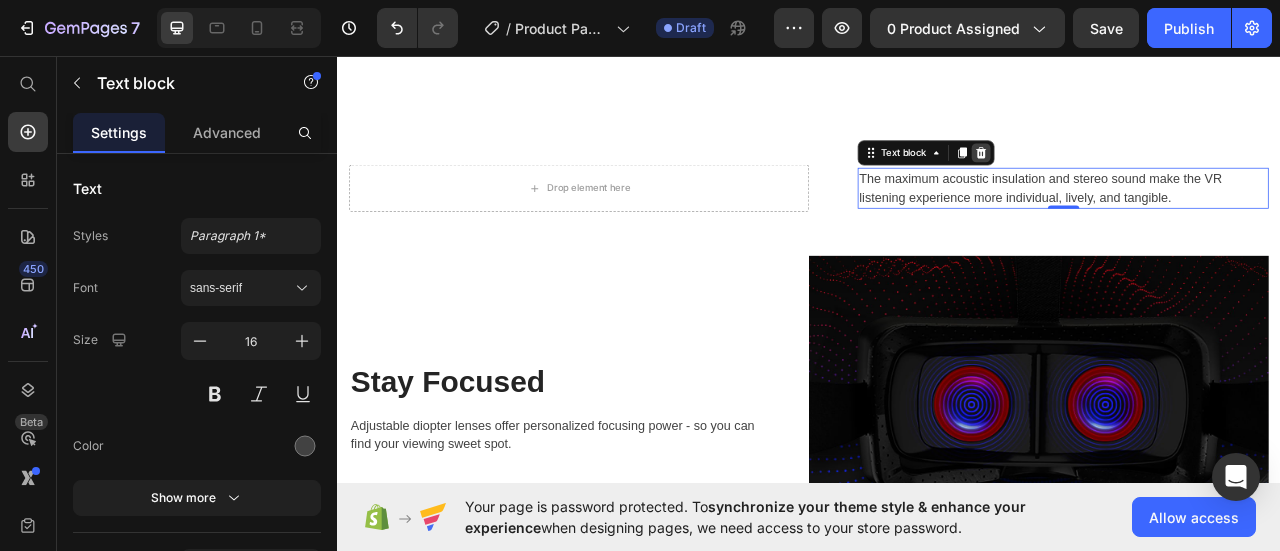 click at bounding box center [1156, 180] 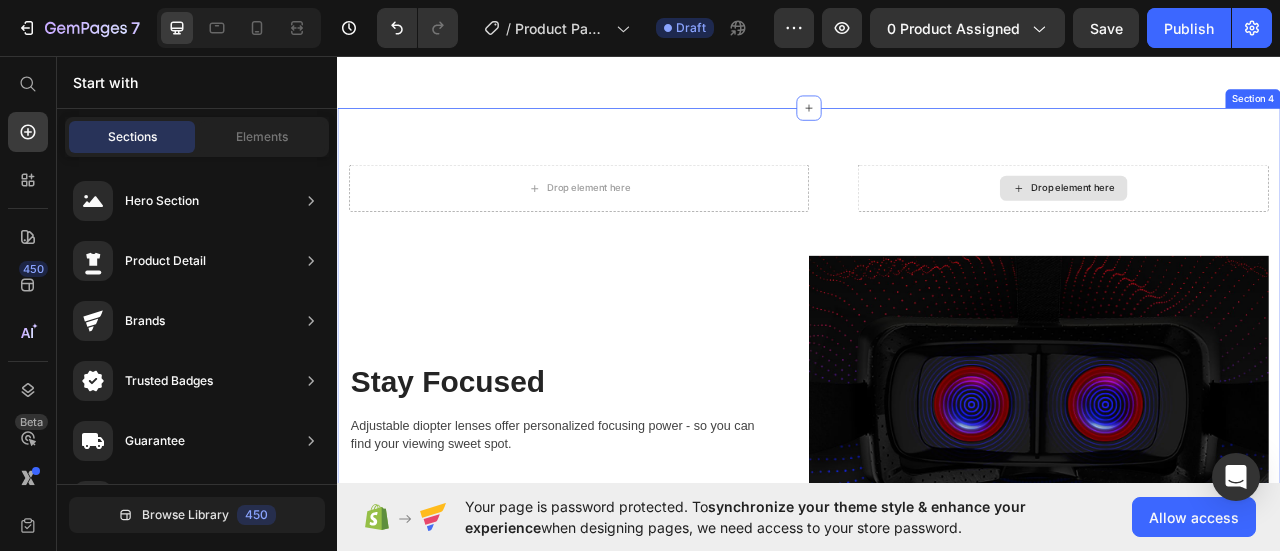 click at bounding box center [1229, 506] 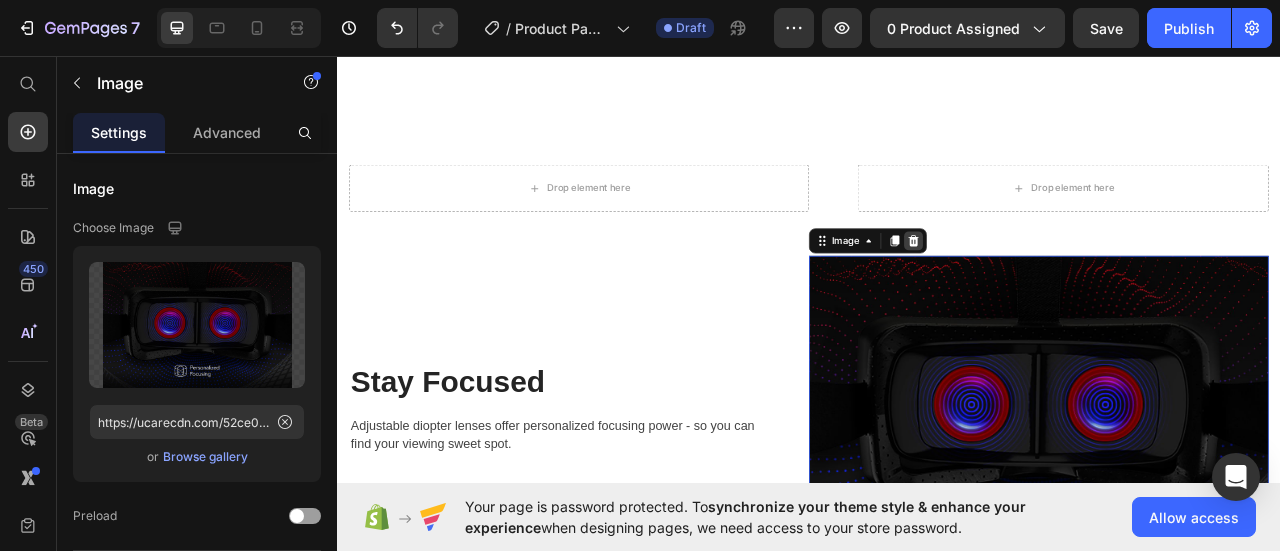 click 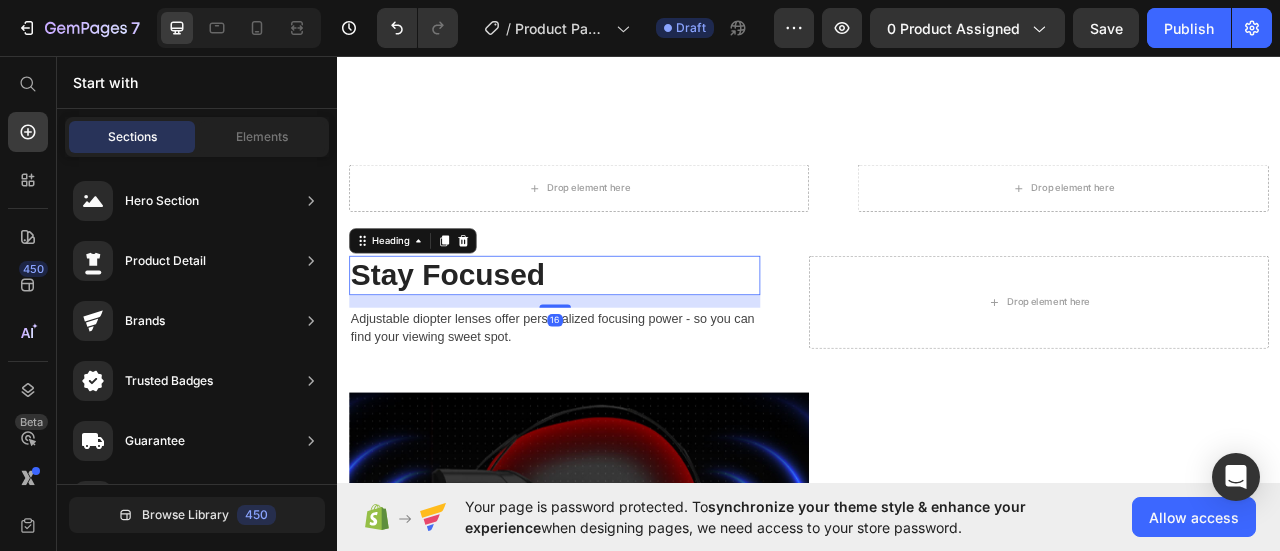click on "Stay Focused" at bounding box center (613, 336) 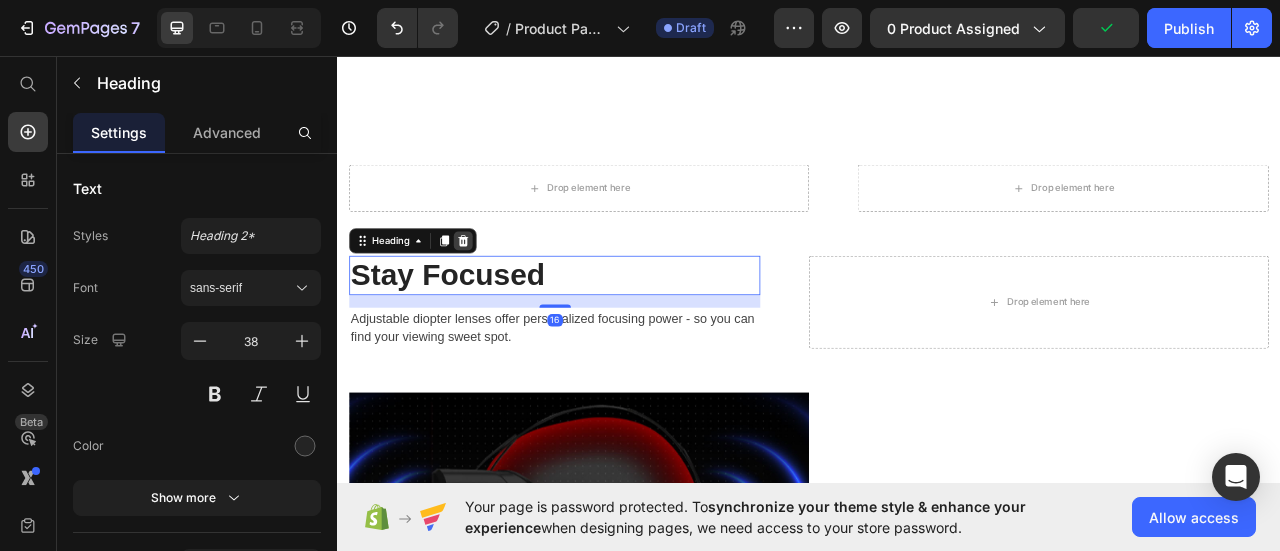 click 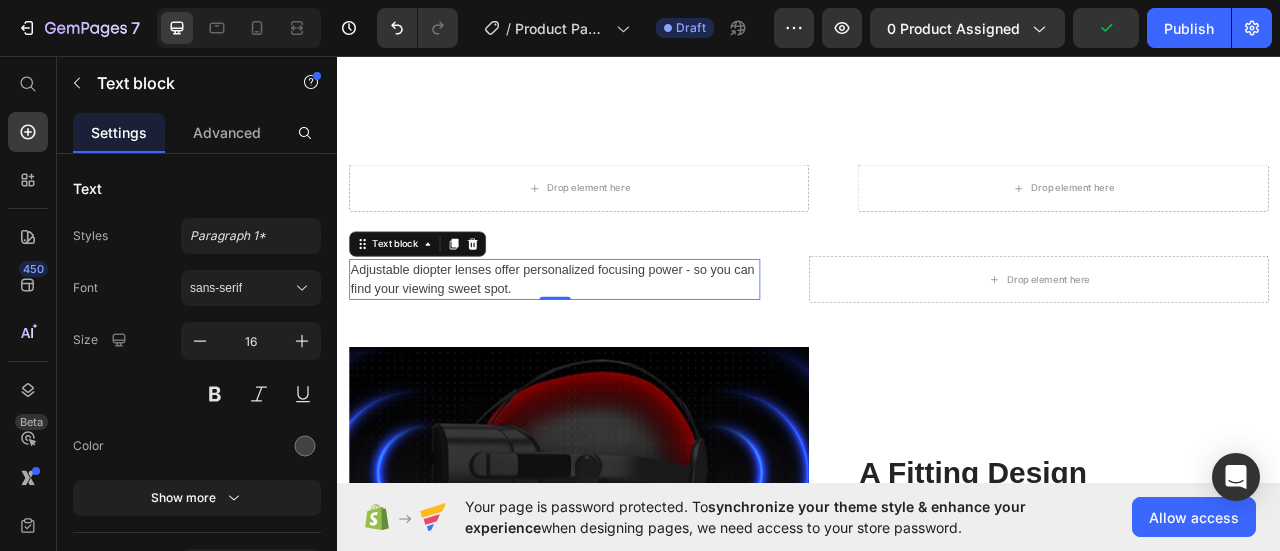 click on "Adjustable diopter lenses offer personalized focusing power - so you can find your viewing sweet spot." at bounding box center [613, 341] 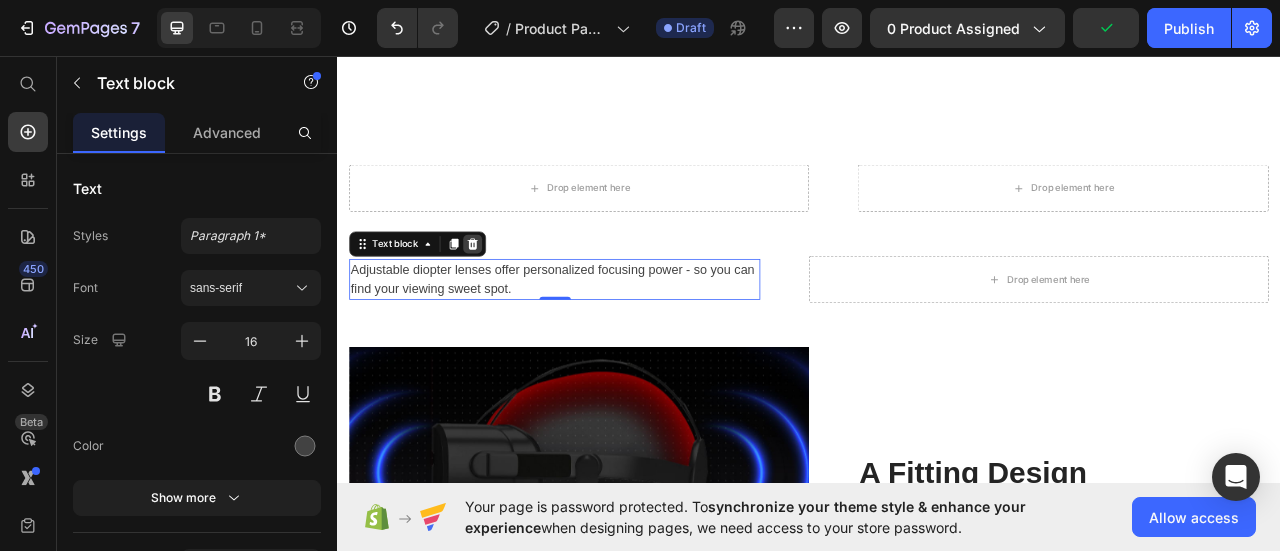 click 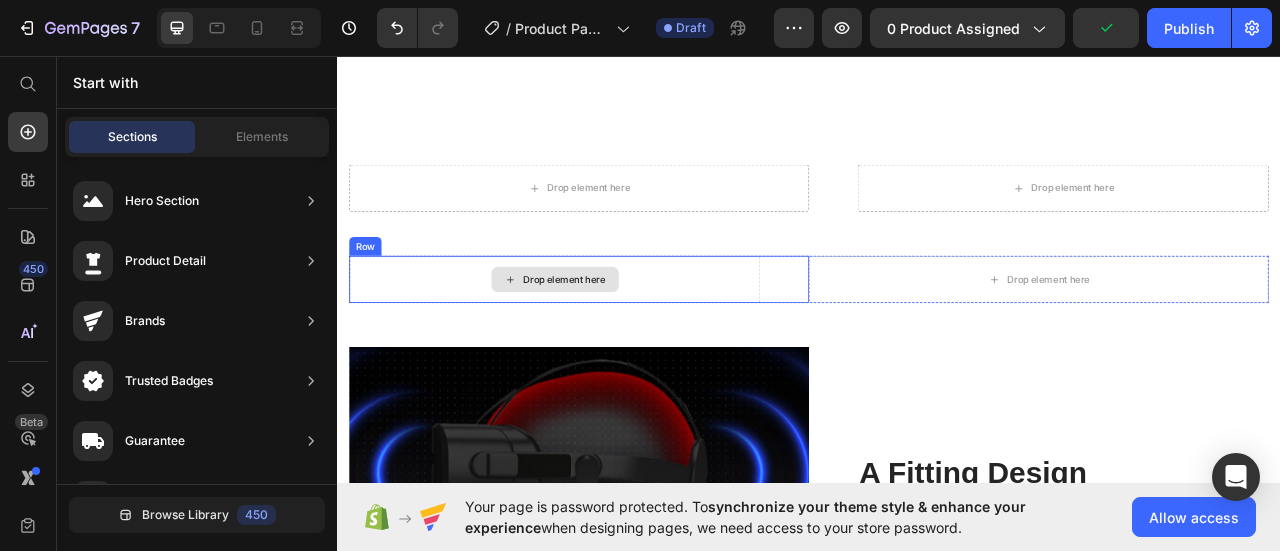 scroll, scrollTop: 2453, scrollLeft: 0, axis: vertical 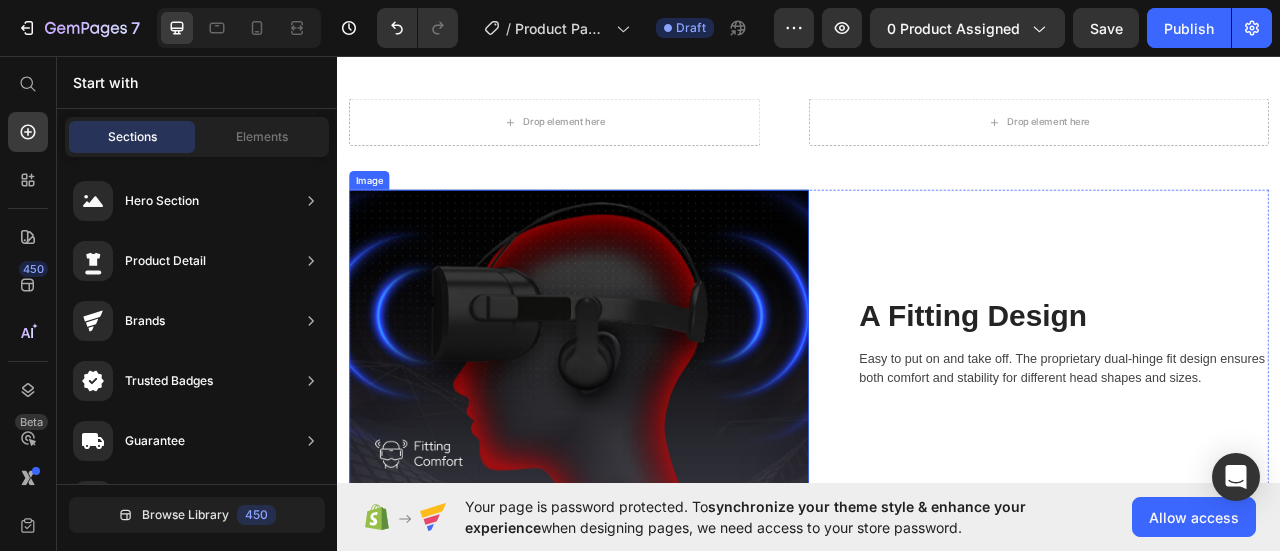 click at bounding box center [644, 421] 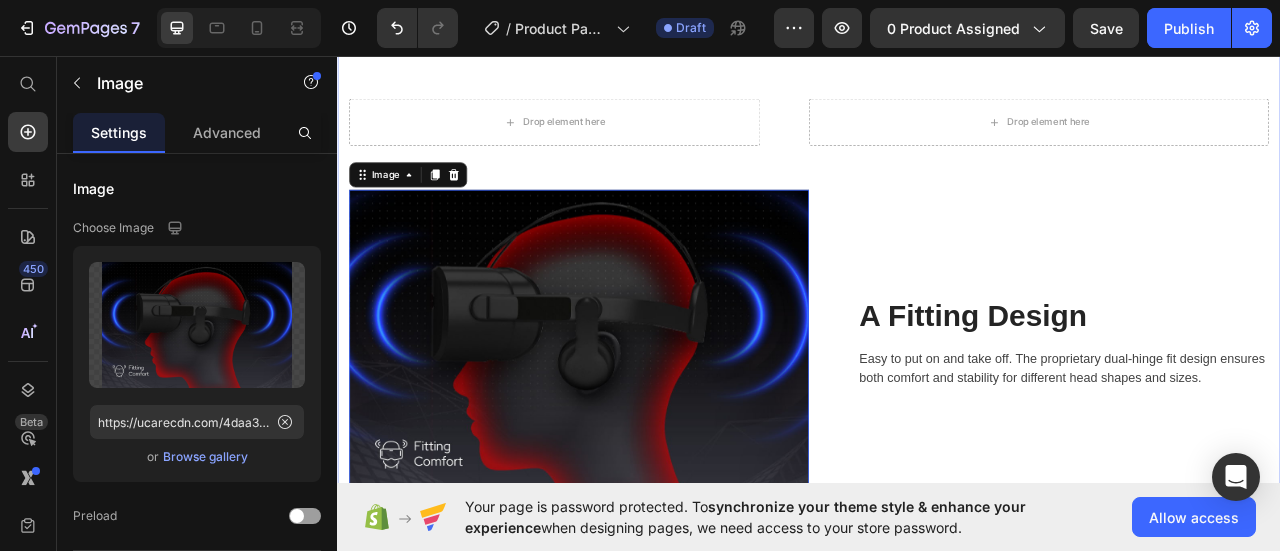 click on "Drop element here
Drop element here Row Row
Drop element here Row
Drop element here Row Image   0 A Fitting Design Heading Easy to put on and take off. The proprietary dual-hinge fit design ensures both comfort and stability for different head shapes and sizes. Text block Row Row" at bounding box center [937, 305] 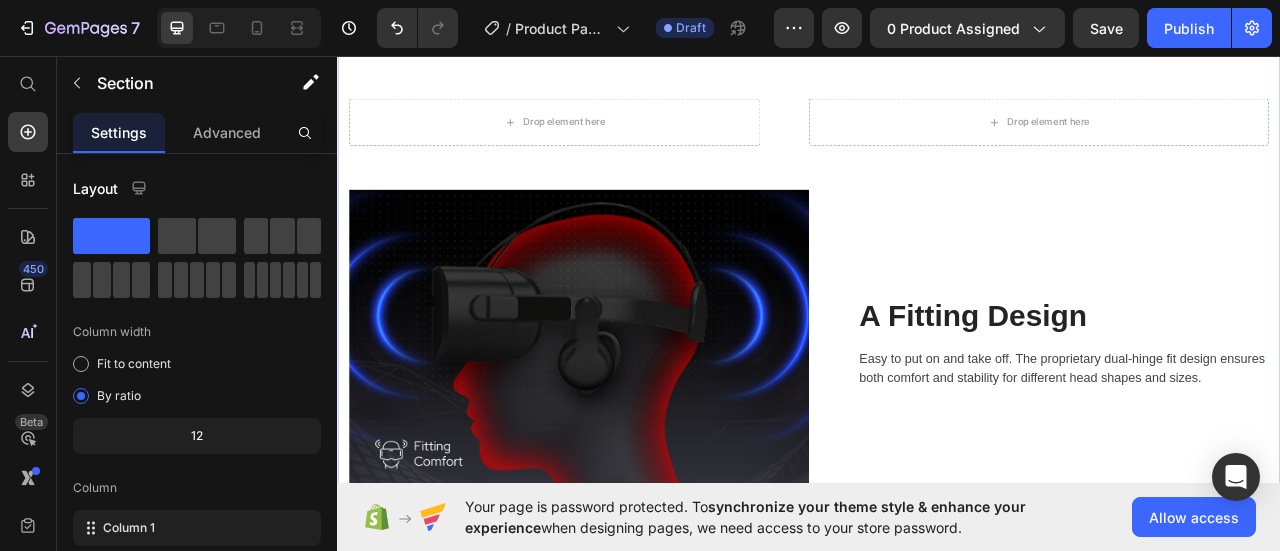 click at bounding box center (644, 421) 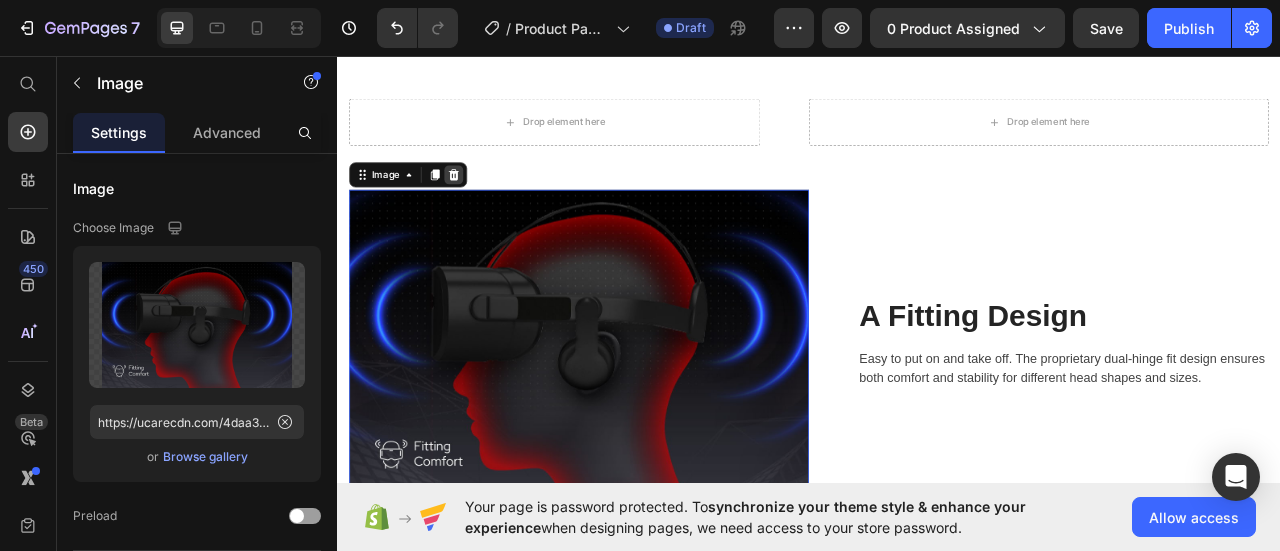click 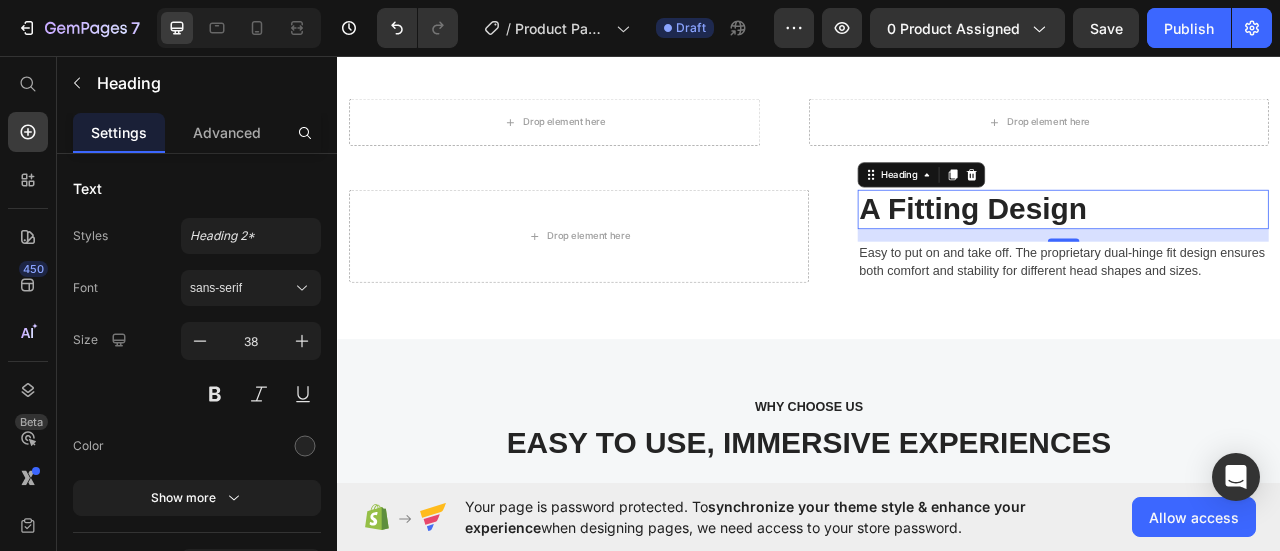 click on "A Fitting Design" at bounding box center (1260, 252) 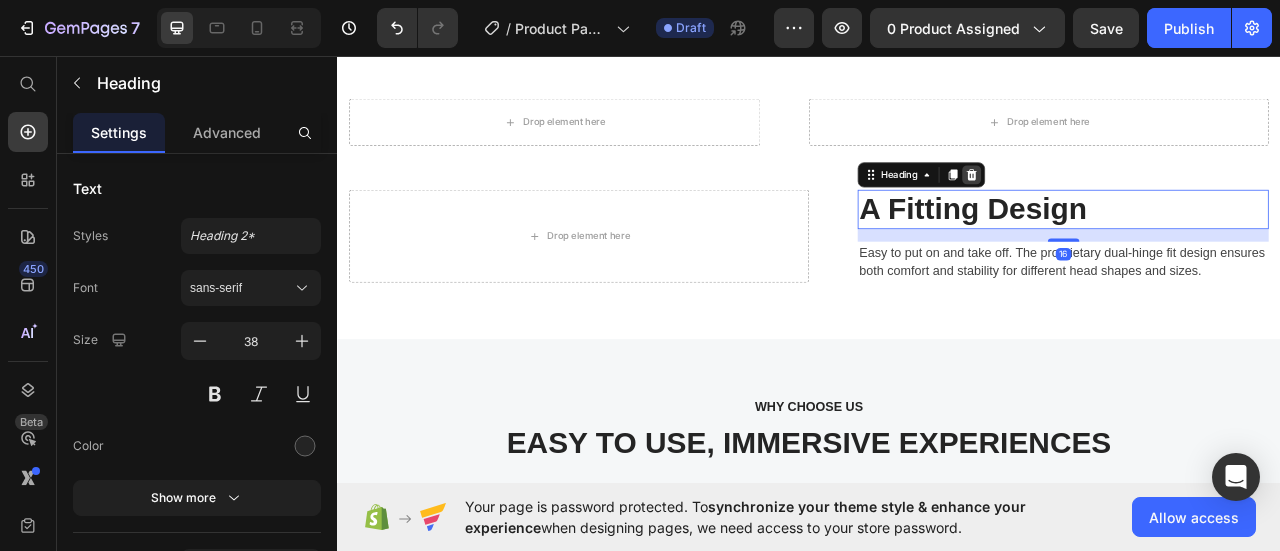 click 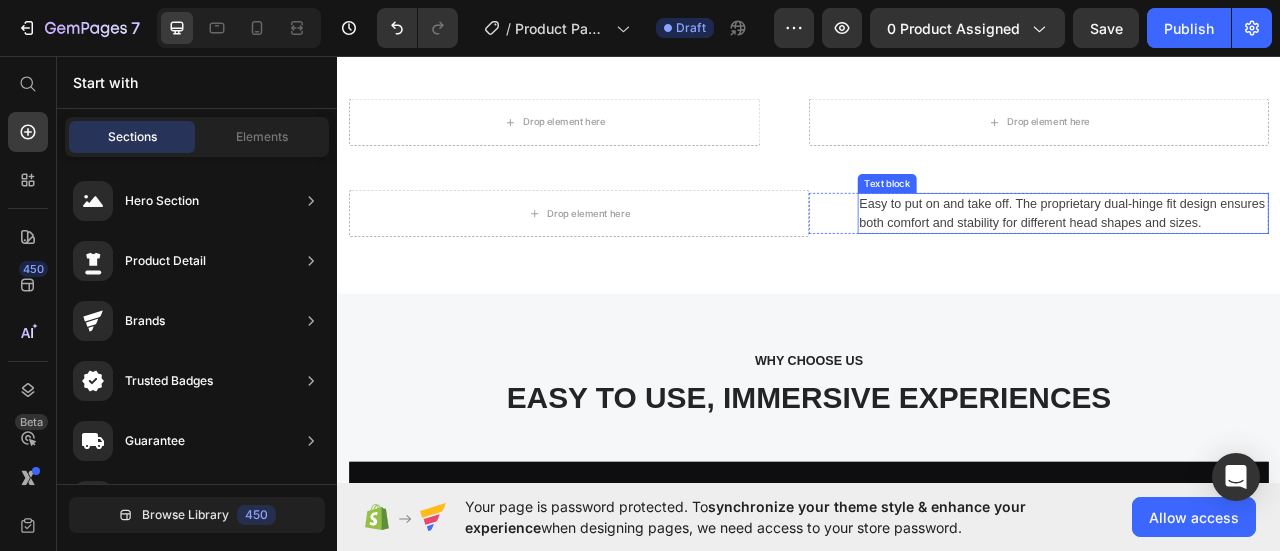 click on "Easy to put on and take off. The proprietary dual-hinge fit design ensures both comfort and stability for different head shapes and sizes." at bounding box center [1260, 257] 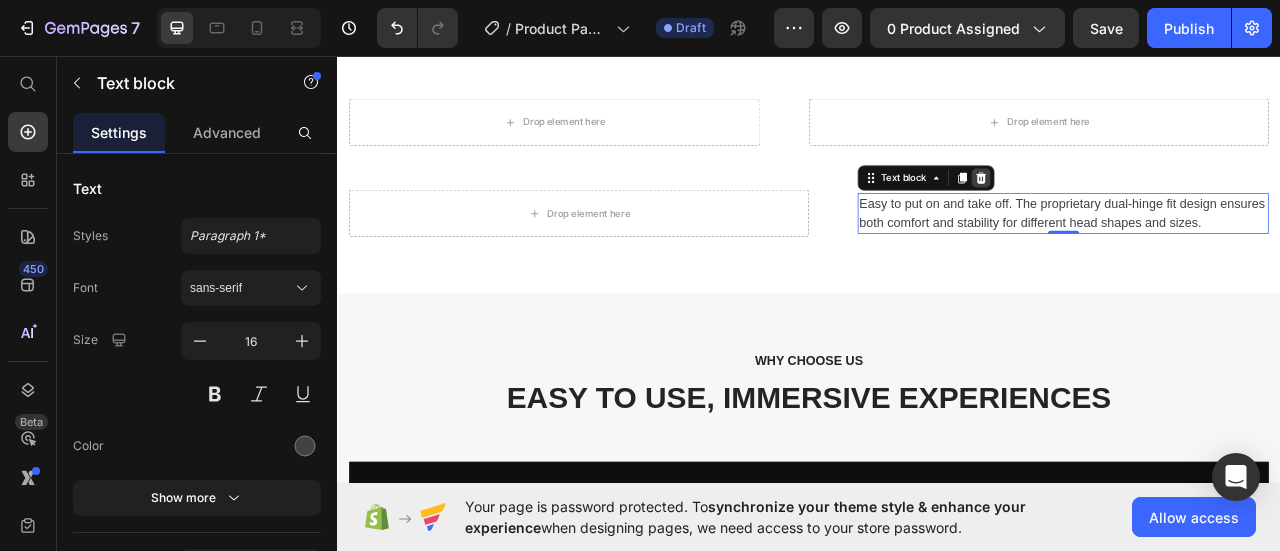 click at bounding box center [1156, 212] 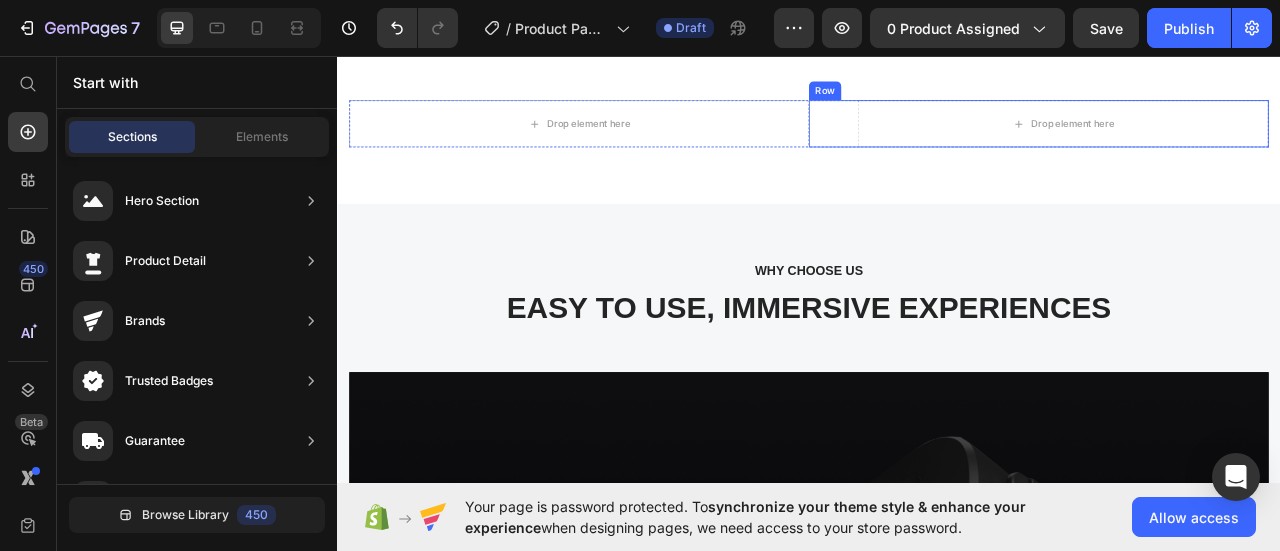 scroll, scrollTop: 2653, scrollLeft: 0, axis: vertical 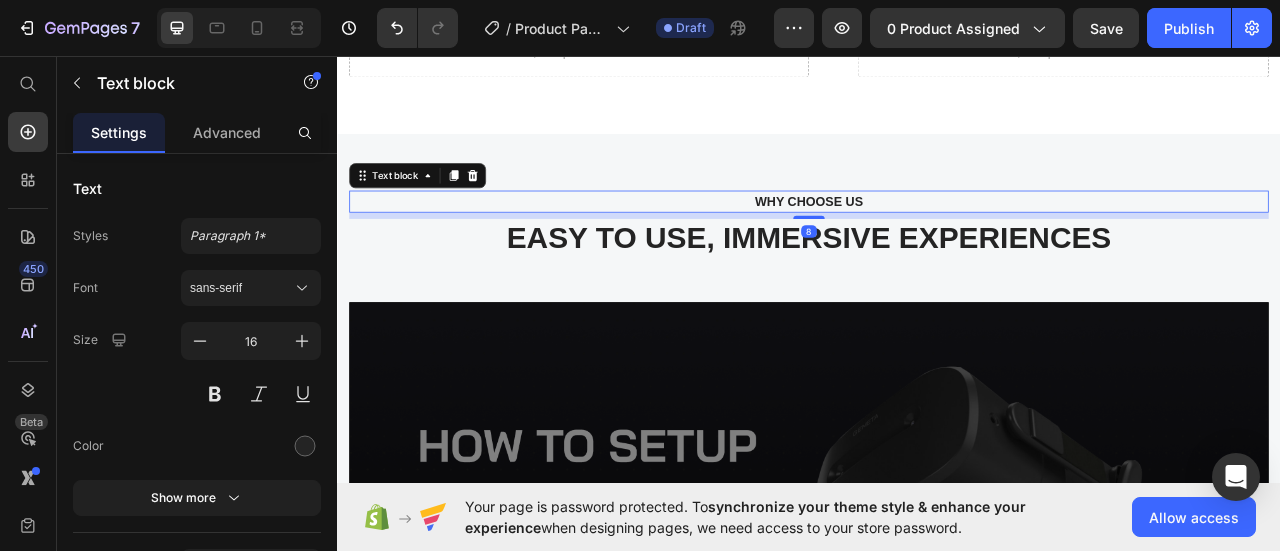 click on "WHY CHOOSE US" at bounding box center (937, 242) 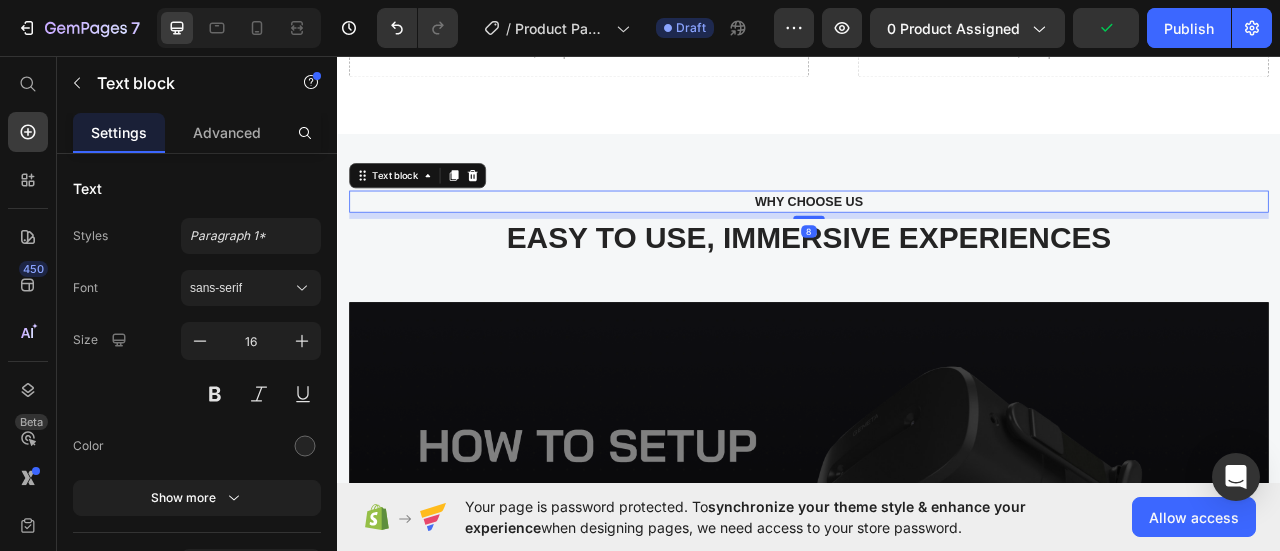 click at bounding box center (509, 209) 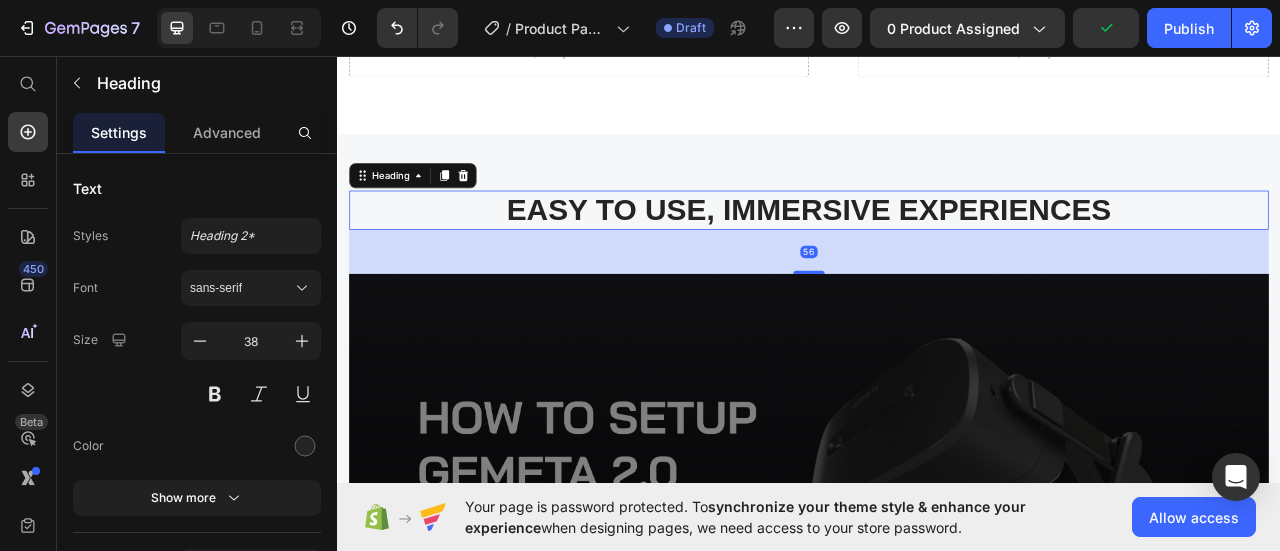 click on "EASY TO USE, IMMERSIVE EXPERIENCES" at bounding box center (937, 253) 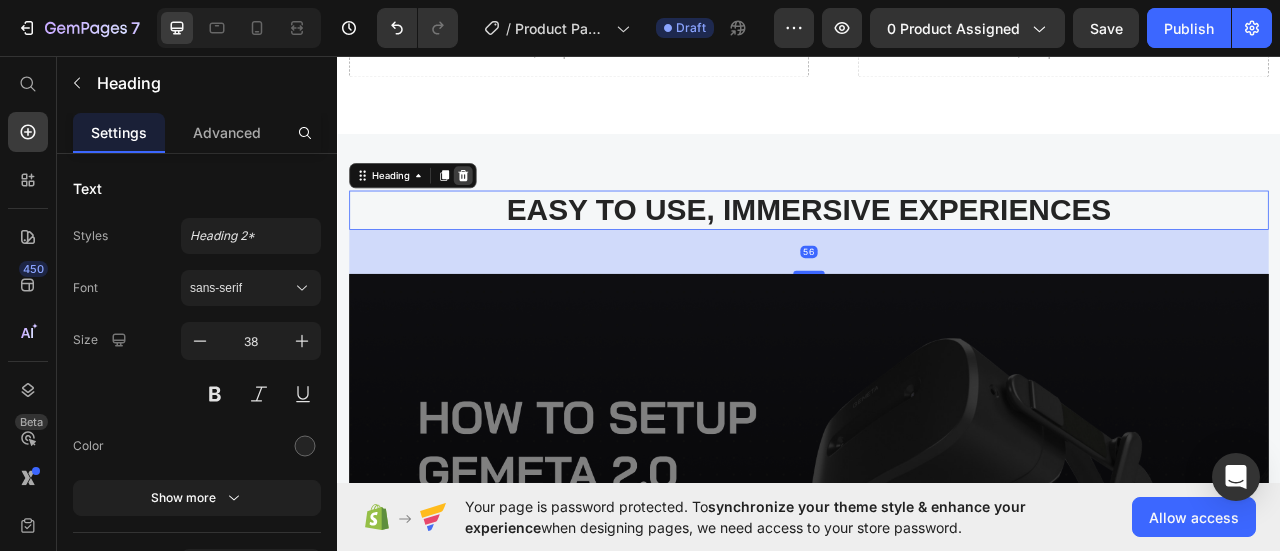click at bounding box center (497, 209) 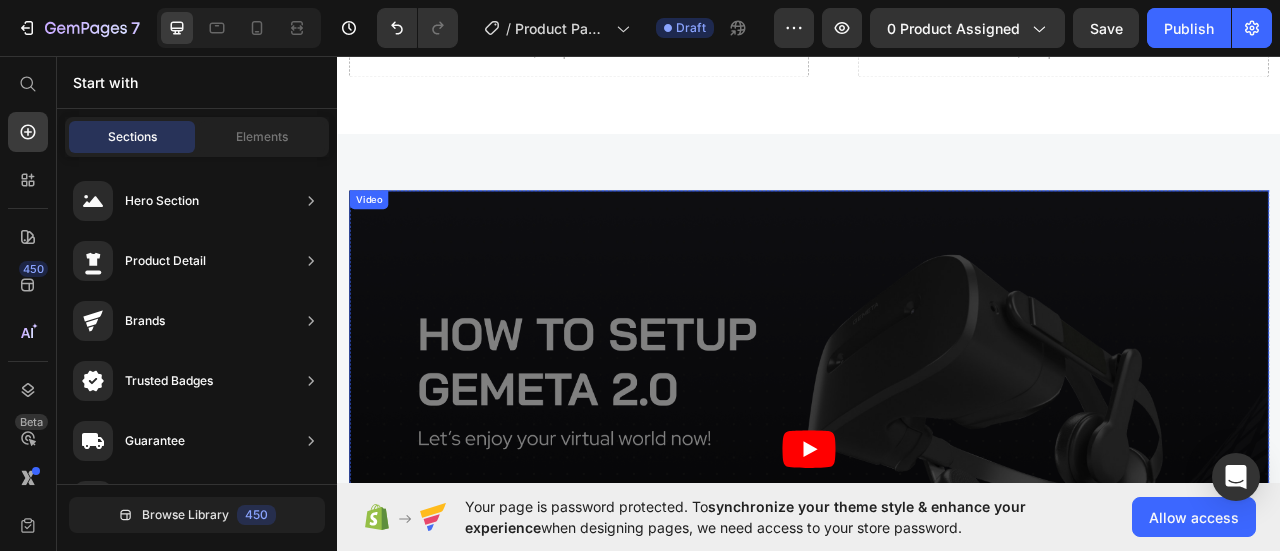 click at bounding box center [937, 557] 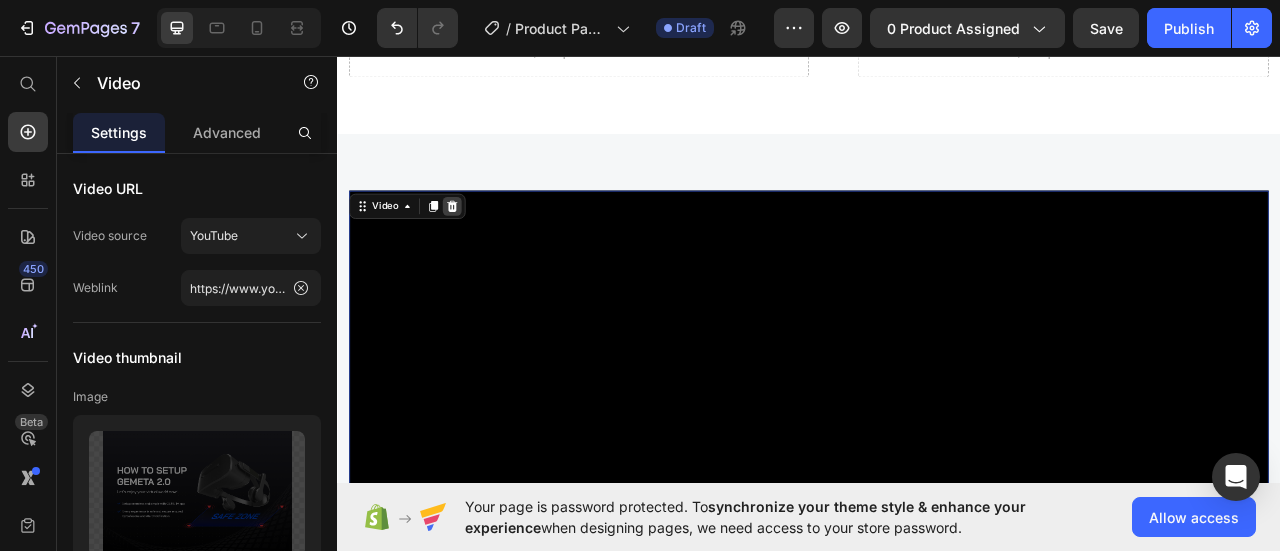 click 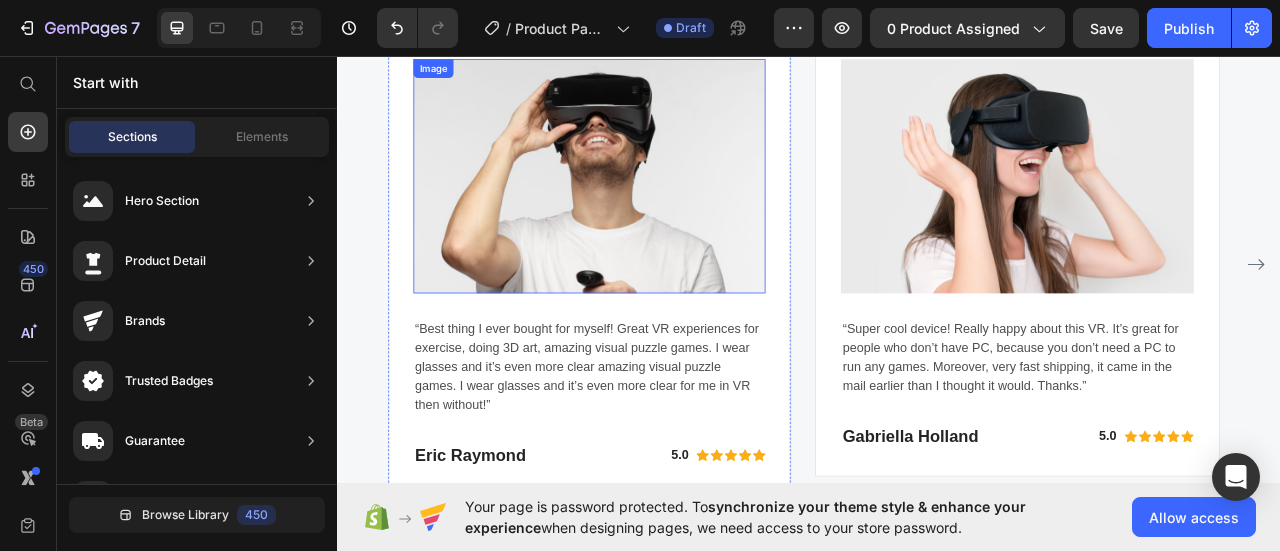 click at bounding box center [657, 210] 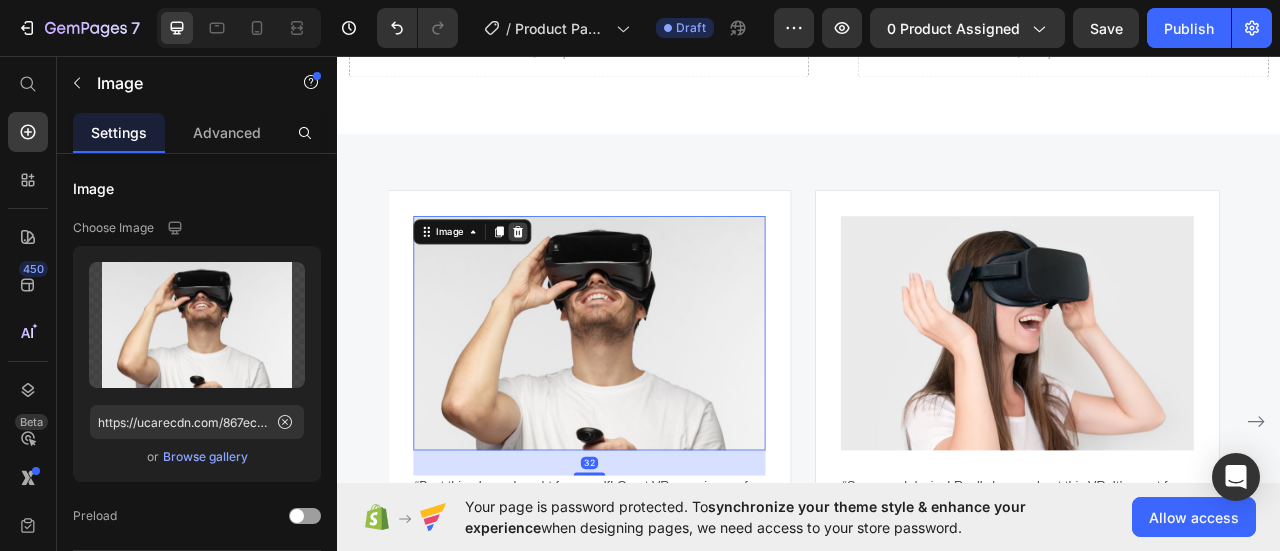 click 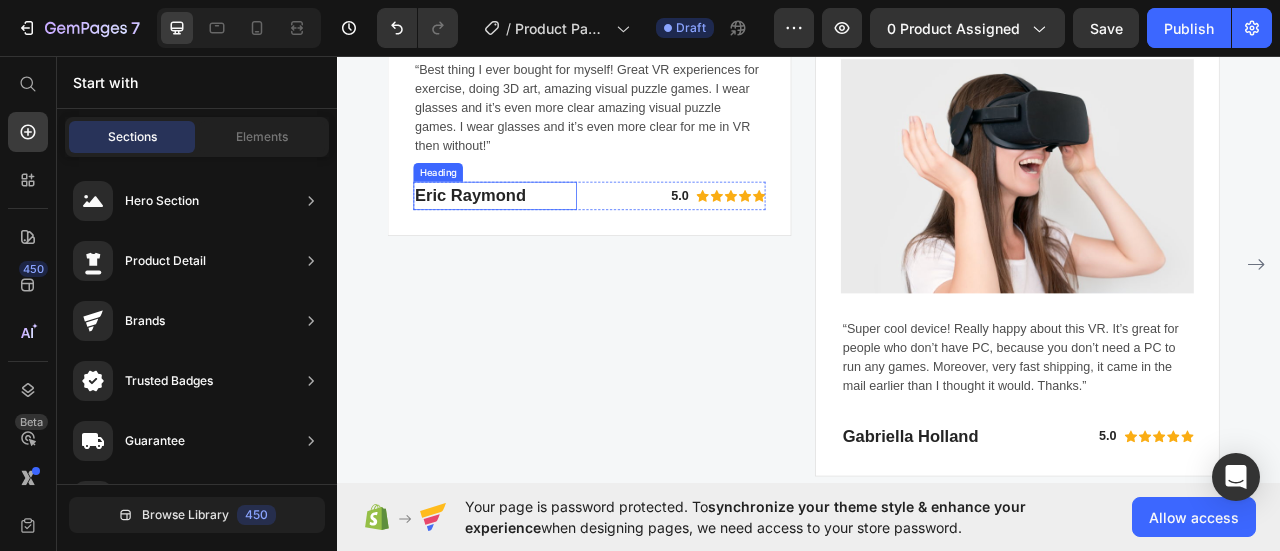 click on "“Best thing I ever bought for myself! Great VR experiences for exercise, doing 3D art, amazing visual puzzle games. I wear glasses and it’s even more clear amazing visual puzzle games. I wear glasses and it’s even more clear for me in VR then without!” Text block Eric Raymond Heading 5.0 Text block
Icon
Icon
Icon
Icon
Icon Icon List Hoz Row Row" at bounding box center [657, 157] 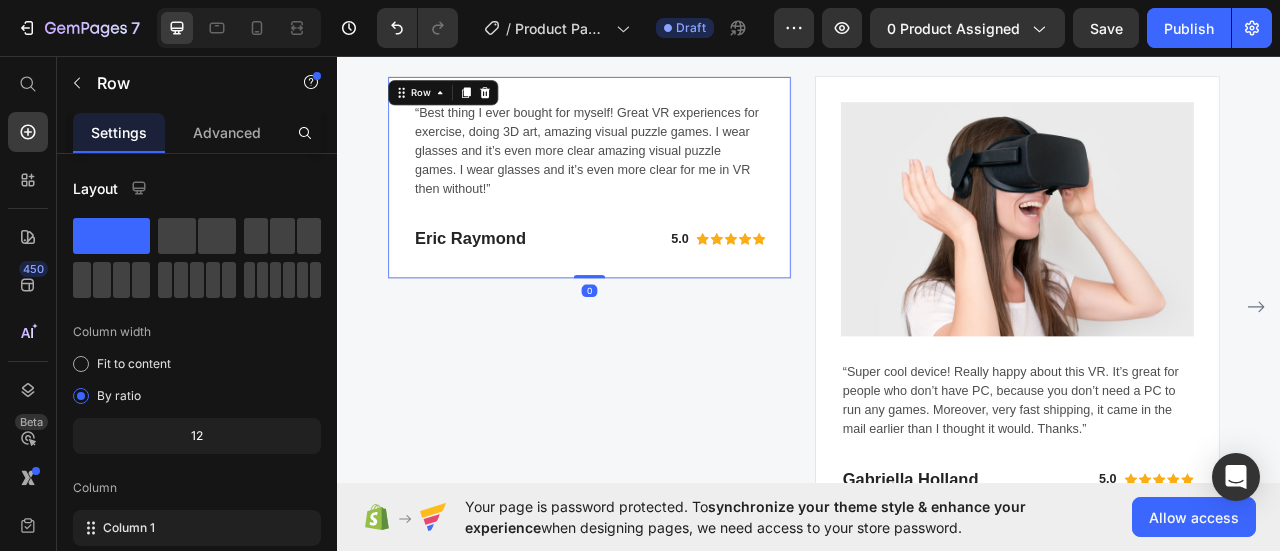 scroll, scrollTop: 2753, scrollLeft: 0, axis: vertical 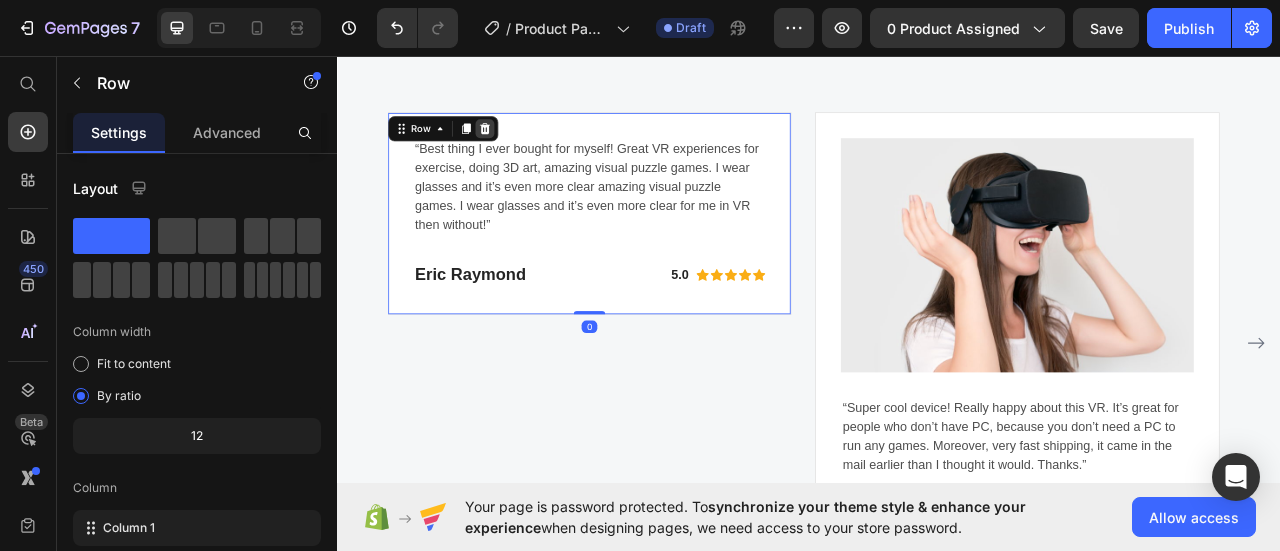 click at bounding box center [524, 149] 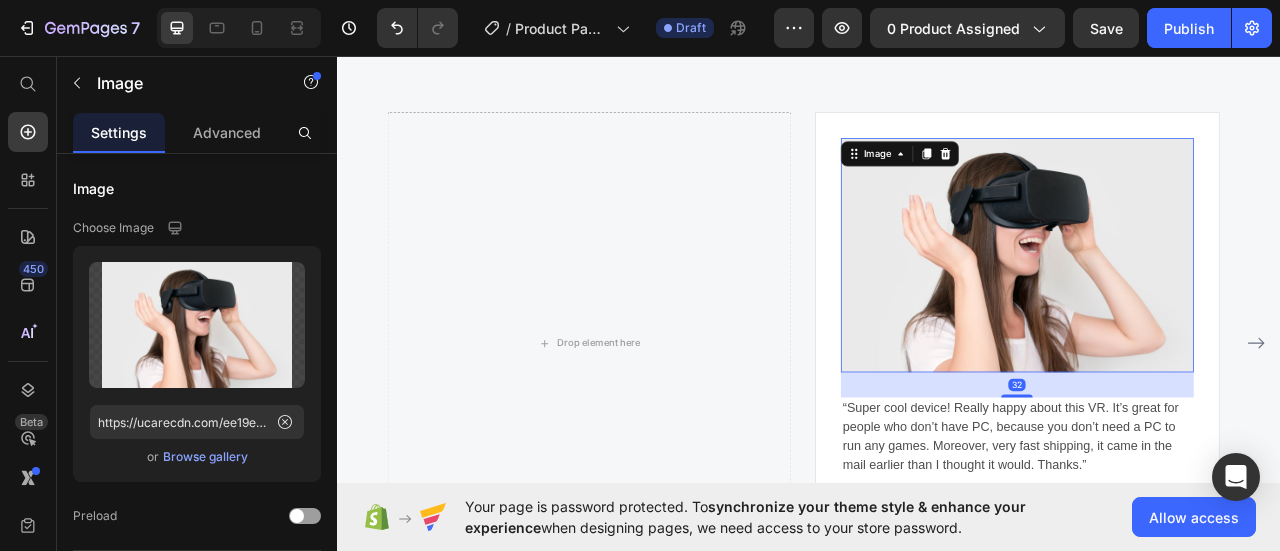 click at bounding box center [1201, 310] 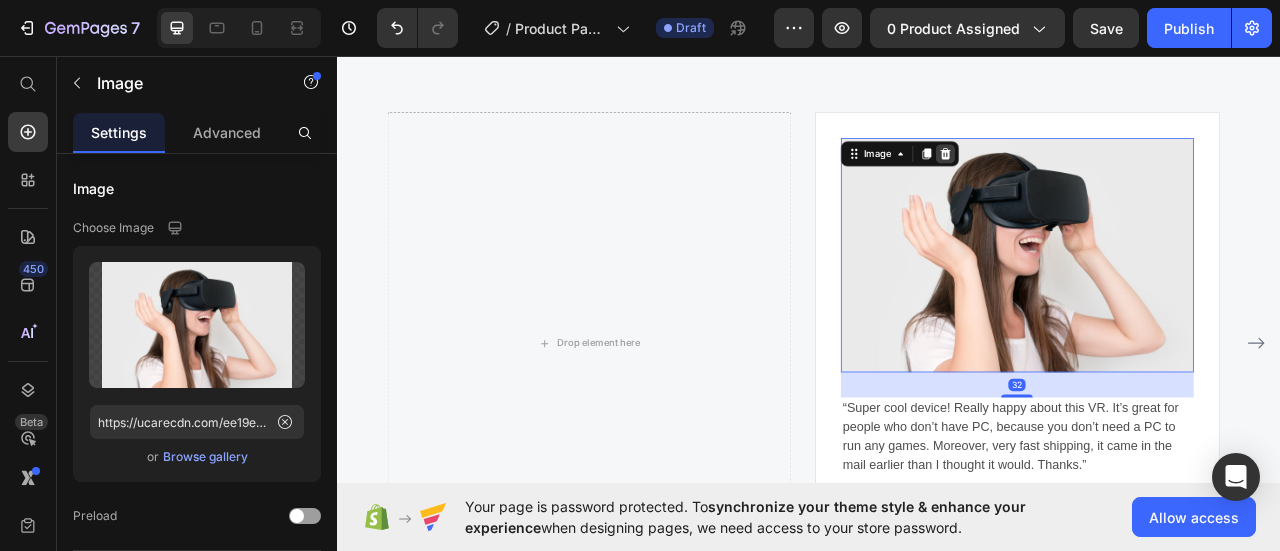 click 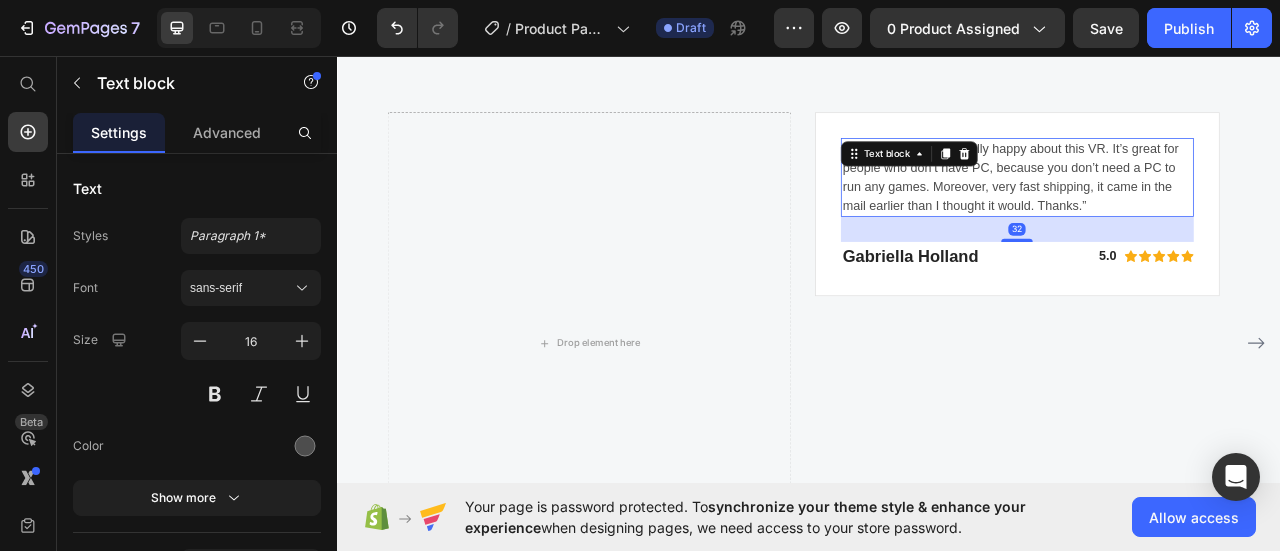 click on "“Super cool device! Really happy about this VR. It’s great for people who don’t have PC, because you don’t need a PC to run any games. Moreover, very fast shipping, it came in the mail earlier than I thought it would. Thanks.”" at bounding box center [1201, 211] 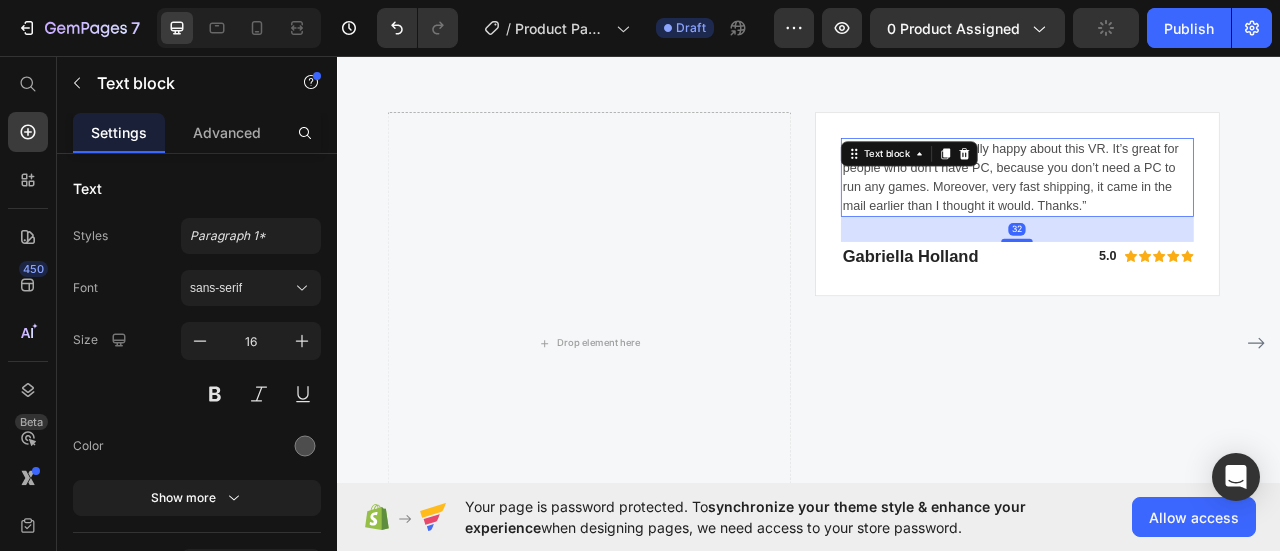 click on "Text block" at bounding box center [1064, 181] 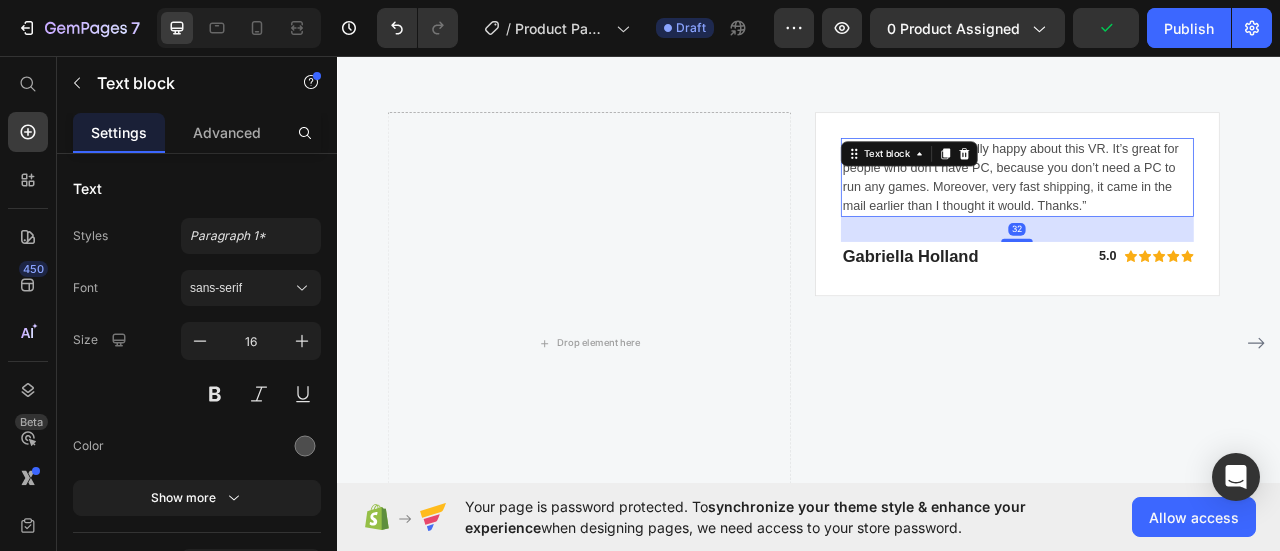 click on "Text block" at bounding box center (1064, 181) 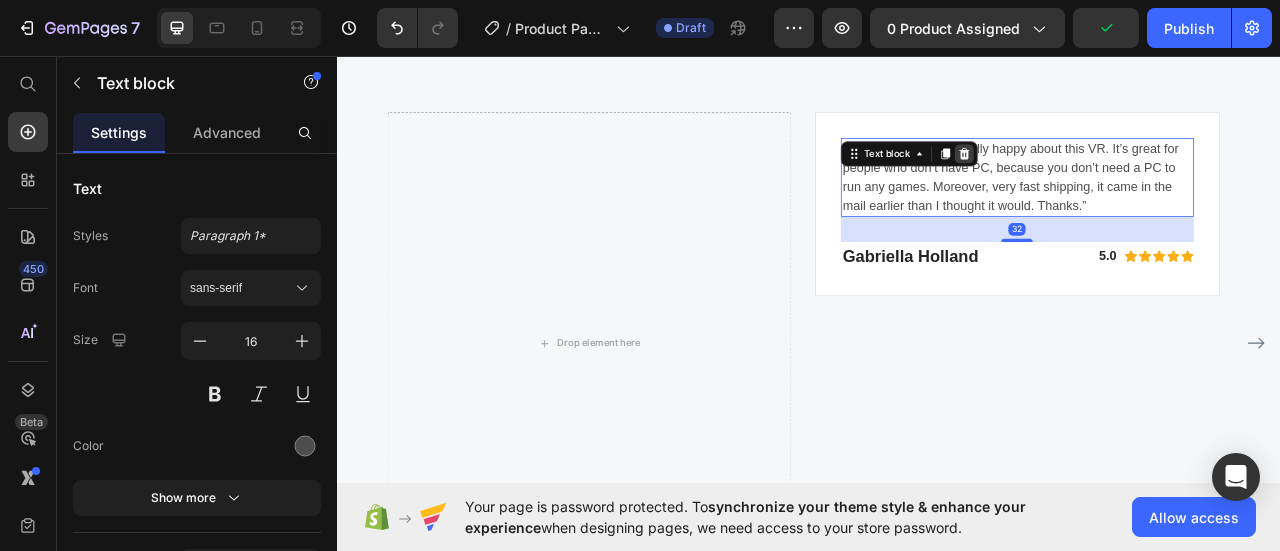 click at bounding box center (1134, 181) 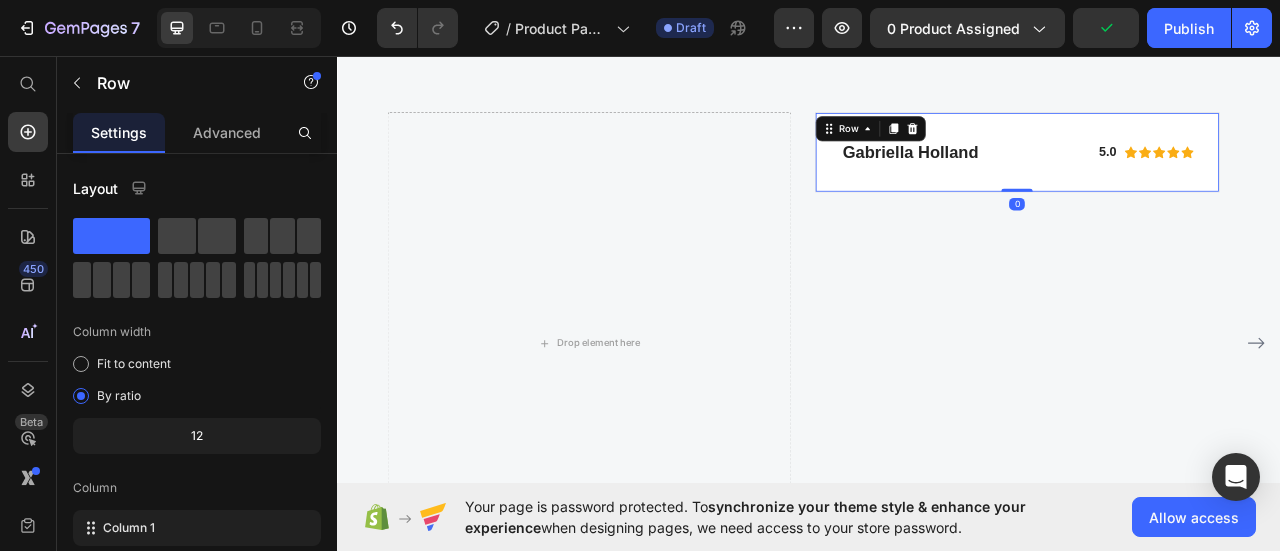 click on "Gabriella Holland Heading 5.0 Text block
Icon
Icon
Icon
Icon
Icon Icon List Hoz Row Row Row   0" at bounding box center [1201, 179] 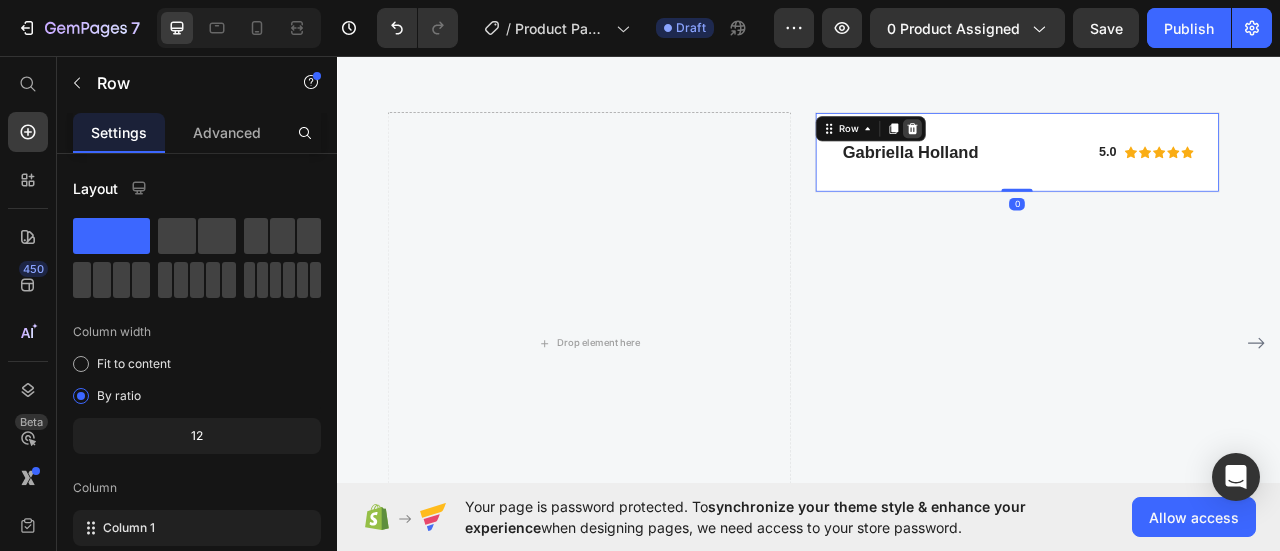 click 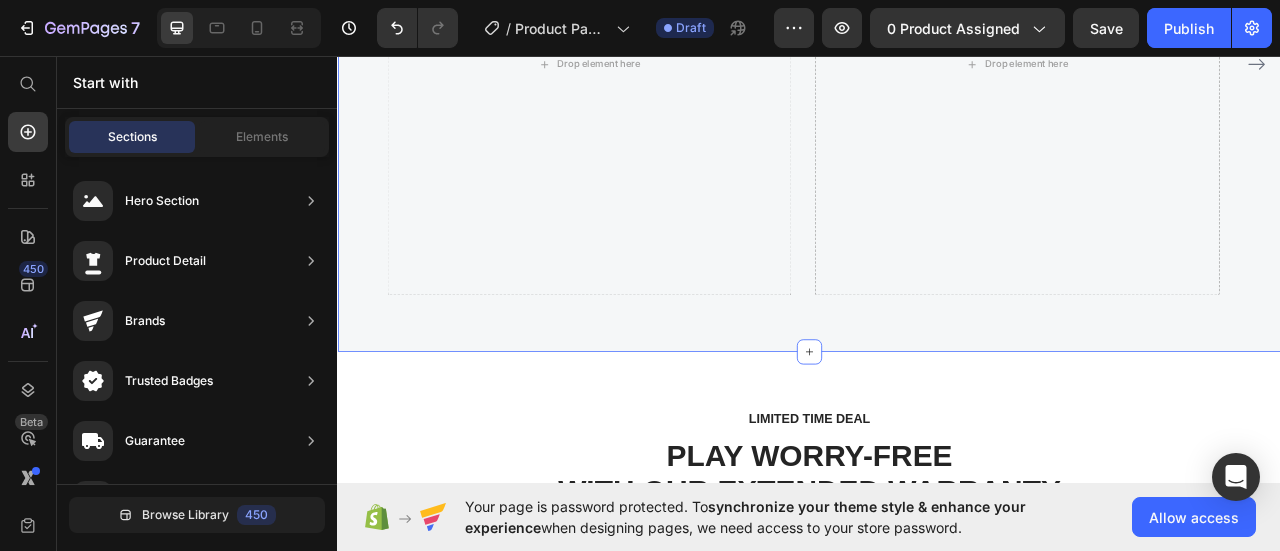 scroll, scrollTop: 3153, scrollLeft: 0, axis: vertical 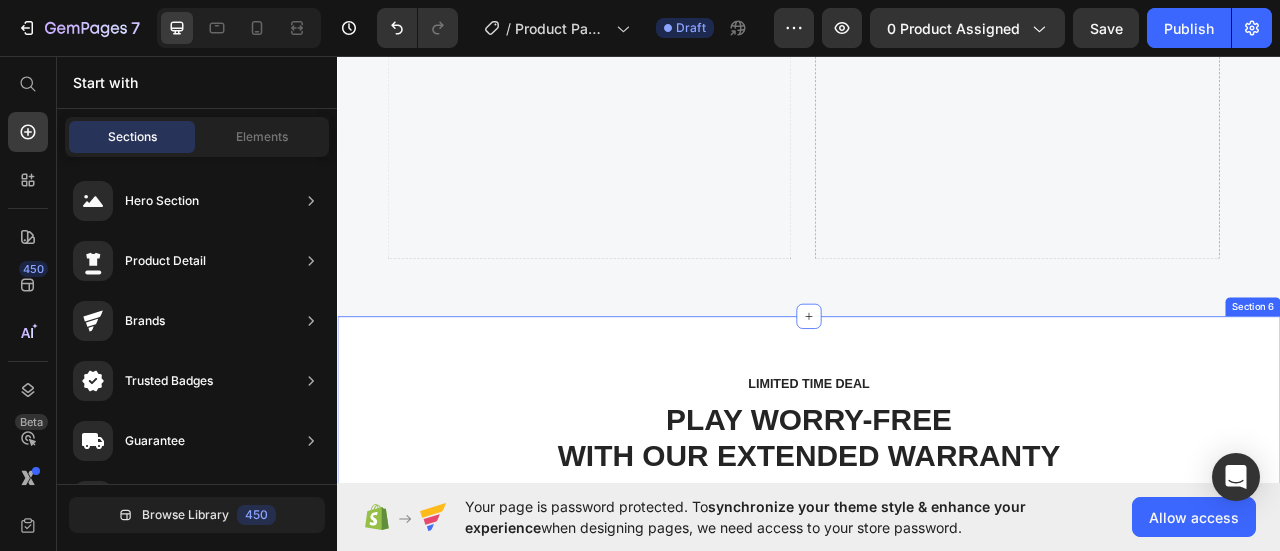 click on "LIMITED TIME DEAL Text block PLAY WORRY-FREE  WITH OUR EXTENDED WARRANTY Heading 00 Days 04 Hours 06 Minutes 13 Seconds CountDown Timer 2 extra years of software and hardware coverage - for the discounted price! Text block Have you added products to your store? We couldn’t find any. Add products to Shopify   or pick another  product Product Row Image Image 2-Year Care Pack Heading
Icon
Icon
Icon
Icon
Icon Icon List Hoz $60.00 Text block $72.00 Text block Row                Title Line Remote diagnostics and phone technical support. Prepaid shipping label, materials, and instructions. Convenient door-to-door service, protection against accidental damage. Next Business Day Exchange. Text block Row Row Section 6" at bounding box center (937, 713) 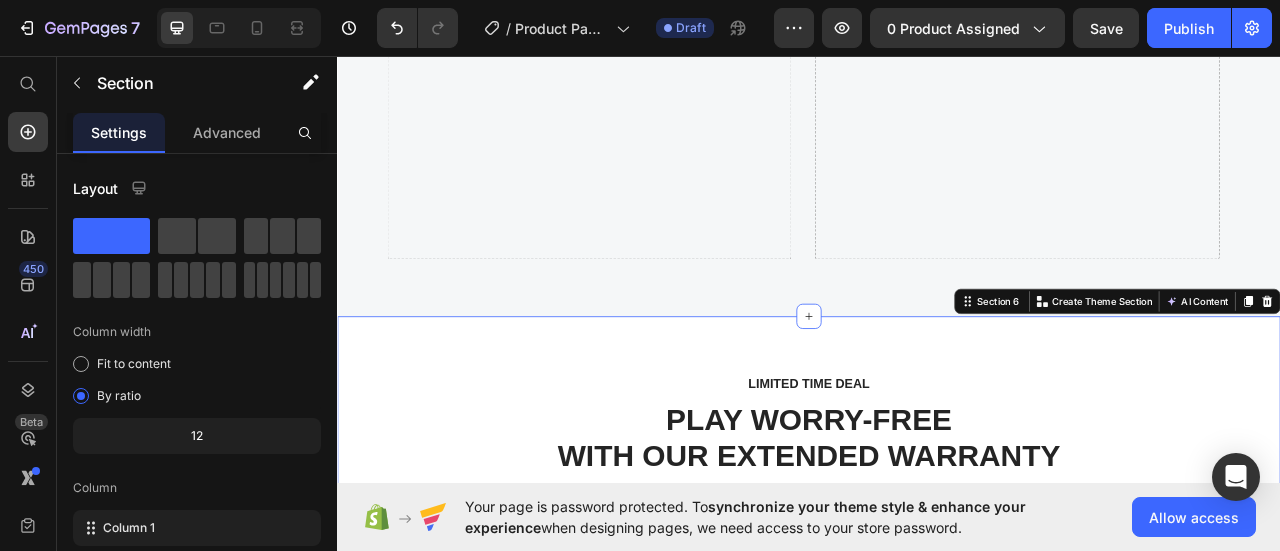 scroll, scrollTop: 3453, scrollLeft: 0, axis: vertical 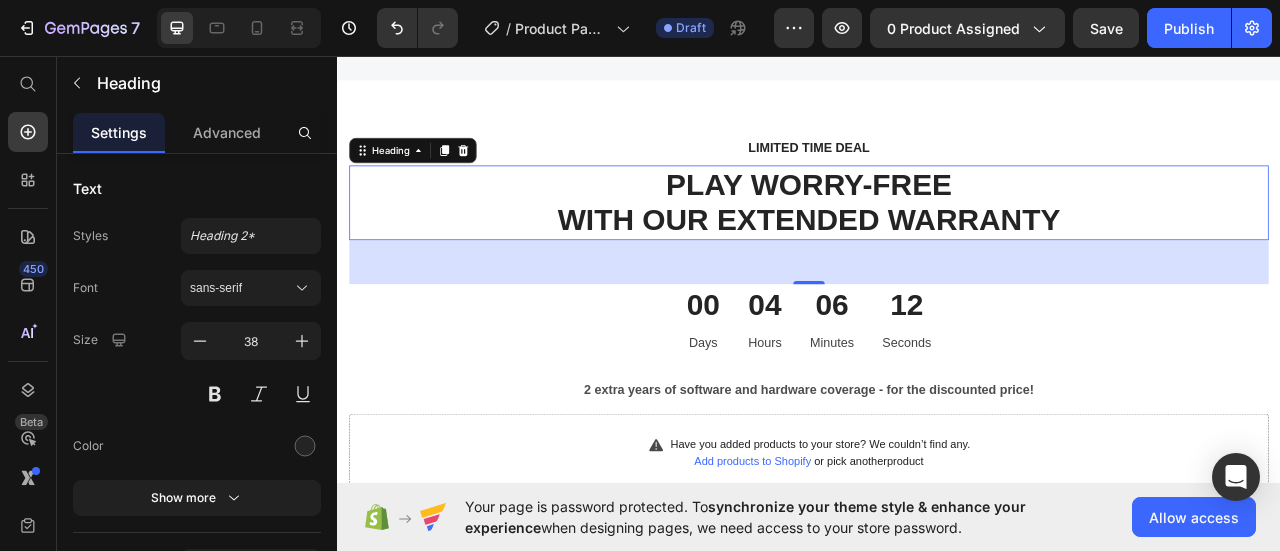 click on "PLAY WORRY-FREE  WITH OUR EXTENDED WARRANTY" at bounding box center [937, 243] 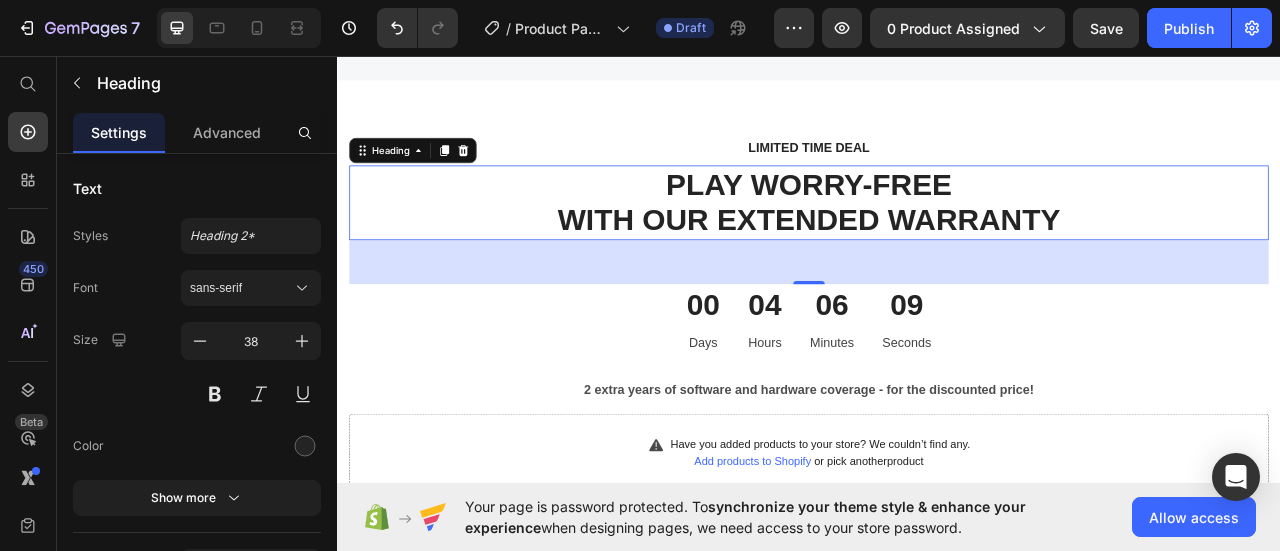 click on "Heading" at bounding box center [433, 177] 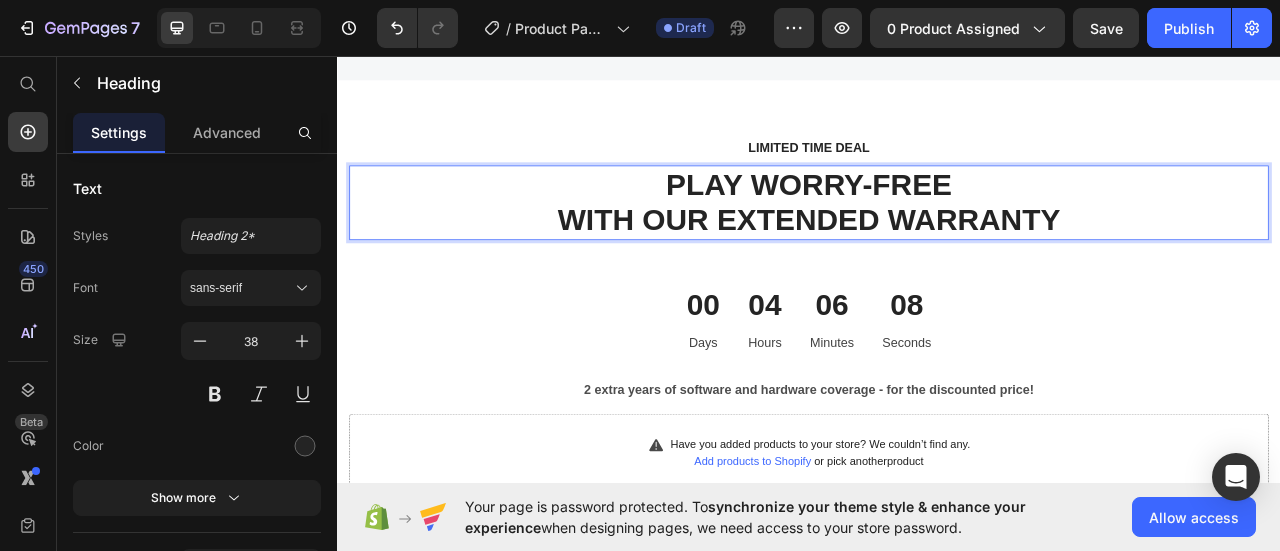 click on "PLAY WORRY-FREE  WITH OUR EXTENDED WARRANTY" at bounding box center [937, 243] 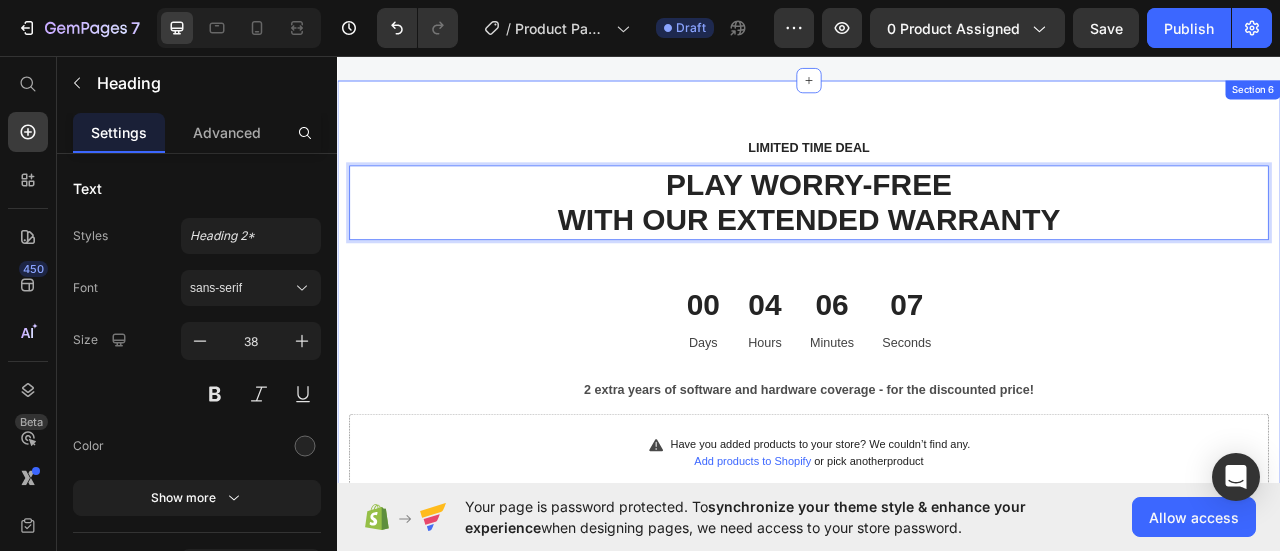 click on "LIMITED TIME DEAL Text block PLAY WORRY-FREE  WITH OUR EXTENDED WARRANTY Heading   56 00 Days 04 Hours 06 Minutes 07 Seconds CountDown Timer 2 extra years of software and hardware coverage - for the discounted price! Text block Have you added products to your store? We couldn’t find any. Add products to Shopify   or pick another  product Product Row Image Image 2-Year Care Pack Heading
Icon
Icon
Icon
Icon
Icon Icon List Hoz $60.00 Text block $72.00 Text block Row                Title Line Remote diagnostics and phone technical support. Prepaid shipping label, materials, and instructions. Convenient door-to-door service, protection against accidental damage. Next Business Day Exchange. Text block Row Row Section 6" at bounding box center (937, 413) 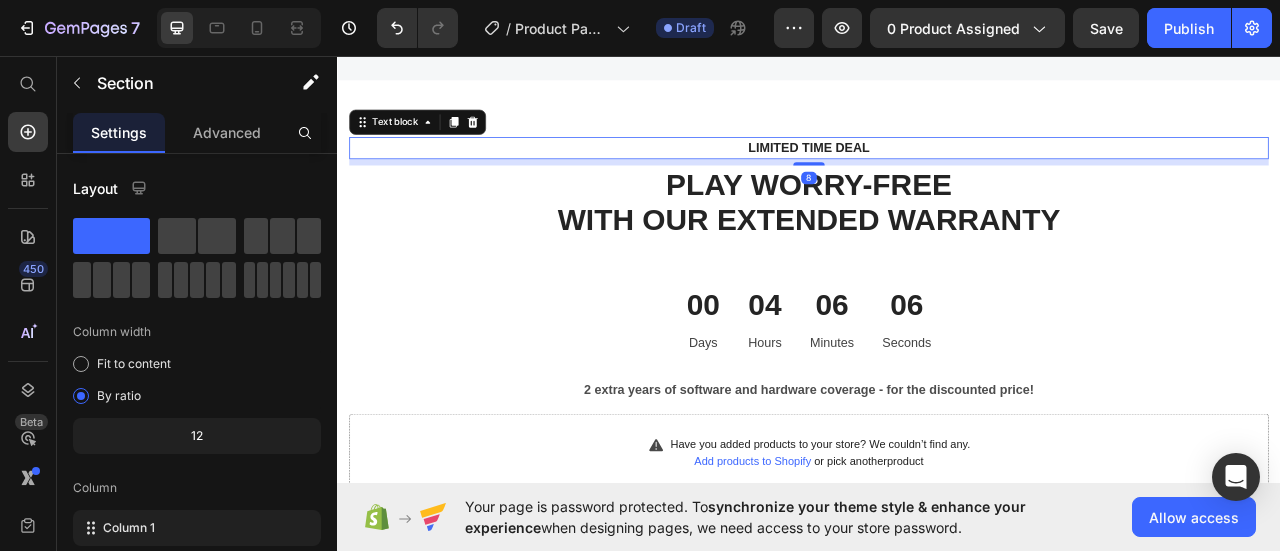 click on "LIMITED TIME DEAL" at bounding box center (937, 174) 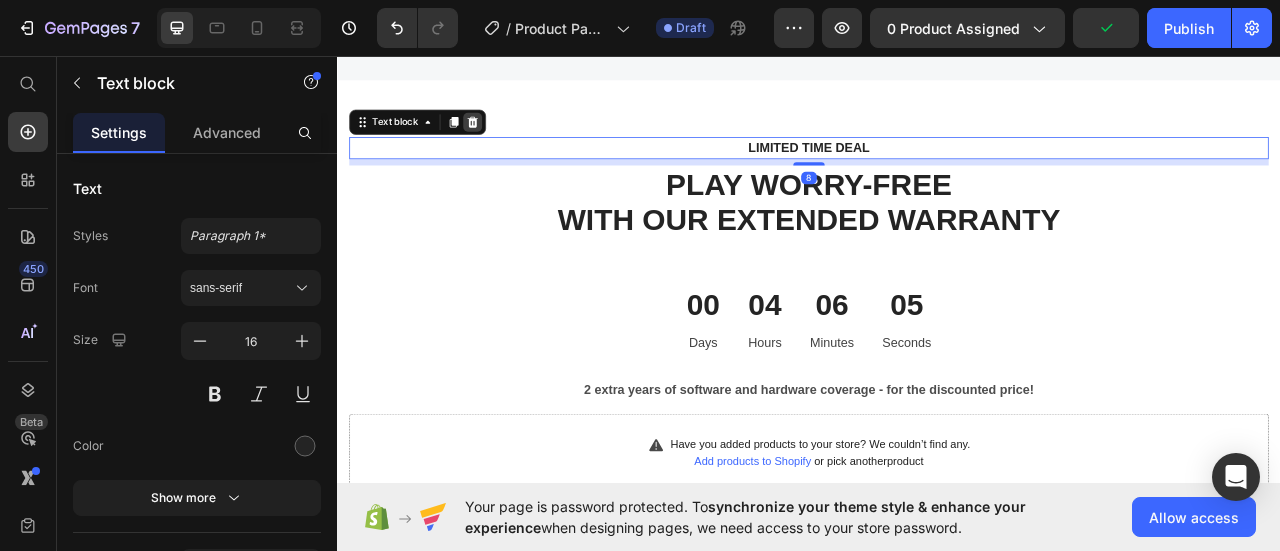 click 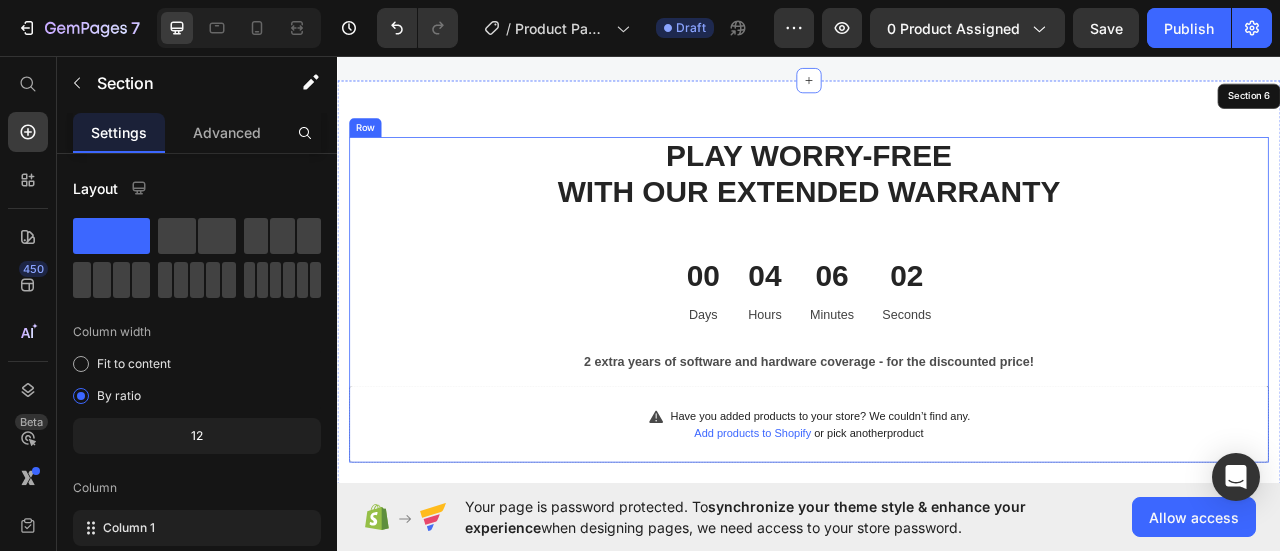 click on "PLAY WORRY-FREE  WITH OUR EXTENDED WARRANTY Heading 00 Days 04 Hours 06 Minutes 02 Seconds CountDown Timer 2 extra years of software and hardware coverage - for the discounted price! Text block Have you added products to your store? We couldn’t find any. Add products to Shopify   or pick another  product Product" at bounding box center (937, 367) 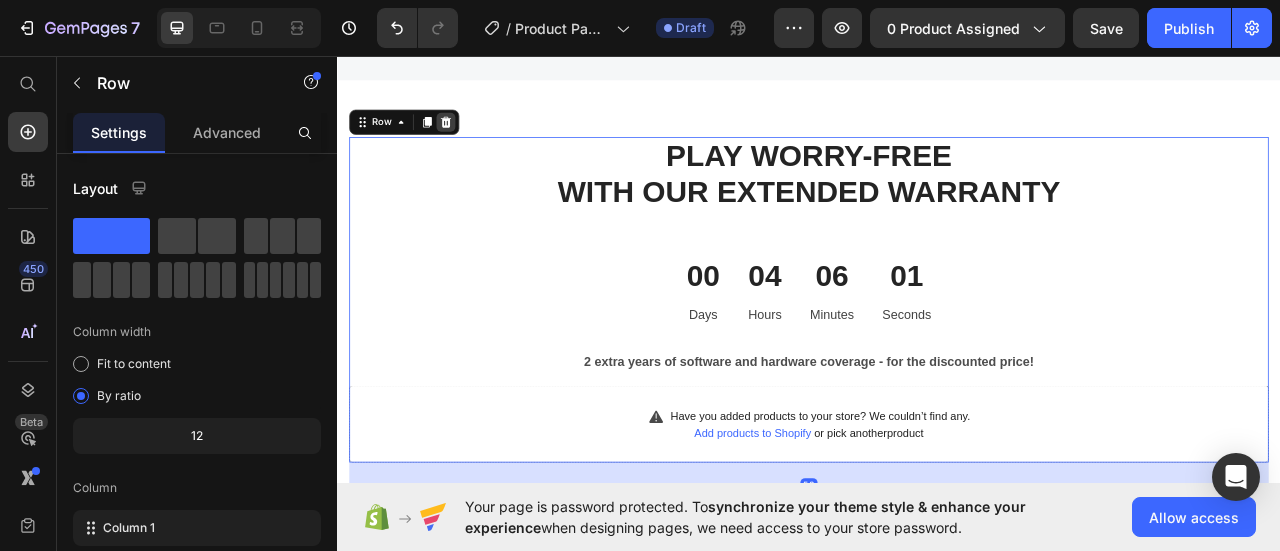 click at bounding box center [475, 141] 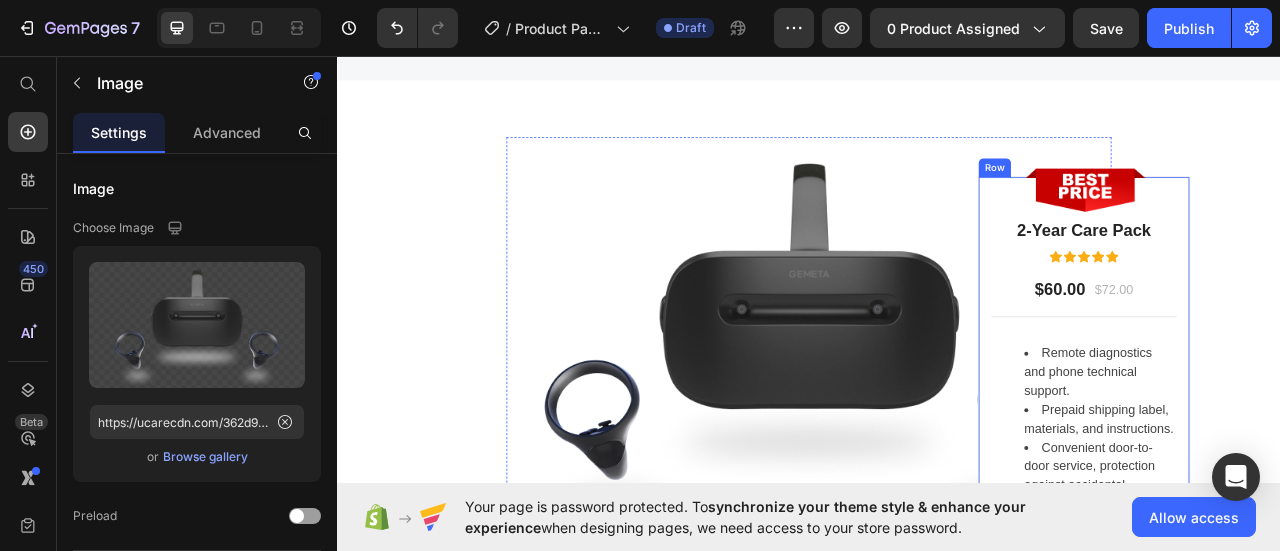 click at bounding box center (937, 417) 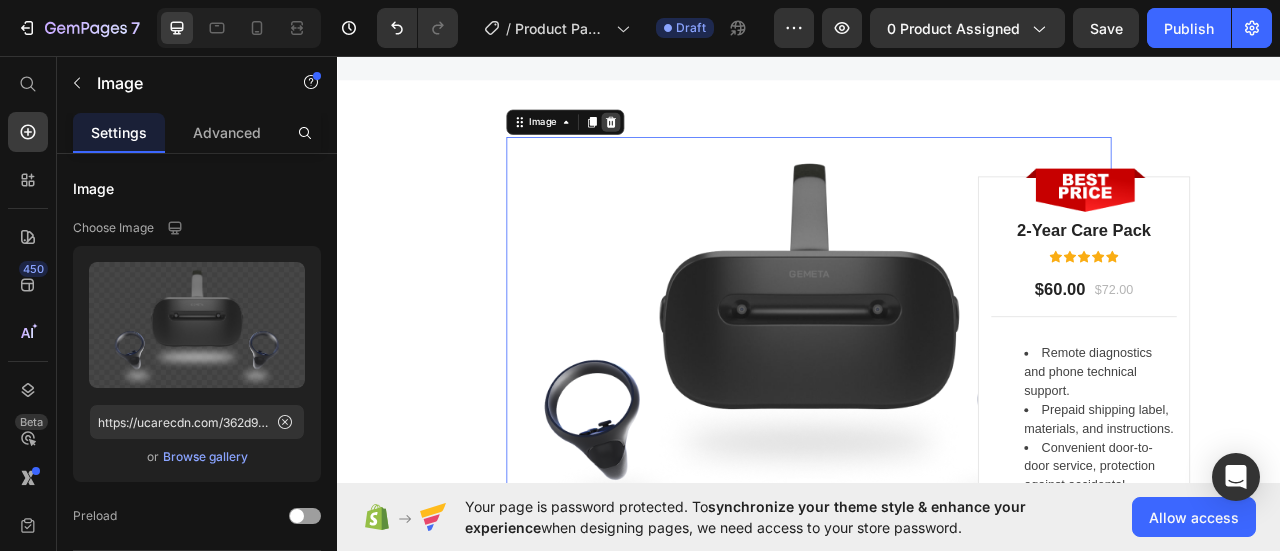 click 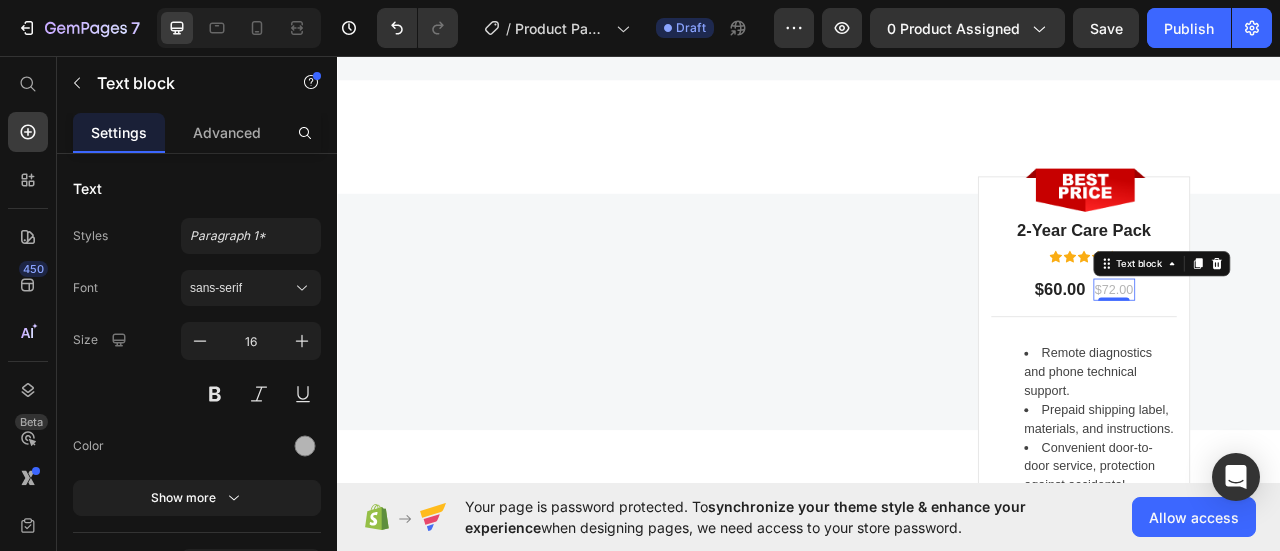 click on "$72.00" at bounding box center [1325, 354] 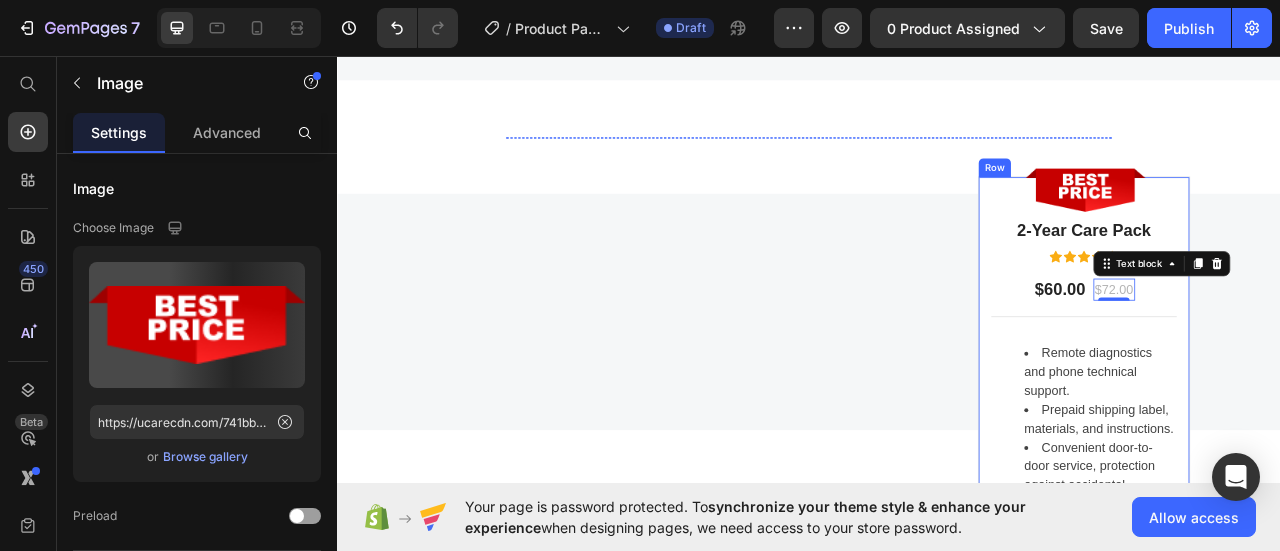 click at bounding box center [1289, 227] 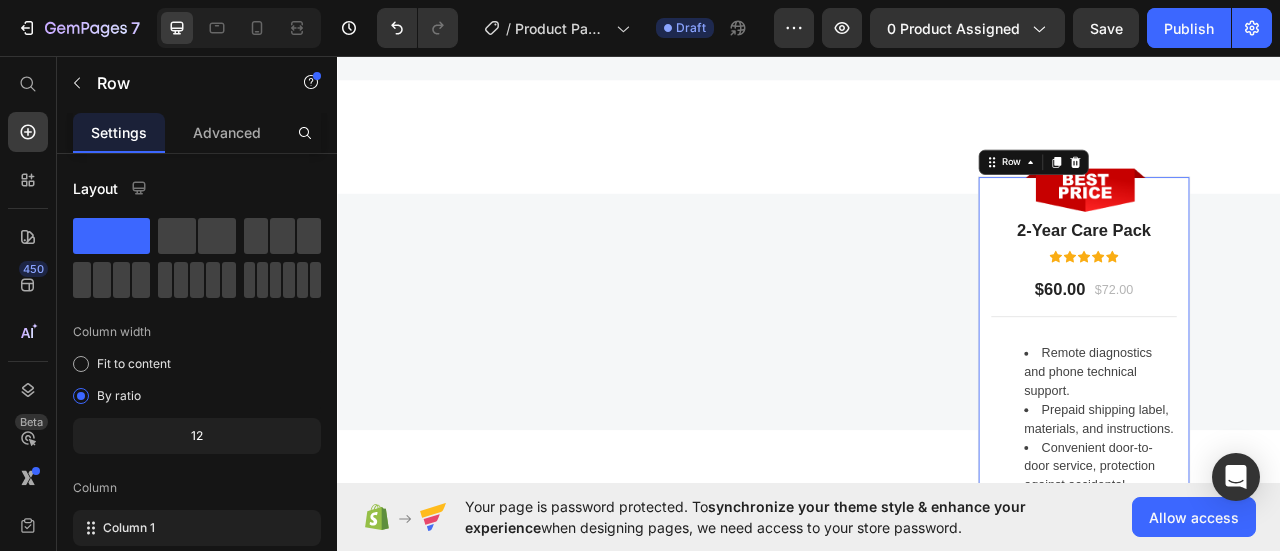 click on "Image 2-Year Care Pack Heading
Icon
Icon
Icon
Icon
Icon Icon List Hoz $60.00 Text block $72.00 Text block Row                Title Line Remote diagnostics and phone technical support. Prepaid shipping label, materials, and instructions. Convenient door-to-door service, protection against accidental damage. Next Business Day Exchange. Text block Row   0" at bounding box center (1287, 474) 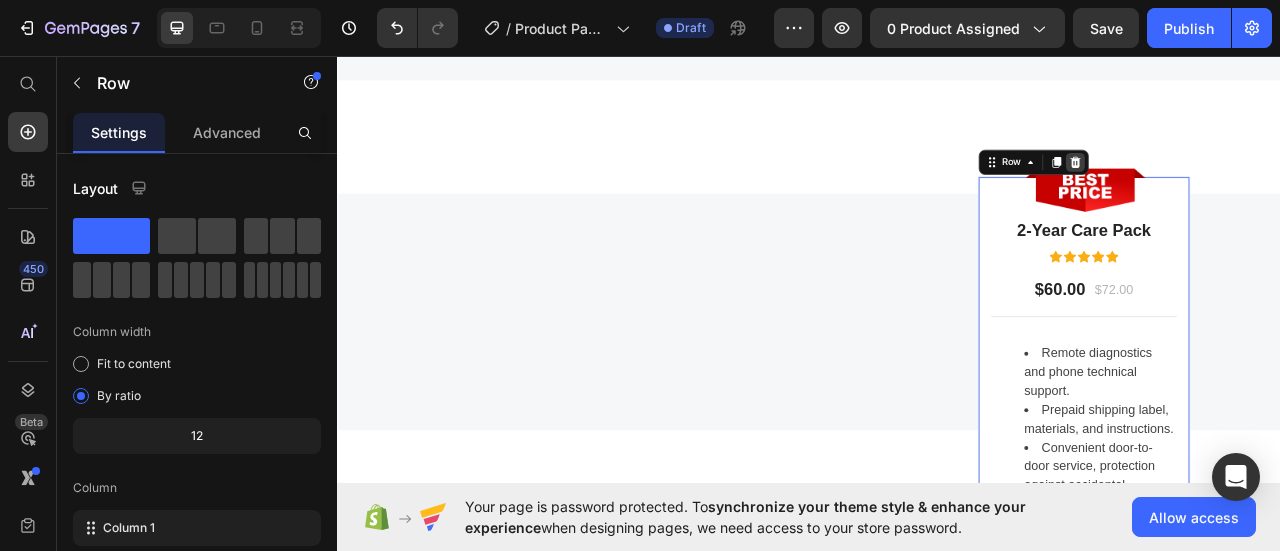 click 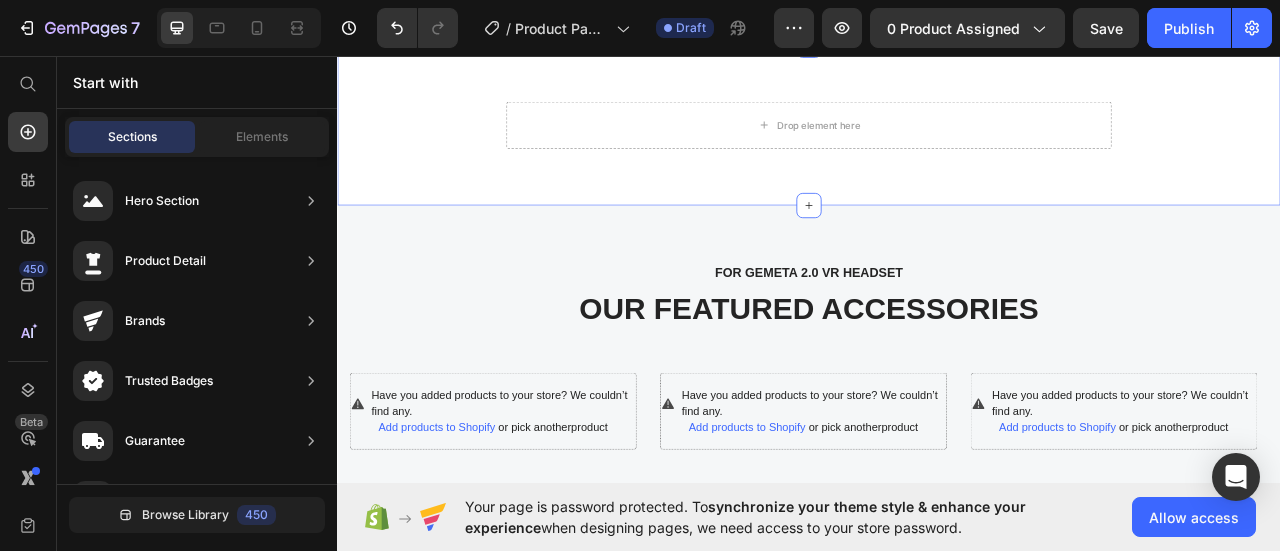 scroll, scrollTop: 3553, scrollLeft: 0, axis: vertical 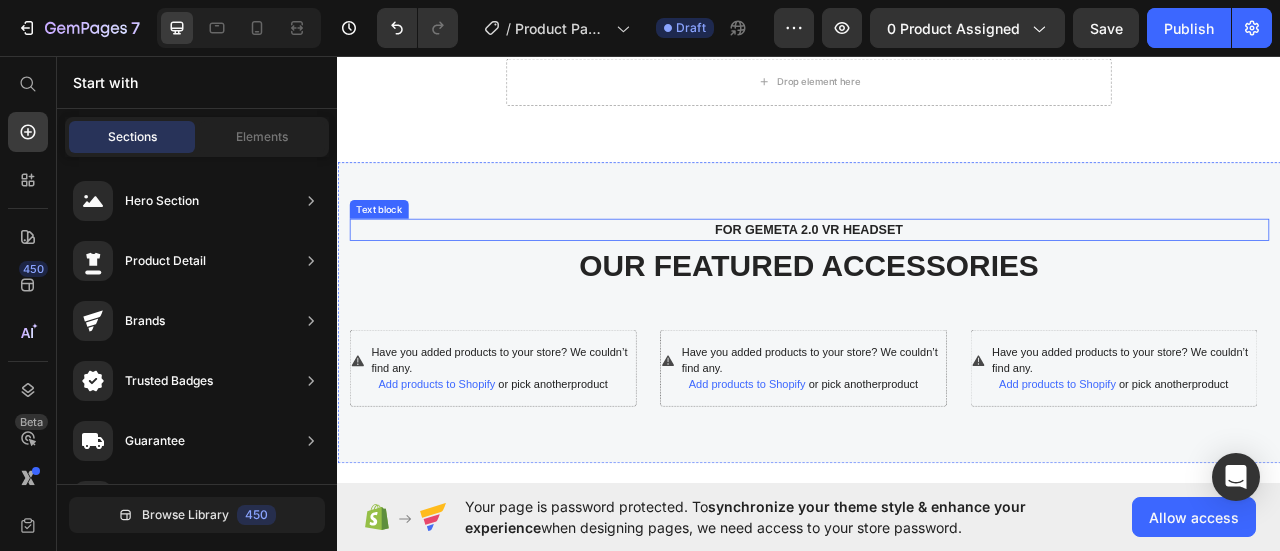 click on "FOR GEMETA 2.0 VR HEADSET" at bounding box center [937, 278] 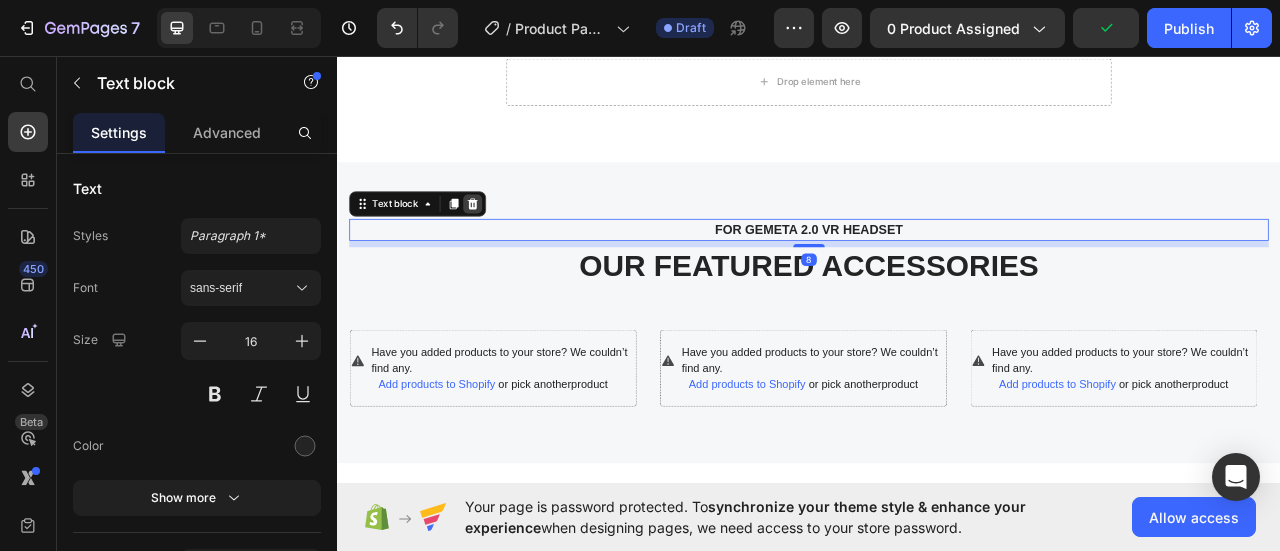 click 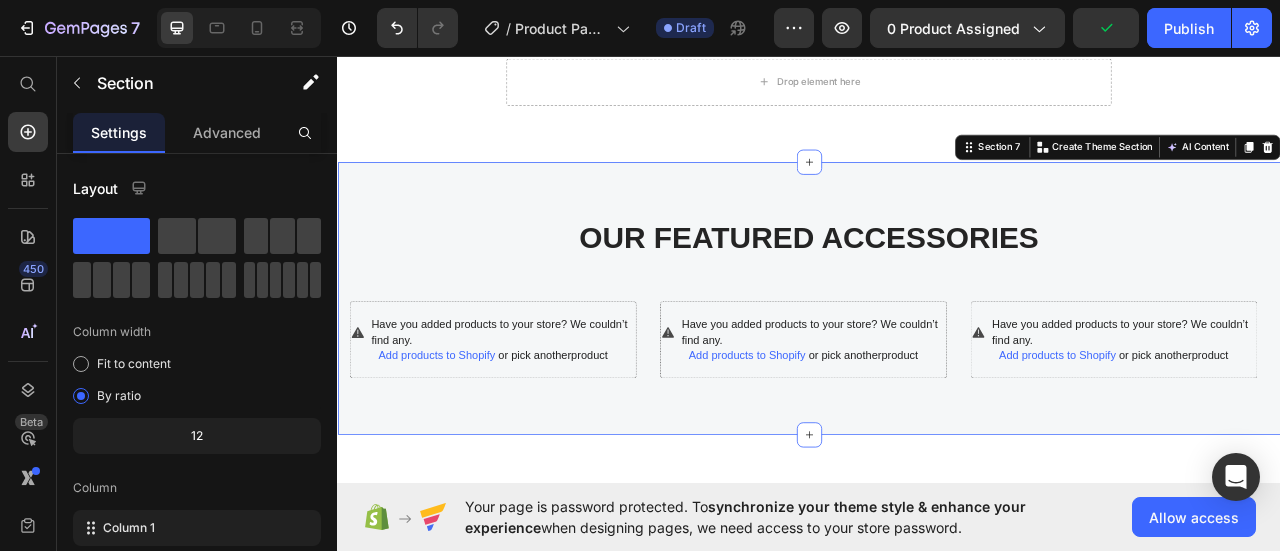 click on "OUR FEATURED ACCESSORIES Heading Have you added products to your store? We couldn’t find any. Add products to Shopify   or pick another  product Product Have you added products to your store? We couldn’t find any. Add products to Shopify   or pick another  product Product Have you added products to your store? We couldn’t find any. Add products to Shopify   or pick another  product Product Carousel Row Section 7   You can create reusable sections Create Theme Section AI Content Write with GemAI What would you like to describe here? Tone and Voice Persuasive Product Show more Generate" at bounding box center [937, 366] 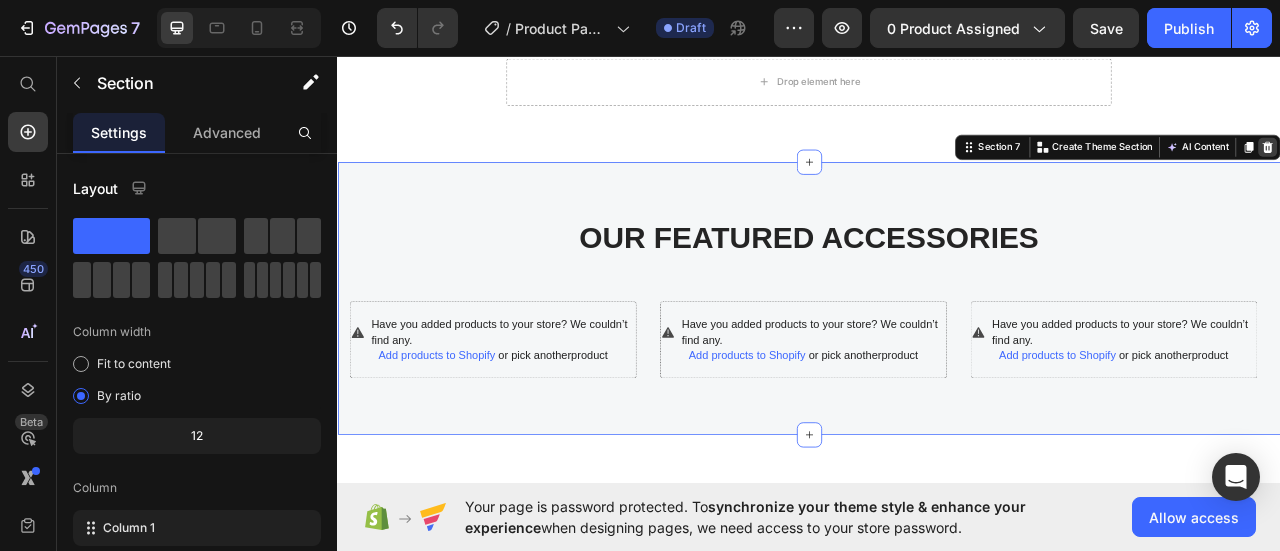 click 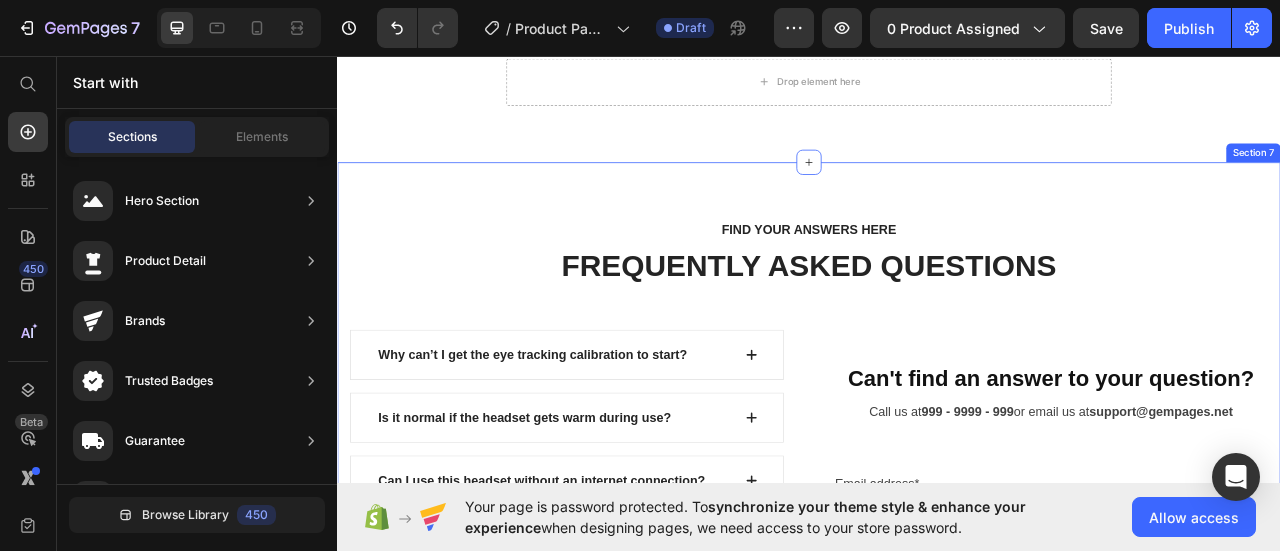 click on "FIND YOUR ANSWERS HERE Text block FREQUENTLY ASKED QUESTIONS Heading Row Why can’t I get the eye tracking calibration to start? Is it normal if the headset gets warm during use? Can I use this headset without an internet connection? How can I reset my position in VR? Why doesn't the headset image update when I move? Why are my controllers not working? What is included in the 2-year GEMETA Care Package? Accordion
See All FAQs Button Row Can't find an answer to your question? Heading Call us at  [PHONE]  or email us at  [EMAIL]  Text block Email address* Text block Email Field Your question* Text block Text Area SUBMIT NOW Submit Button Contact Form Row Section 7" at bounding box center [937, 635] 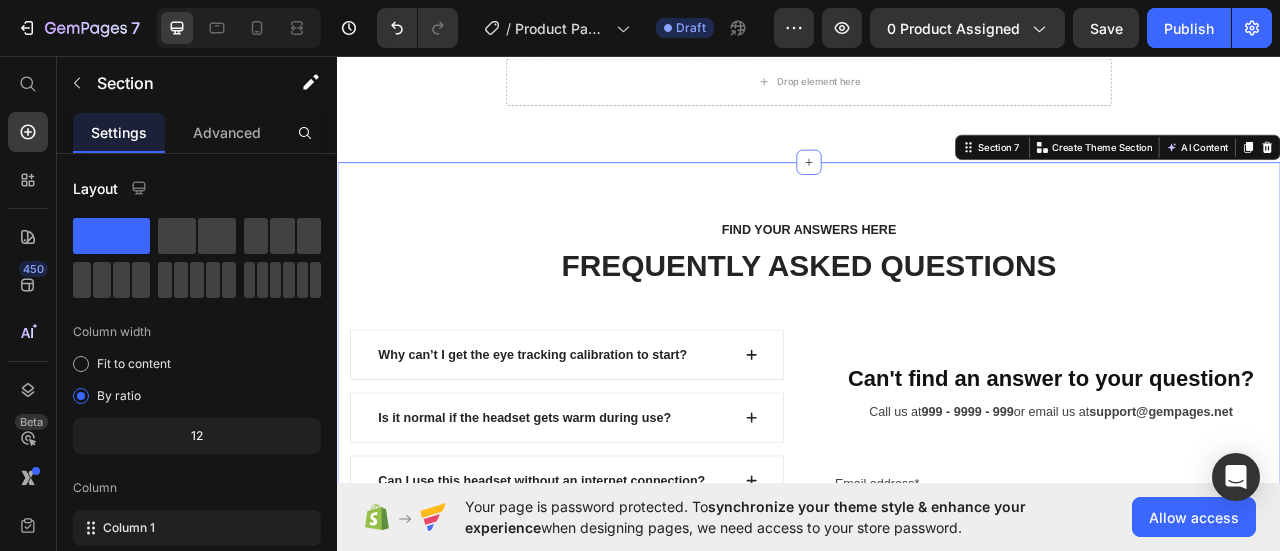 click at bounding box center (1520, 173) 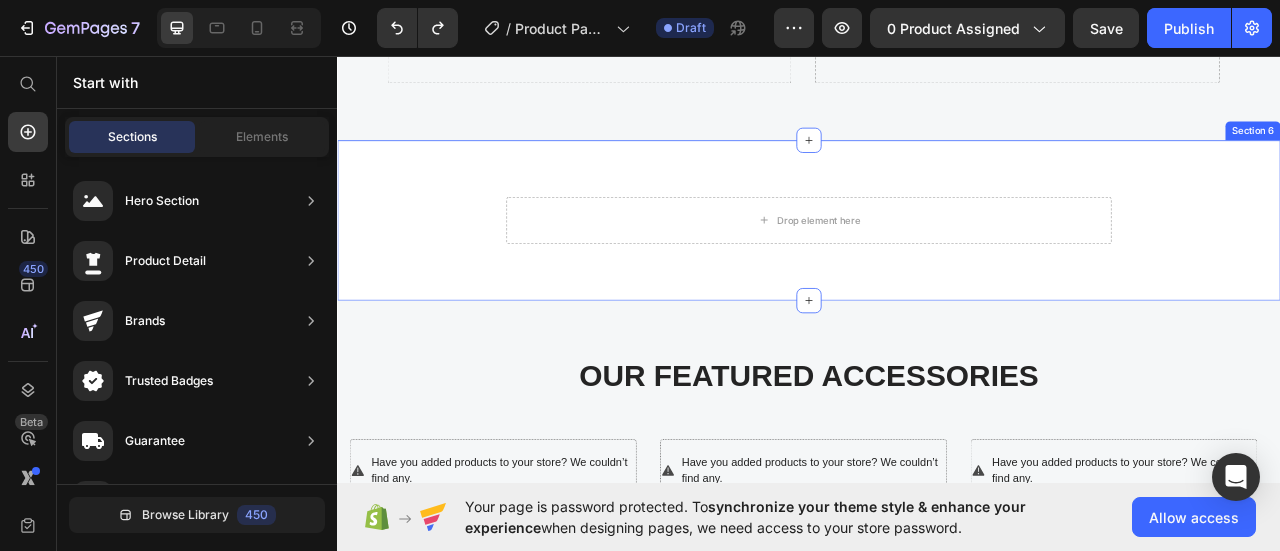 scroll, scrollTop: 3568, scrollLeft: 0, axis: vertical 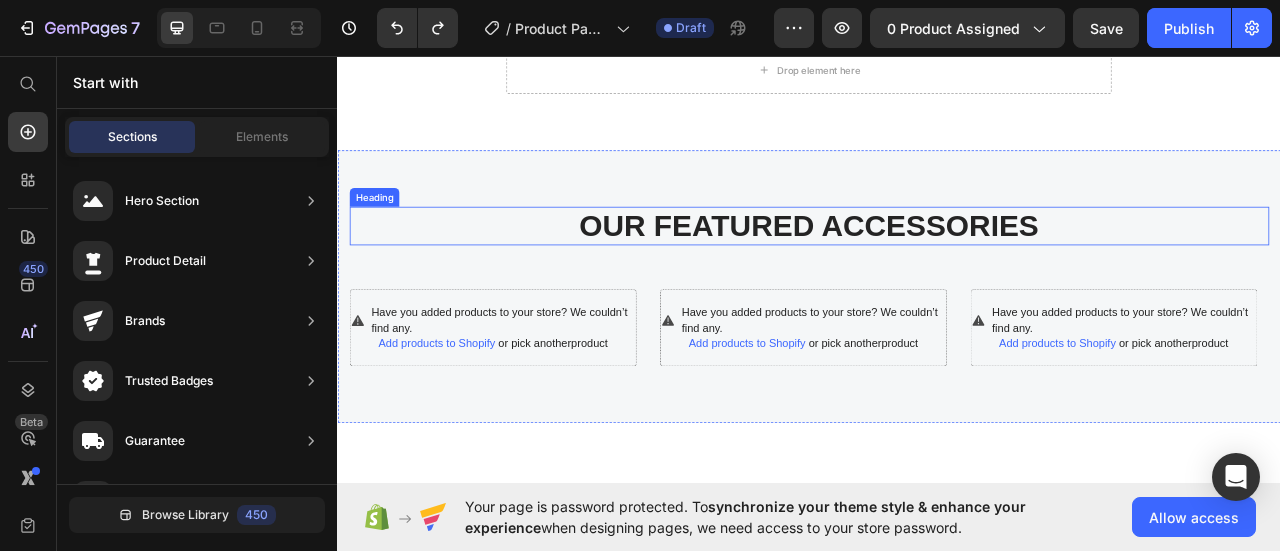 click on "OUR FEATURED ACCESSORIES" at bounding box center (937, 274) 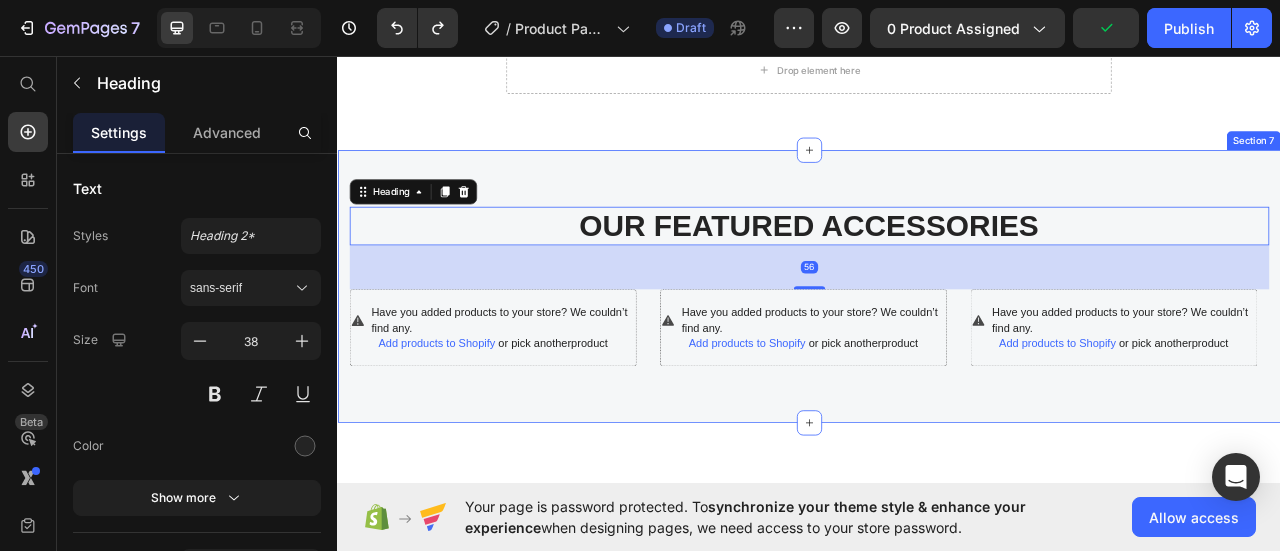 click on "OUR FEATURED ACCESSORIES Heading   56 Have you added products to your store? We couldn’t find any. Add products to Shopify   or pick another  product Product Have you added products to your store? We couldn’t find any. Add products to Shopify   or pick another  product Product Have you added products to your store? We couldn’t find any. Add products to Shopify   or pick another  product Product Carousel Row Section 7" at bounding box center (937, 351) 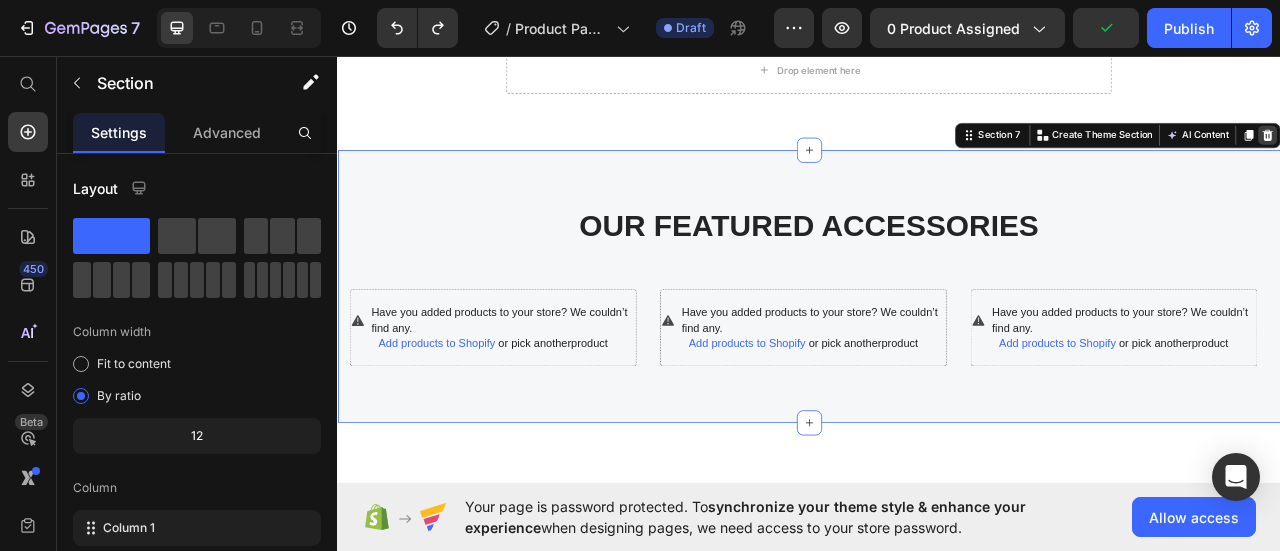 click 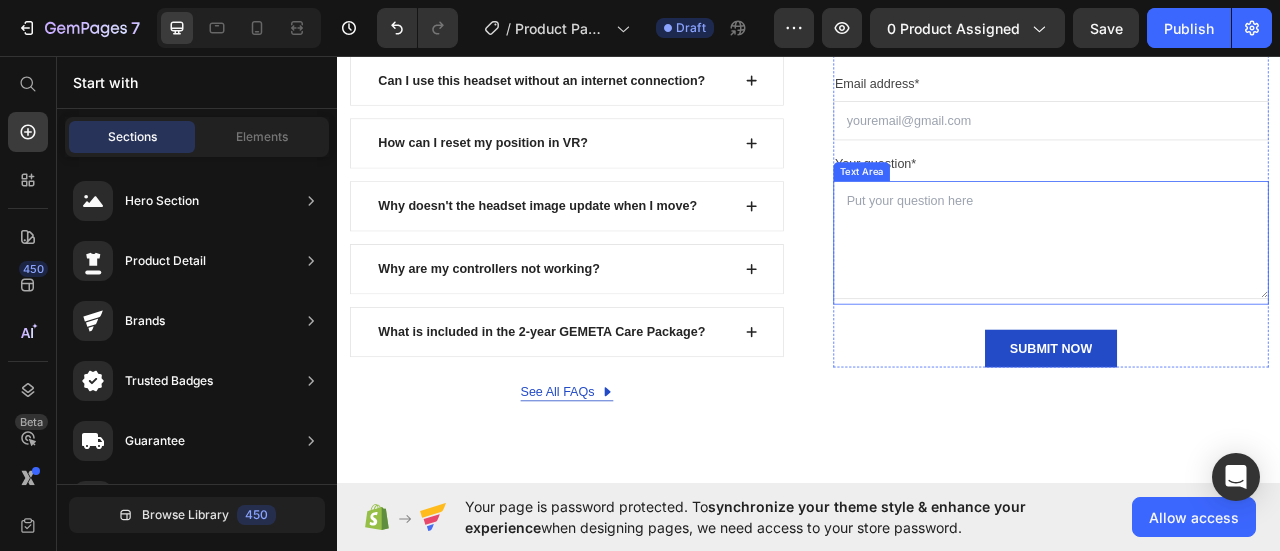 scroll, scrollTop: 3768, scrollLeft: 0, axis: vertical 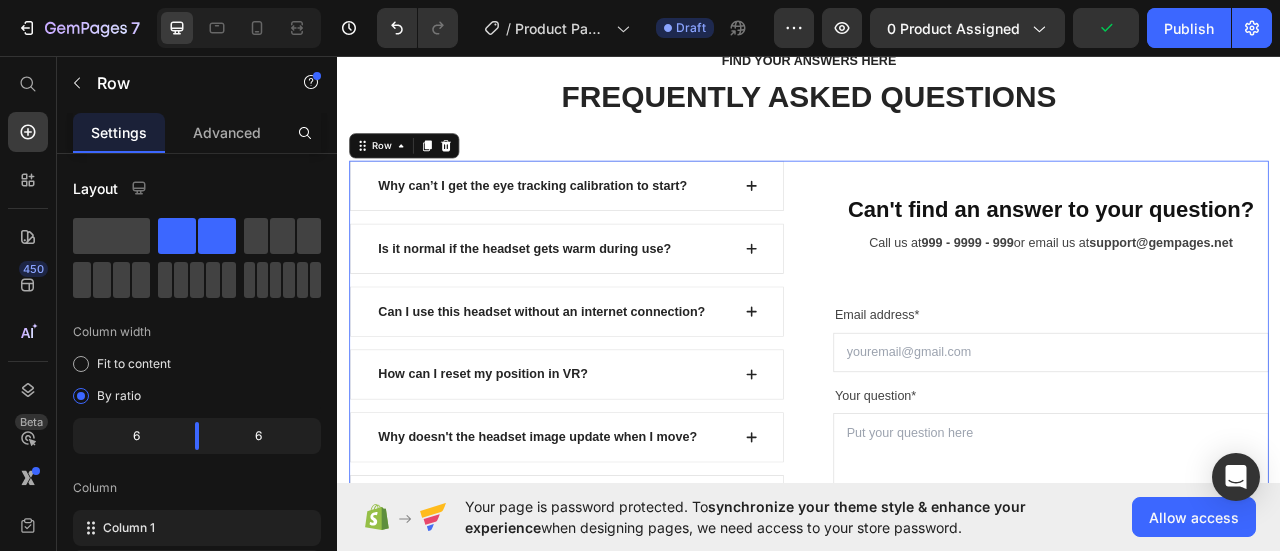 click on "Can't find an answer to your question? Heading Call us at  [PHONE]  or email us at  [EMAIL]  Text block Email address* Text block Email Field Your question* Text block Text Area SUBMIT NOW Submit Button Contact Form" at bounding box center (1245, 490) 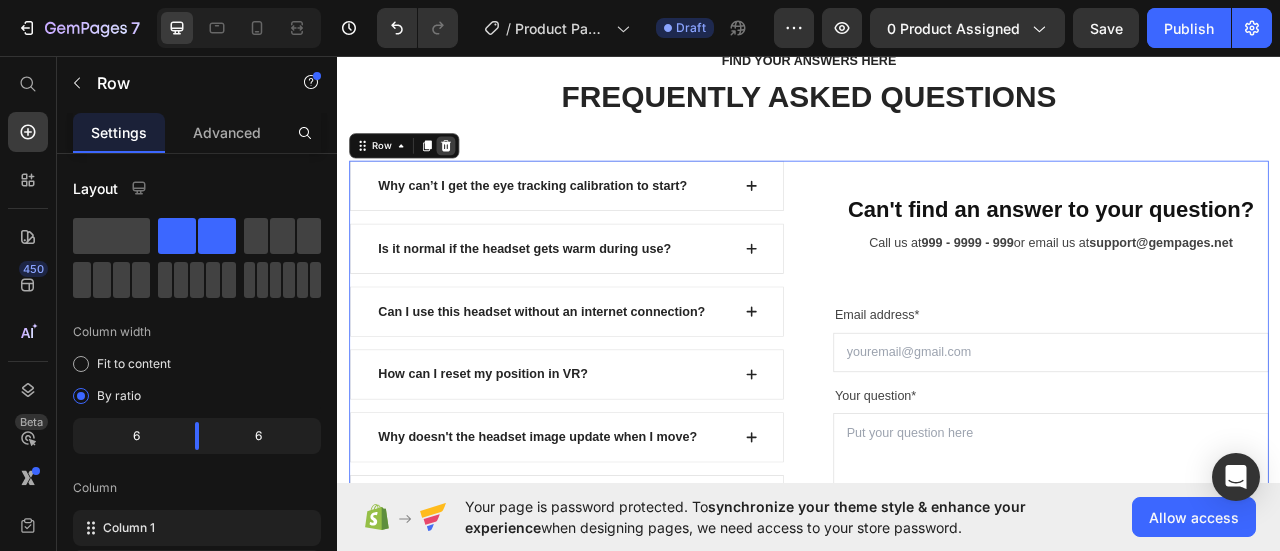 click at bounding box center [475, 171] 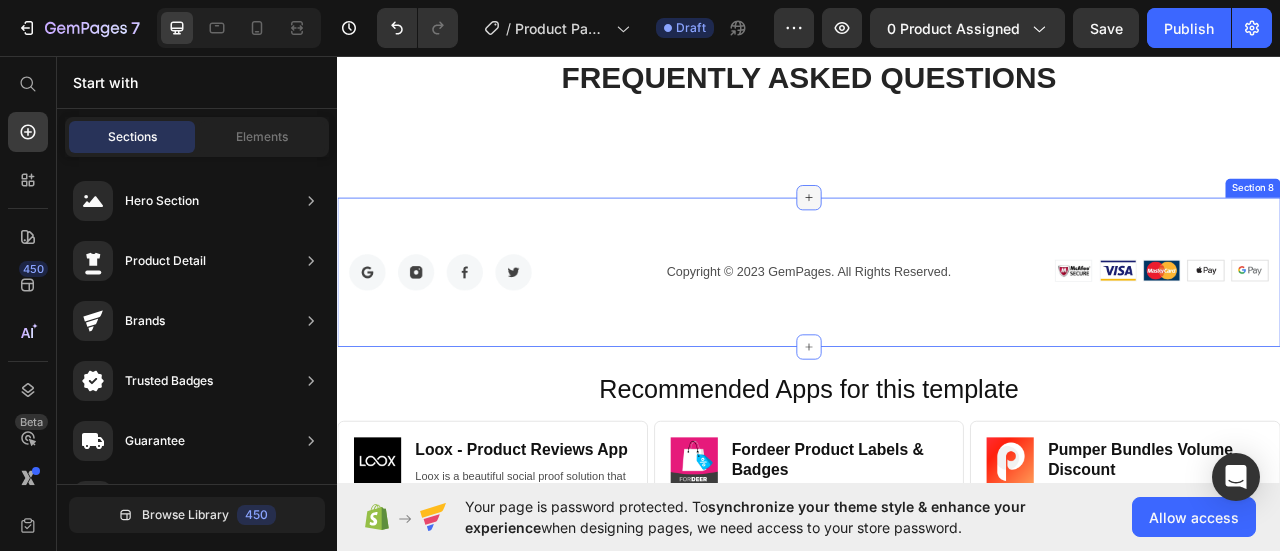 scroll, scrollTop: 3868, scrollLeft: 0, axis: vertical 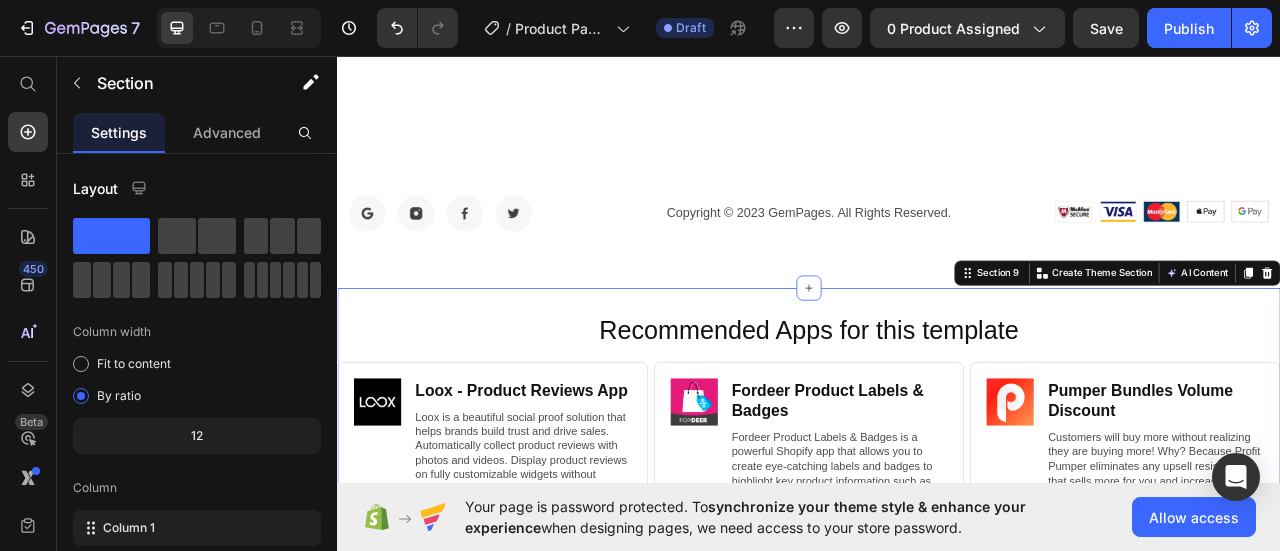 click on "Recommended Apps for this template Heading Image Loox ‑ Product Reviews App Heading Loox is a beautiful social proof solution that helps brands build trust and drive sales. Automatically collect product reviews with photos and videos. Display product reviews on fully customizable widgets without slowing down your site. Reach new customers with one-click referrals. Text Block https://gempages.co/loox Text Block Row Row Image Fordeer Product Labels & Badges Heading Fordeer Product Labels & Badges is a powerful Shopify app that allows you to create eye-catching labels and badges to highlight key product information such as discounts, stock status, new arrivals, and more. Helps you stand out from the competition. Text Block https://gempages.co/fodeer-product-badges-label-design Text Block Row Row Image Pumper Bundles Volume Discount Heading Text Block https://gempages.co/pumper-quantity-breaks-product-bundles-discounts Text Block Row Row Row Section 9   You can create reusable sections Create Theme Section" at bounding box center [937, 580] 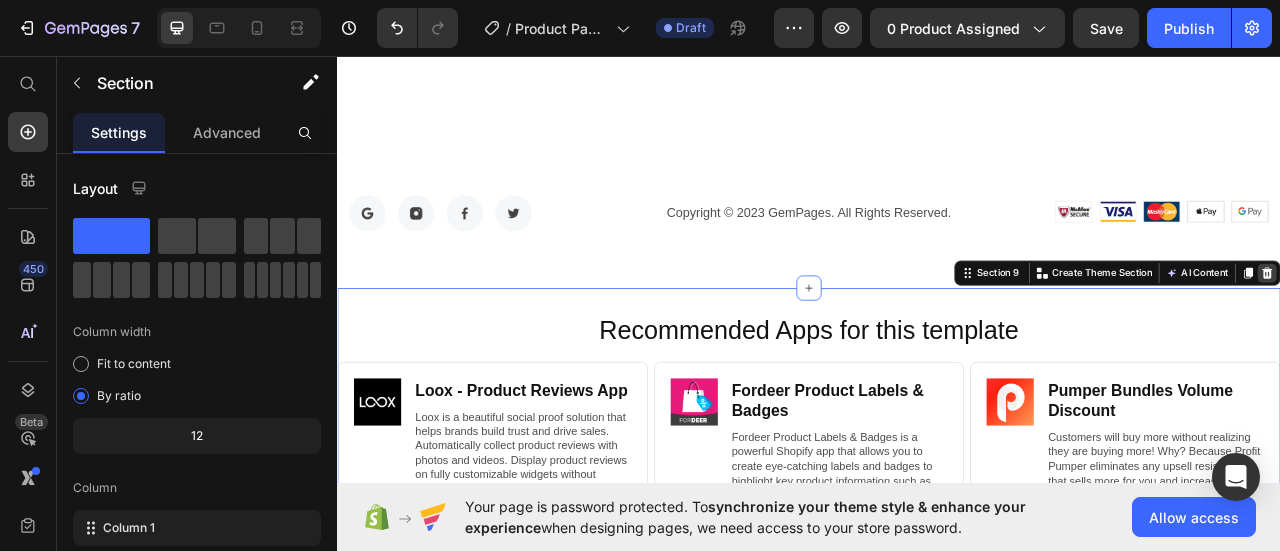 click 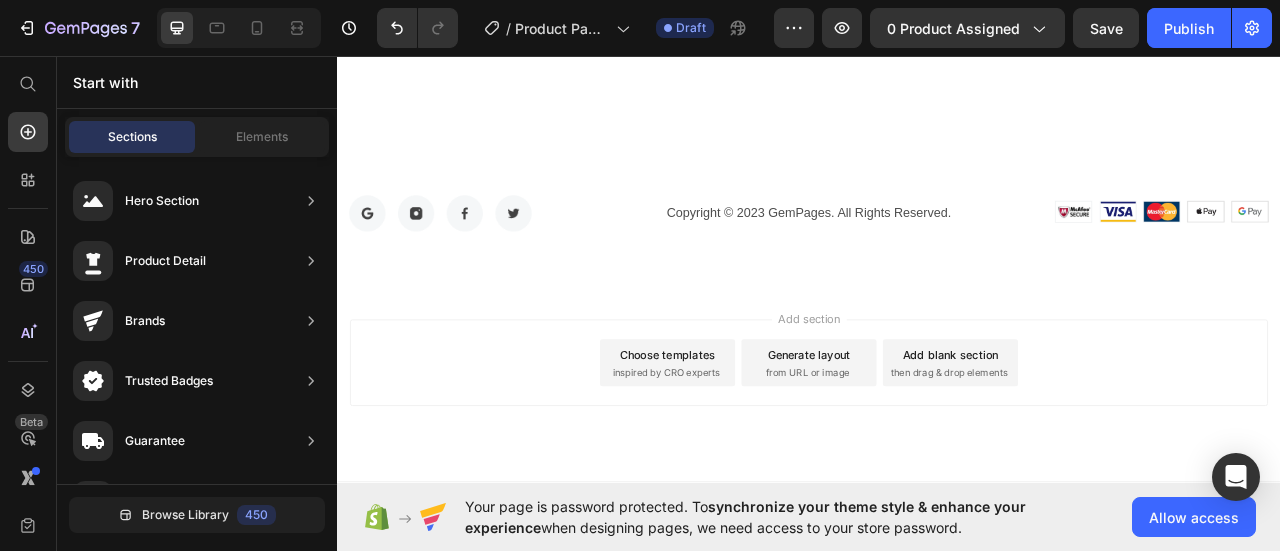click on "Add section Choose templates inspired by CRO experts Generate layout from URL or image Add blank section then drag & drop elements" at bounding box center [937, 475] 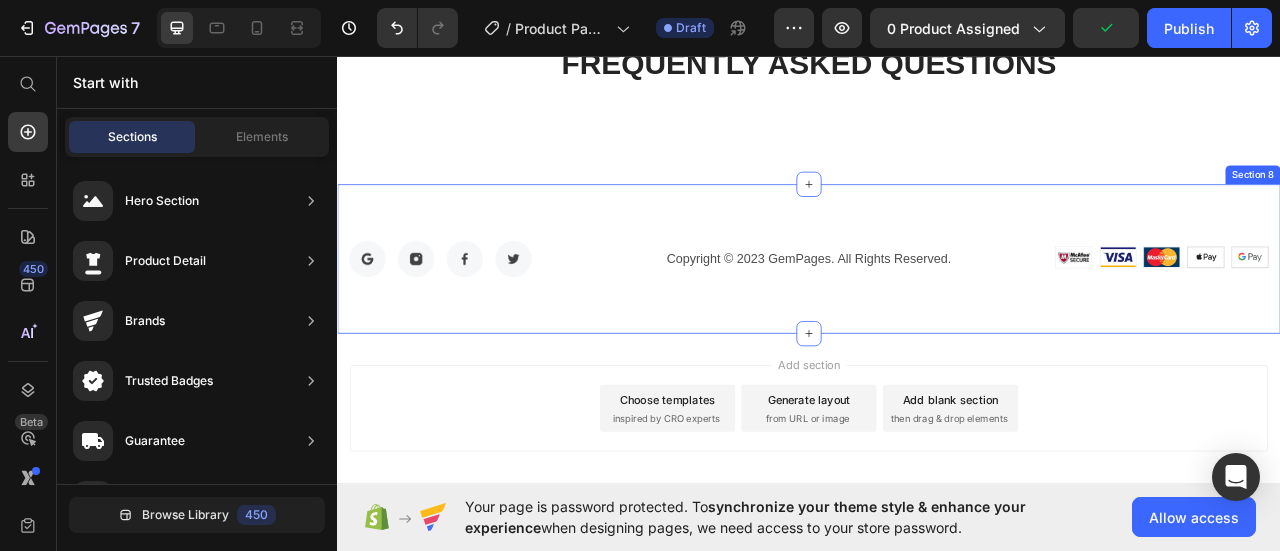 scroll, scrollTop: 3768, scrollLeft: 0, axis: vertical 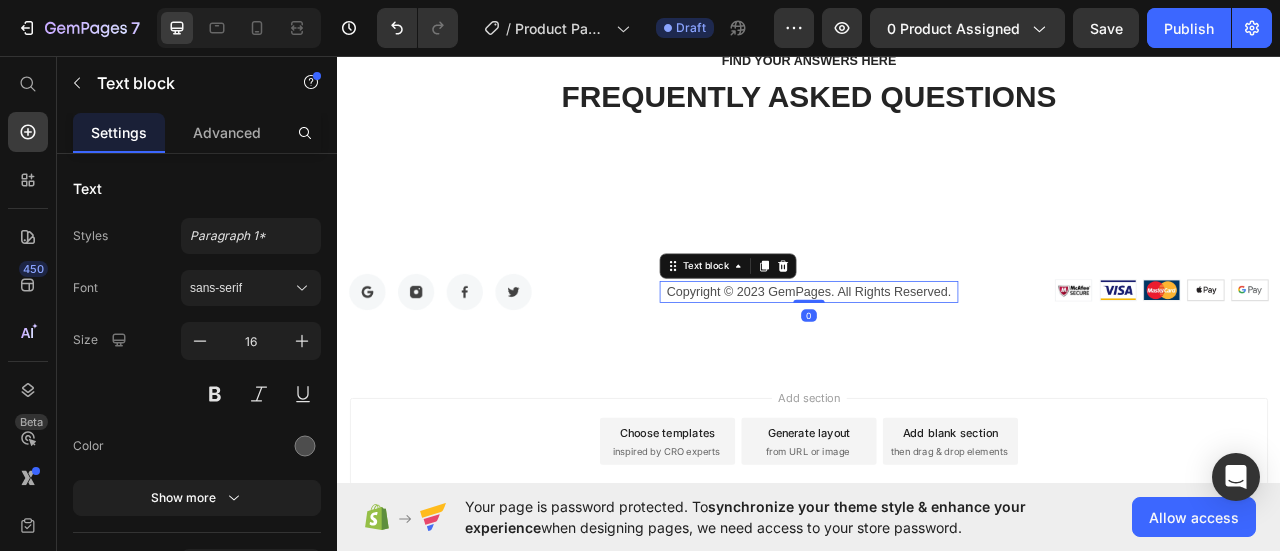click on "Copyright © 2023 GemPages. All Rights Reserved." at bounding box center (936, 357) 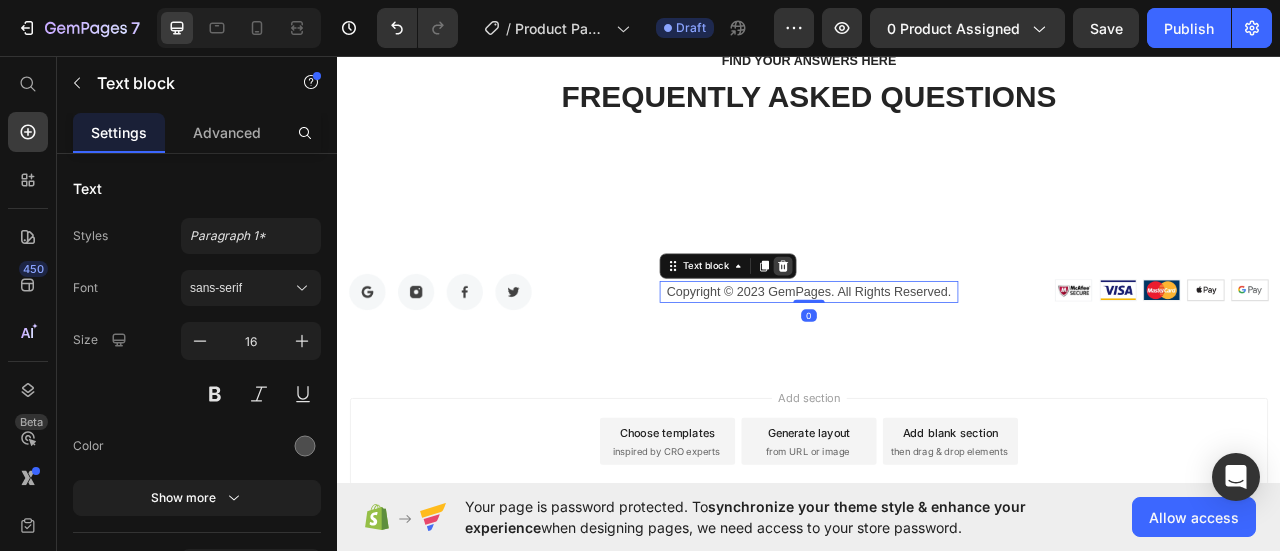 click at bounding box center (904, 324) 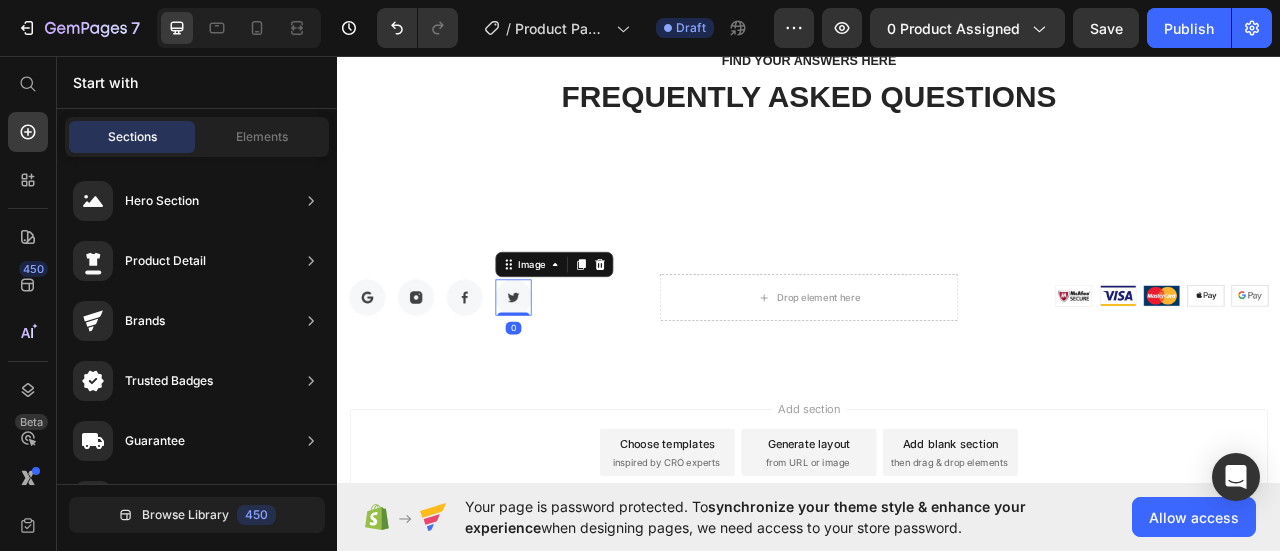 click at bounding box center (561, 364) 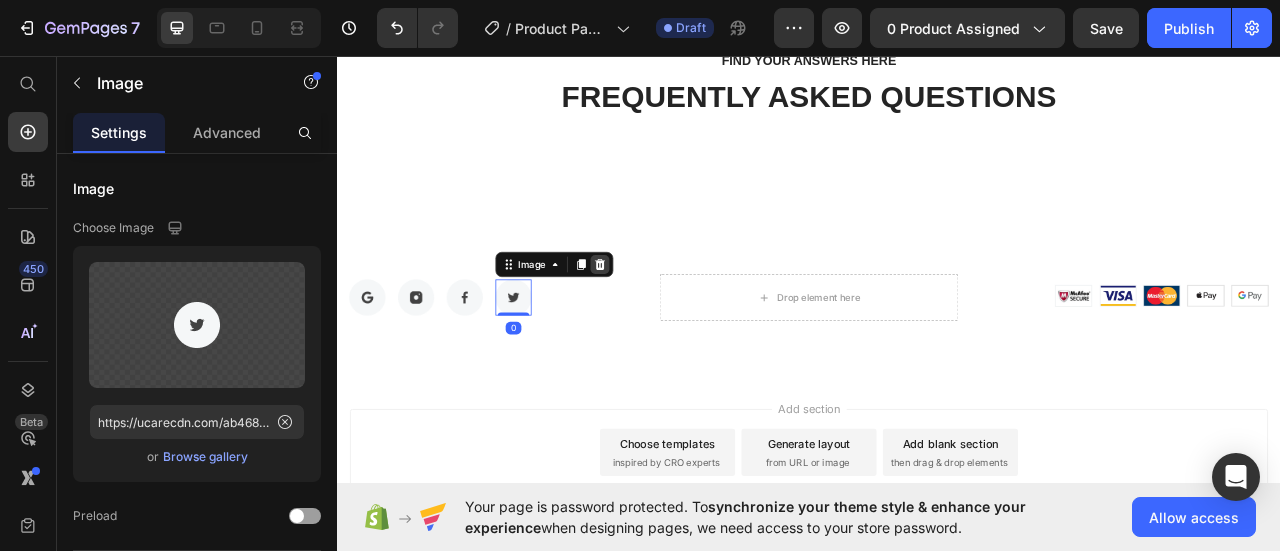 click at bounding box center (671, 322) 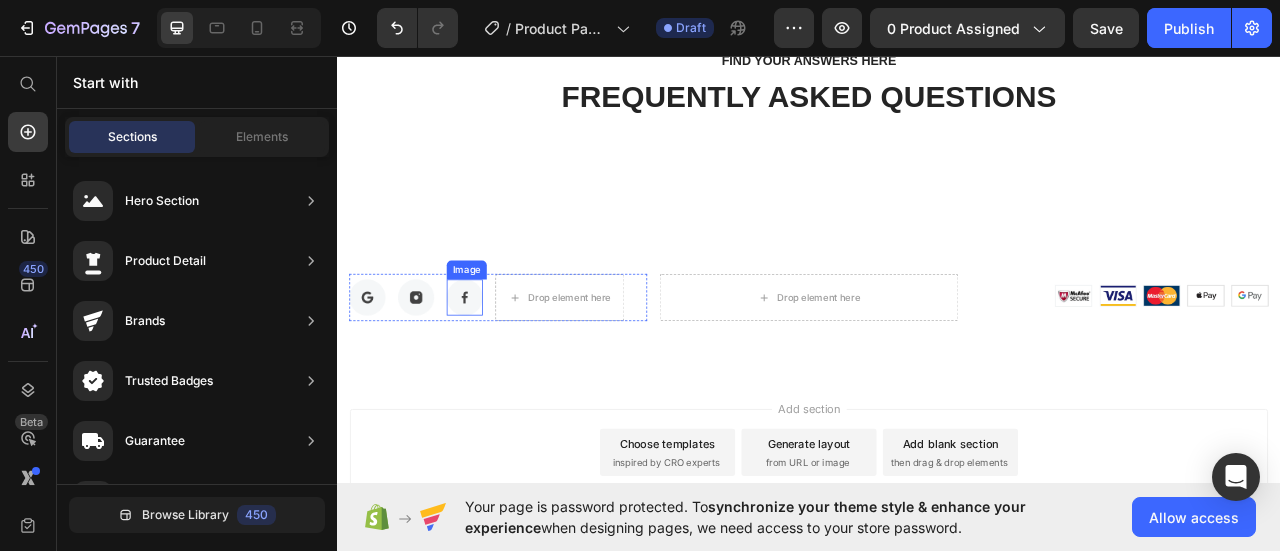 click at bounding box center (499, 364) 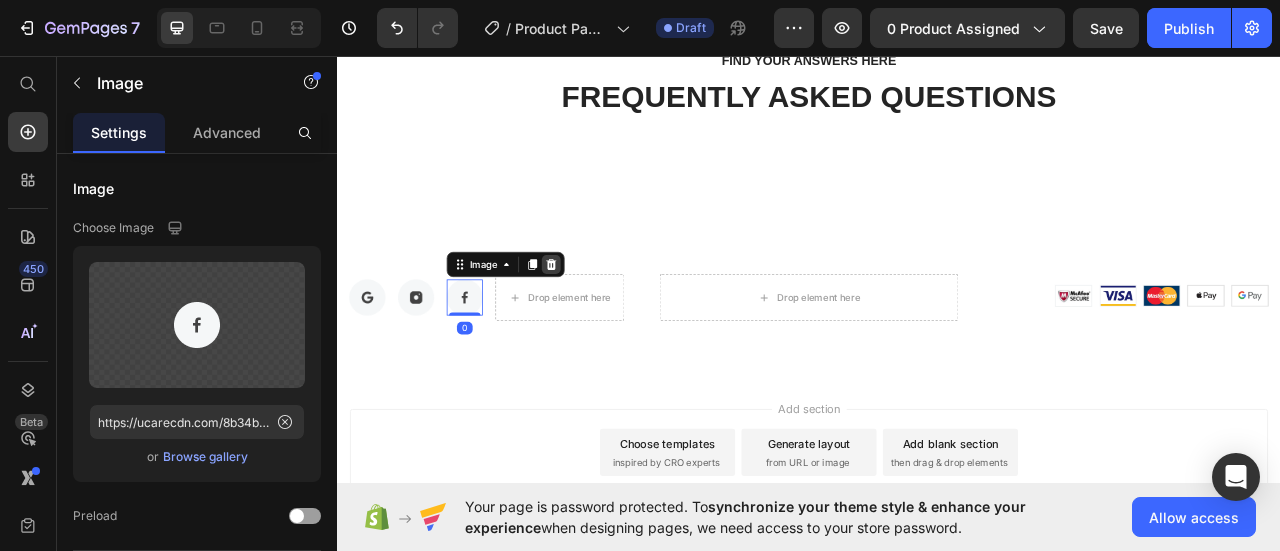 click 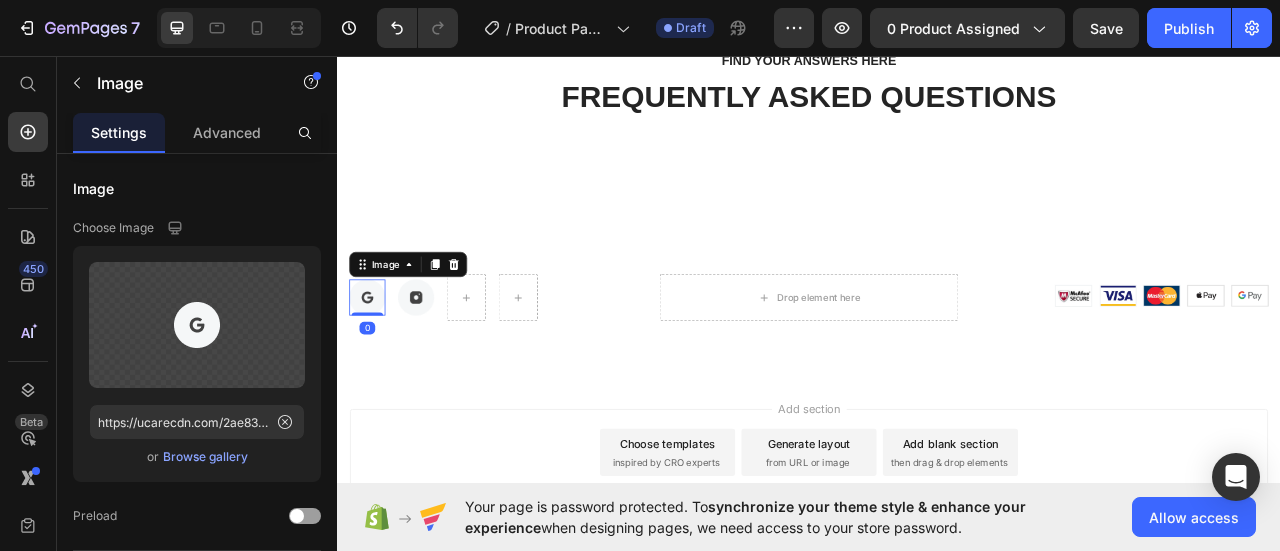 click at bounding box center (375, 364) 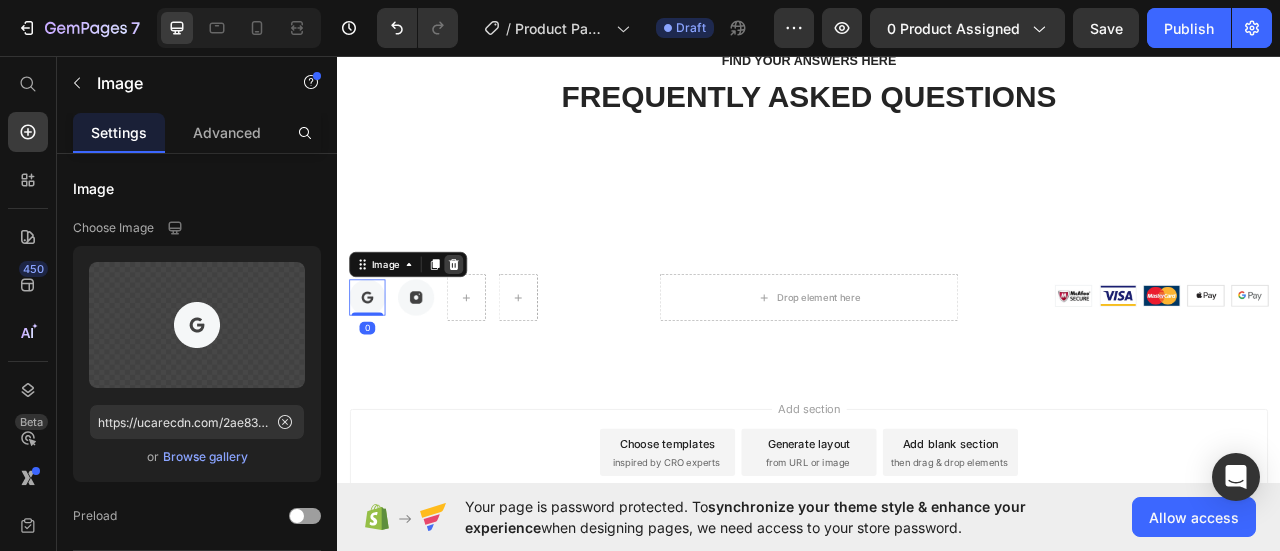 click at bounding box center [485, 322] 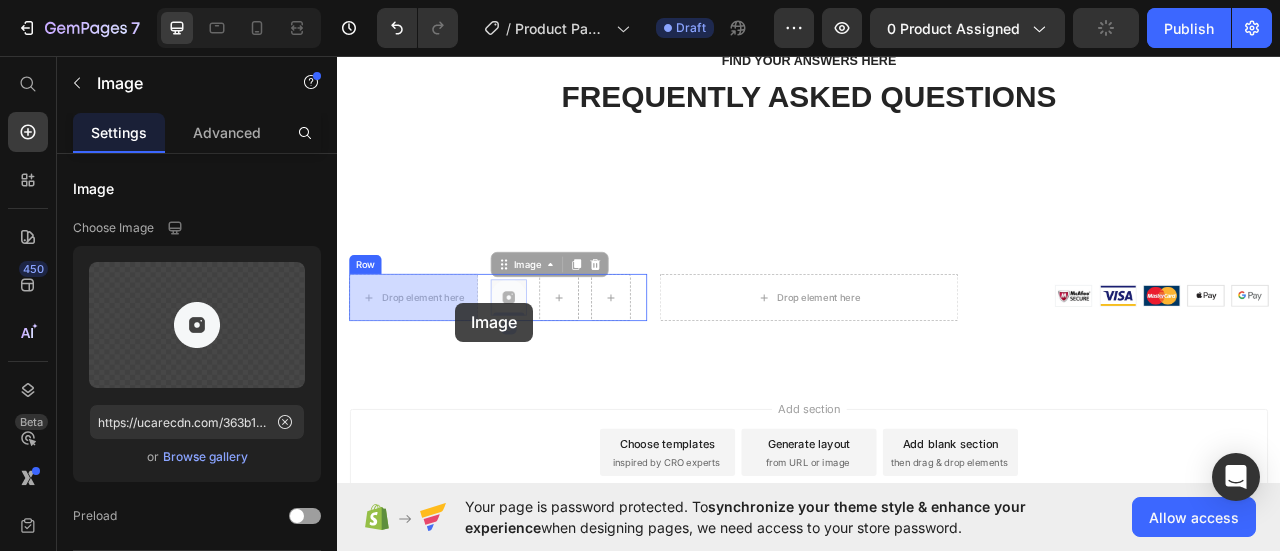 drag, startPoint x: 541, startPoint y: 361, endPoint x: 487, endPoint y: 371, distance: 54.91812 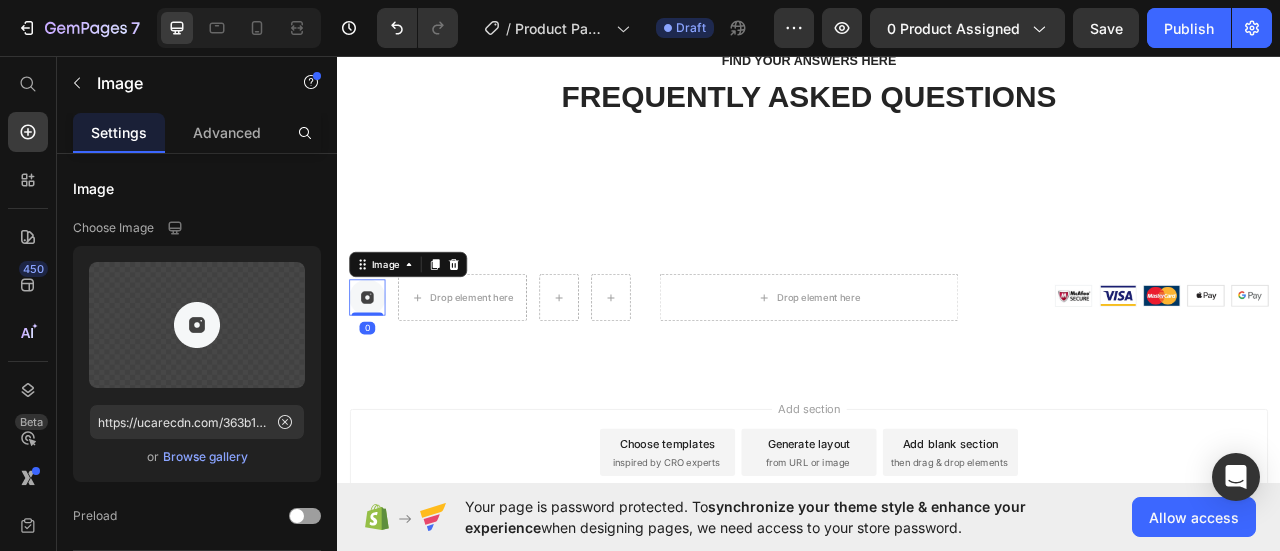 click on "Add section Choose templates inspired by CRO experts Generate layout from URL or image Add blank section then drag & drop elements" at bounding box center (937, 589) 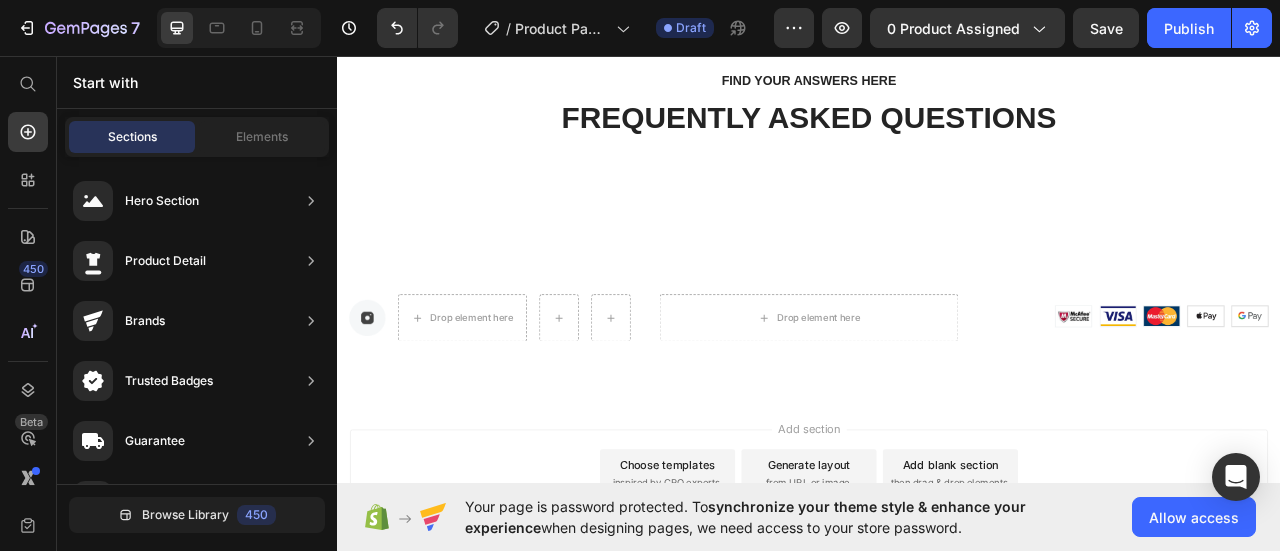 scroll, scrollTop: 3668, scrollLeft: 0, axis: vertical 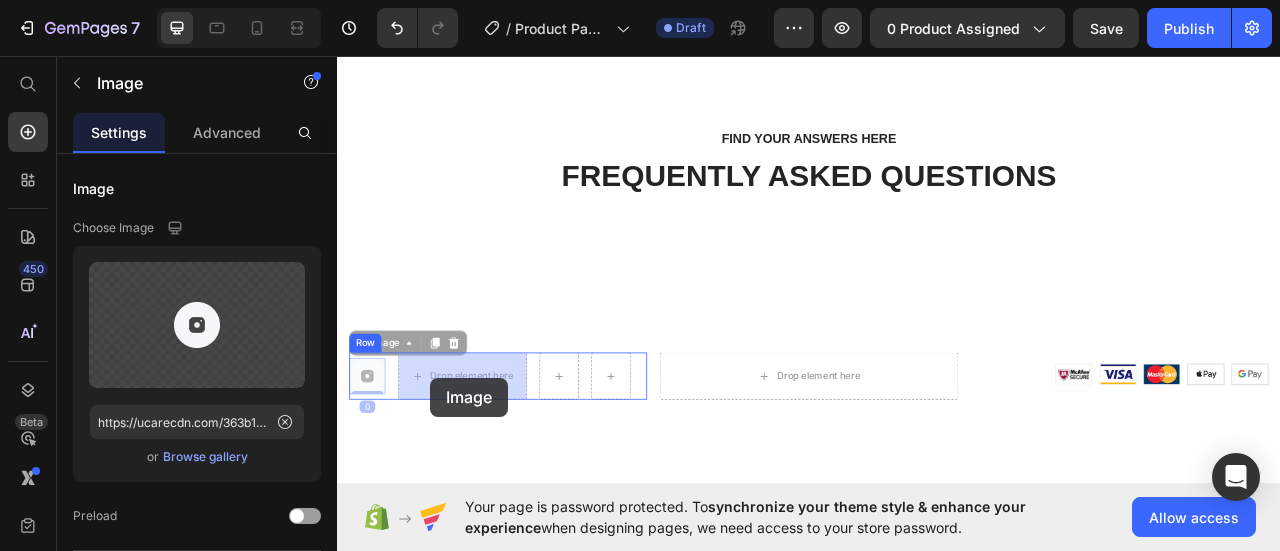 drag, startPoint x: 373, startPoint y: 479, endPoint x: 453, endPoint y: 468, distance: 80.75271 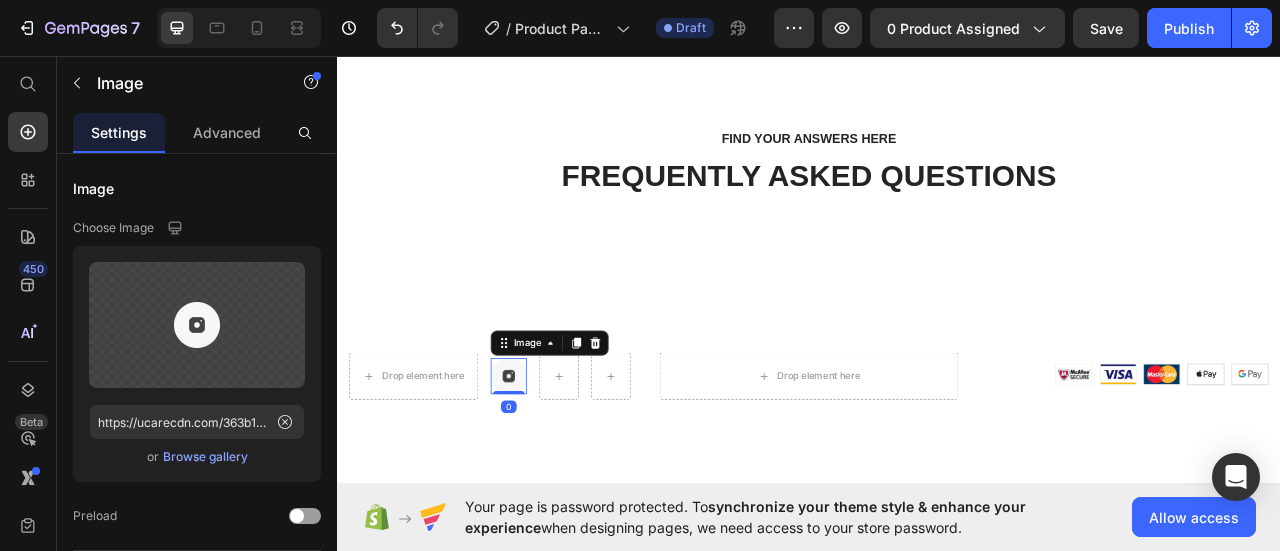 click at bounding box center [555, 464] 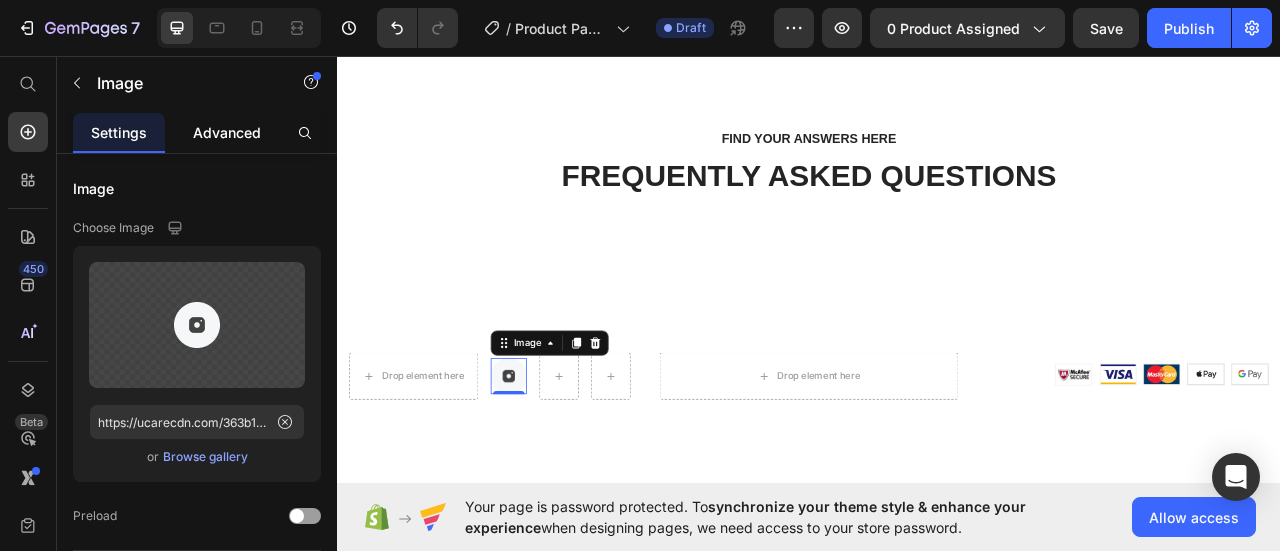 click on "Advanced" at bounding box center (227, 132) 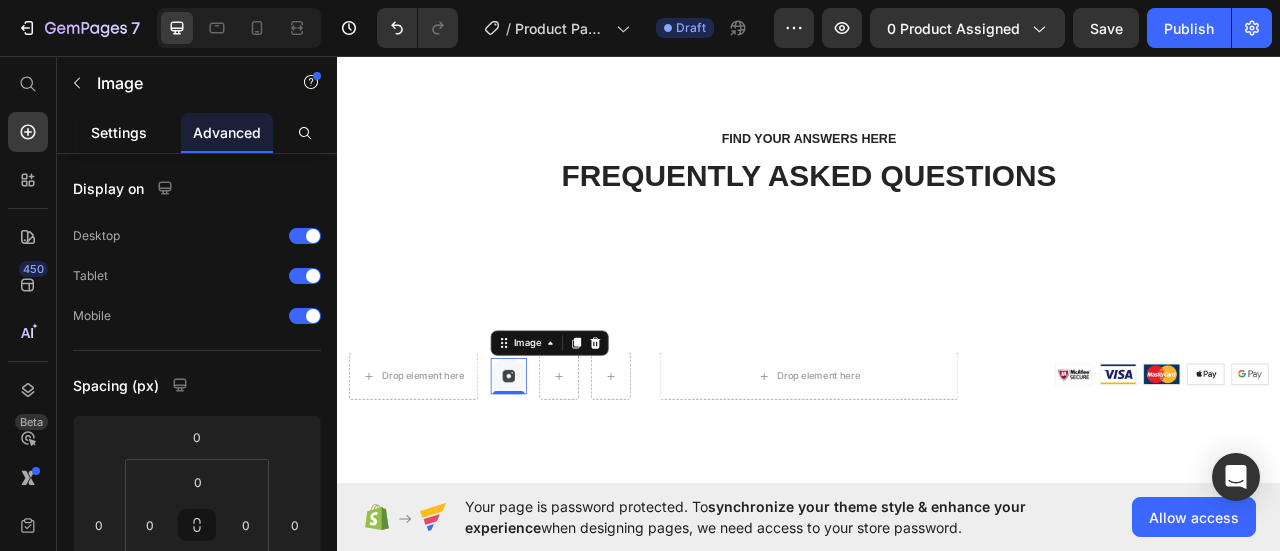 click on "Settings" at bounding box center (119, 132) 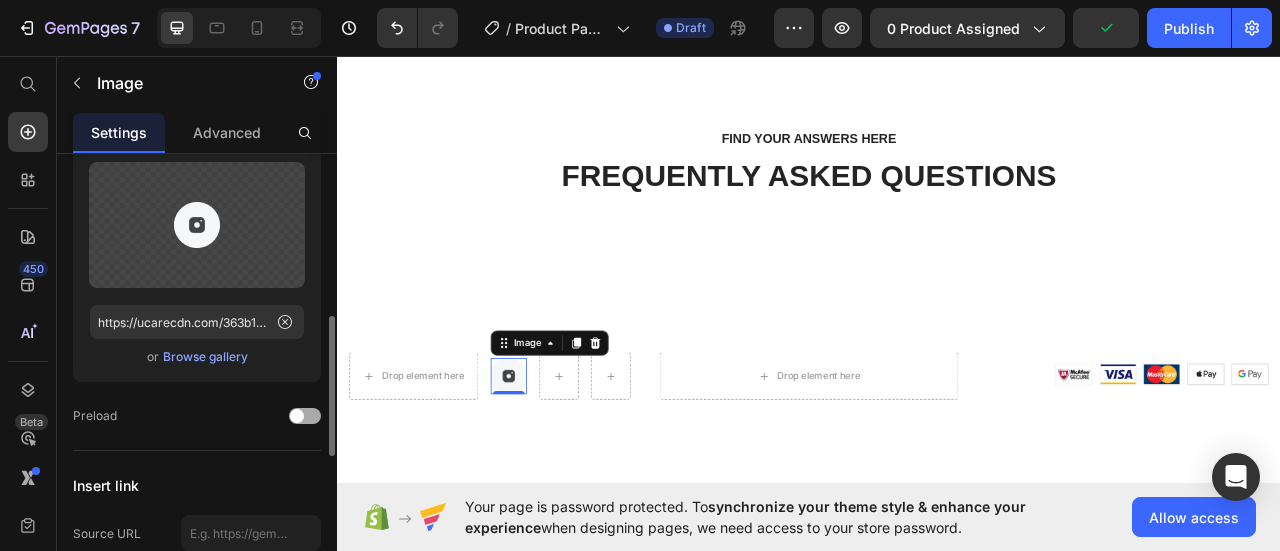 scroll, scrollTop: 200, scrollLeft: 0, axis: vertical 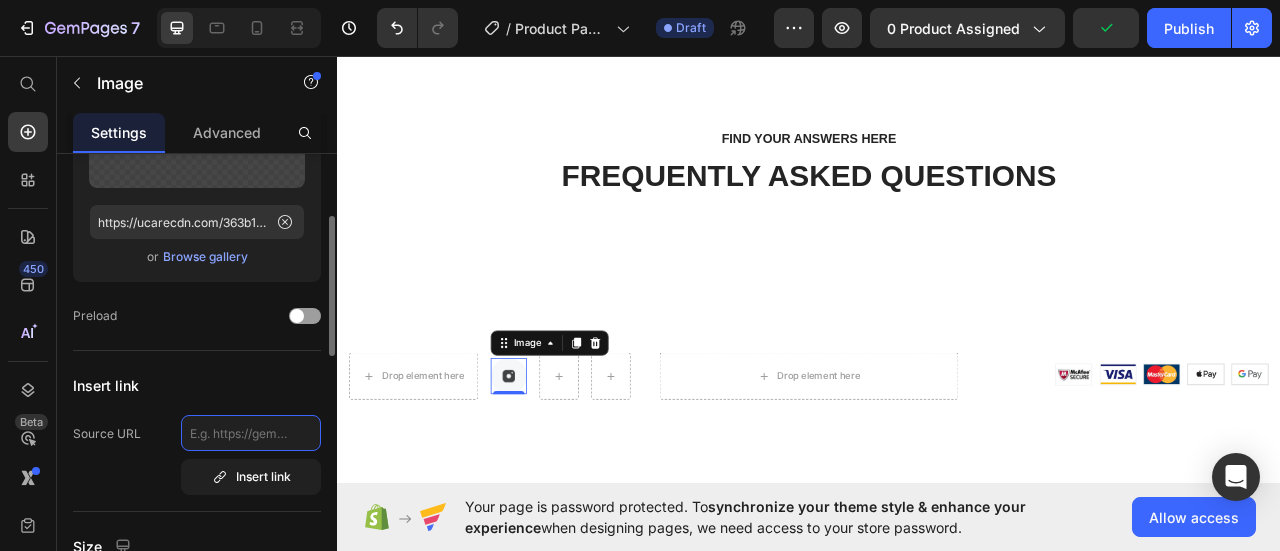 click 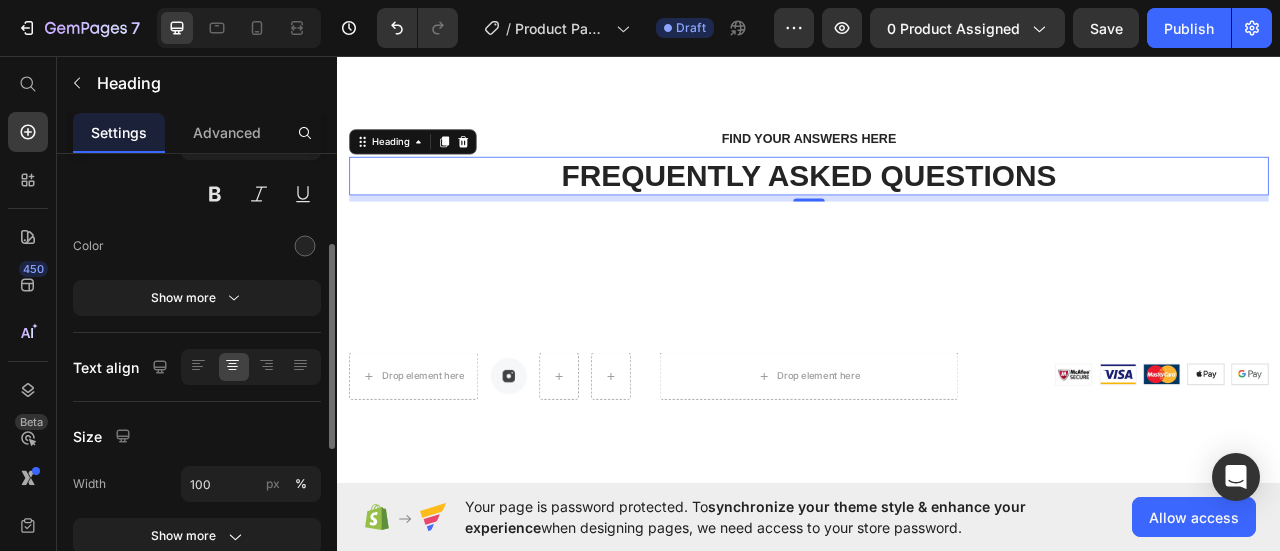 click on "FREQUENTLY ASKED QUESTIONS" at bounding box center (937, 210) 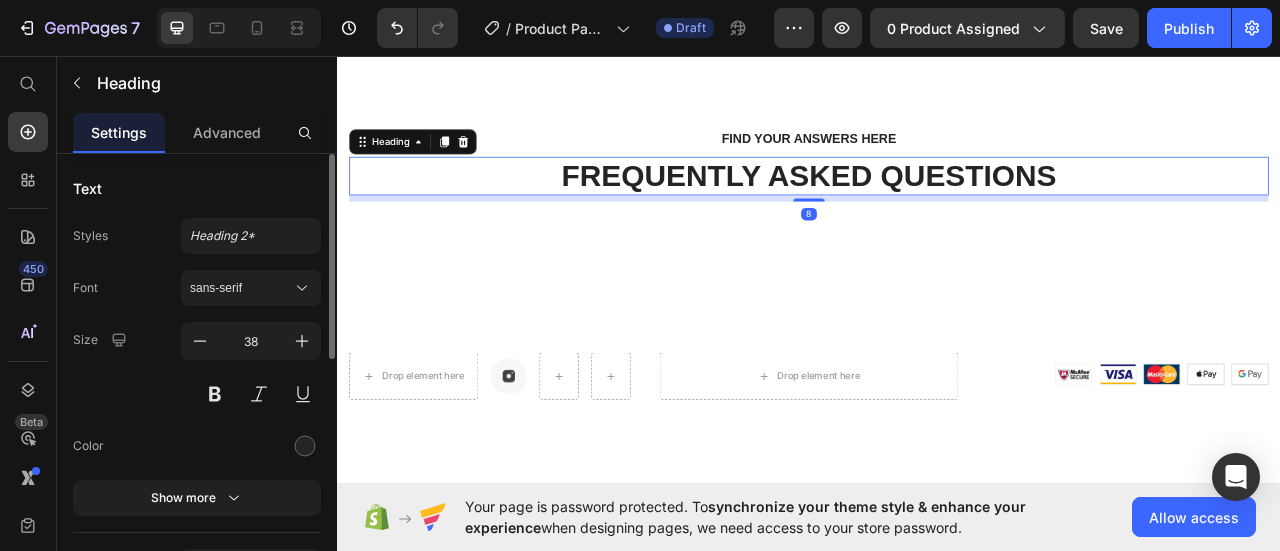 click 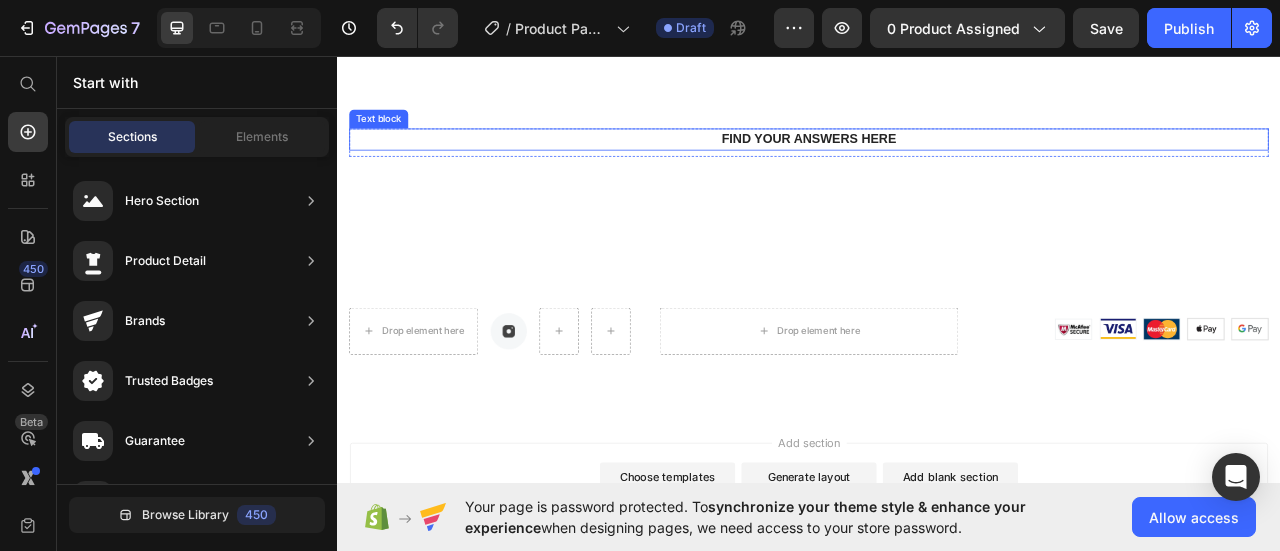 click on "FIND YOUR ANSWERS HERE" at bounding box center (937, 163) 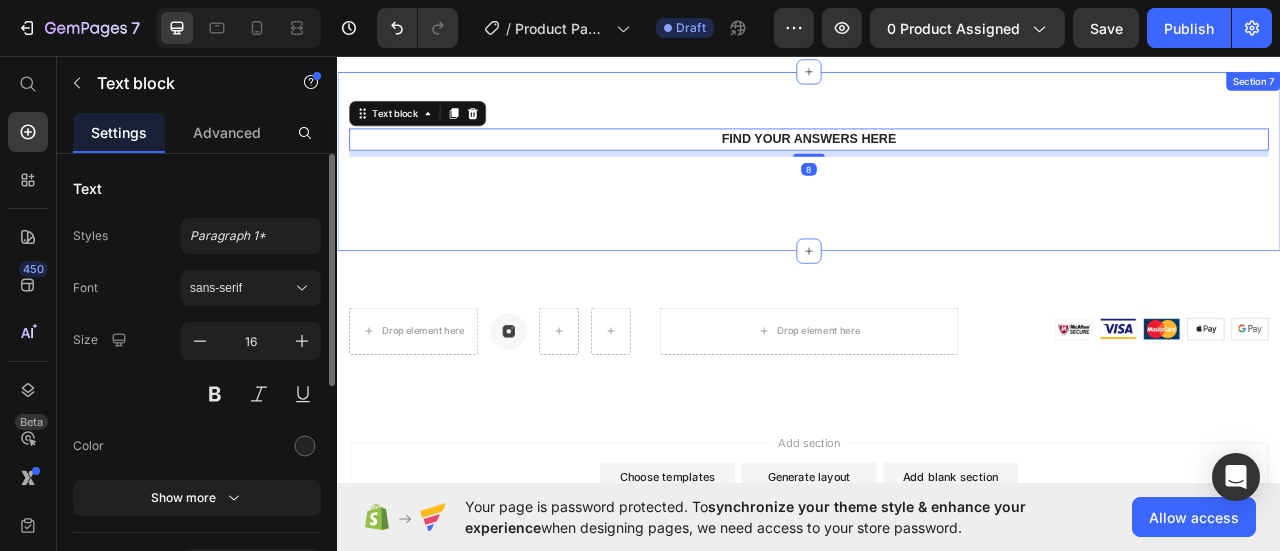 click on "FIND YOUR ANSWERS HERE Text block   8 Row Section 7" at bounding box center (937, 191) 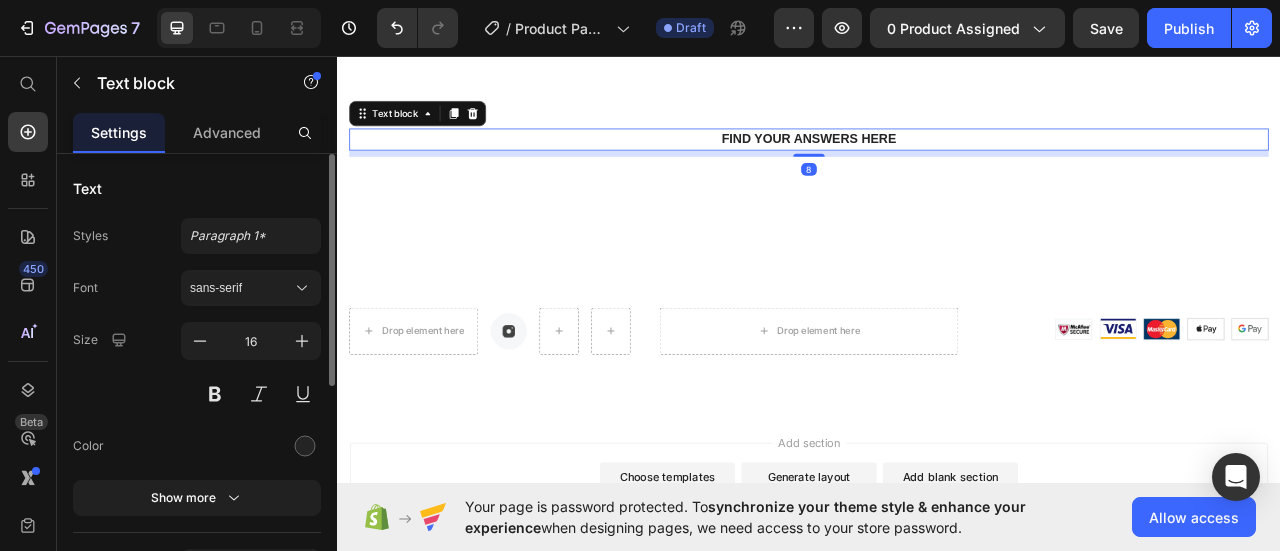 click on "FIND YOUR ANSWERS HERE" at bounding box center [937, 163] 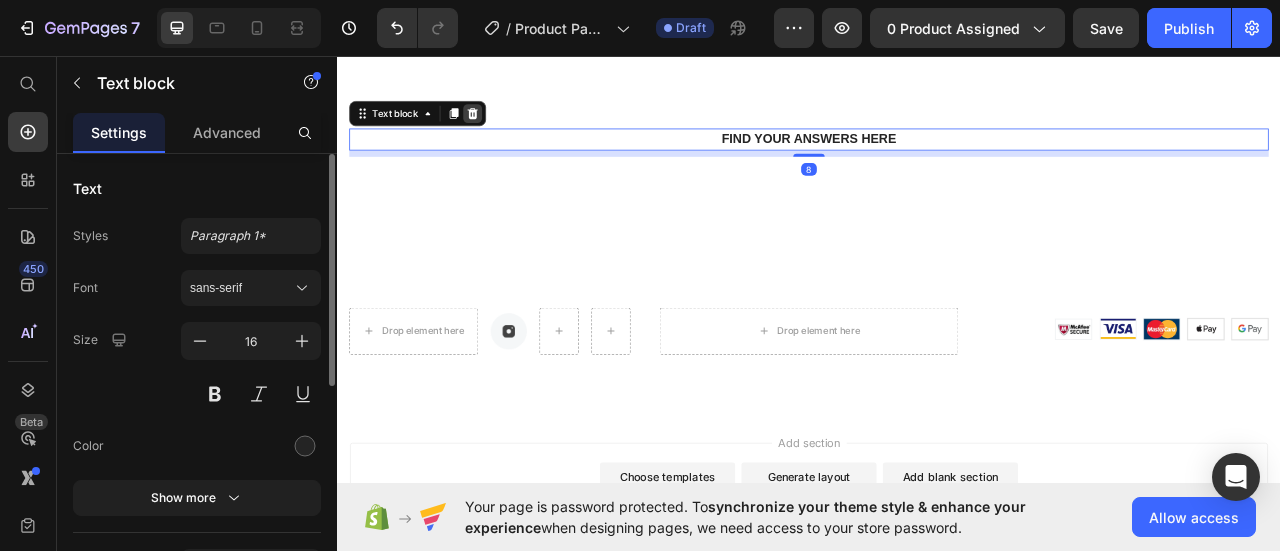 click 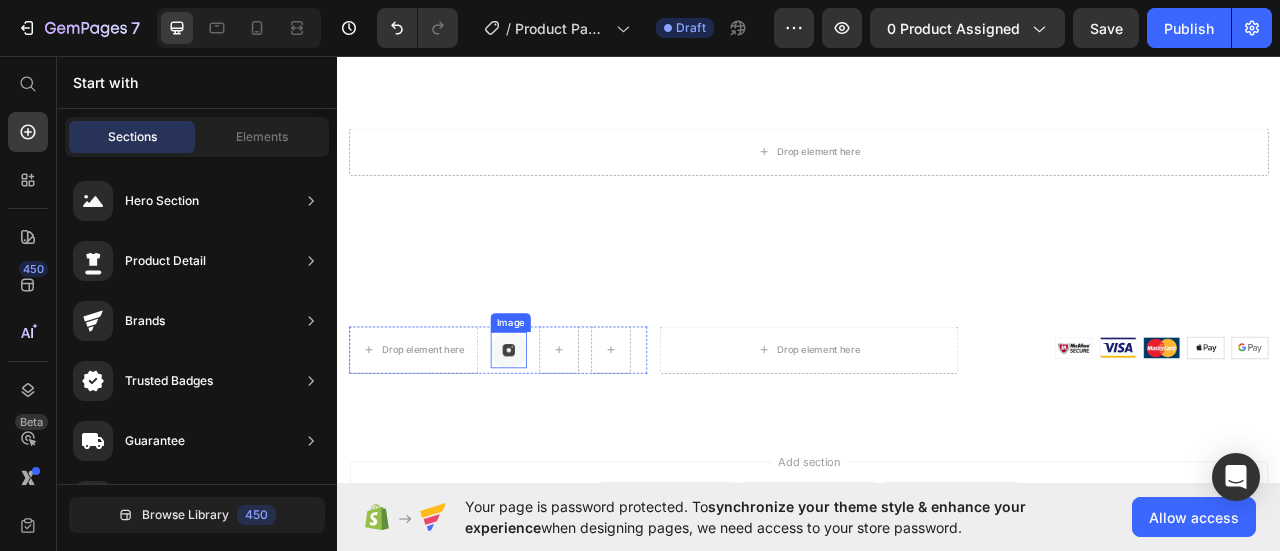 click at bounding box center (555, 431) 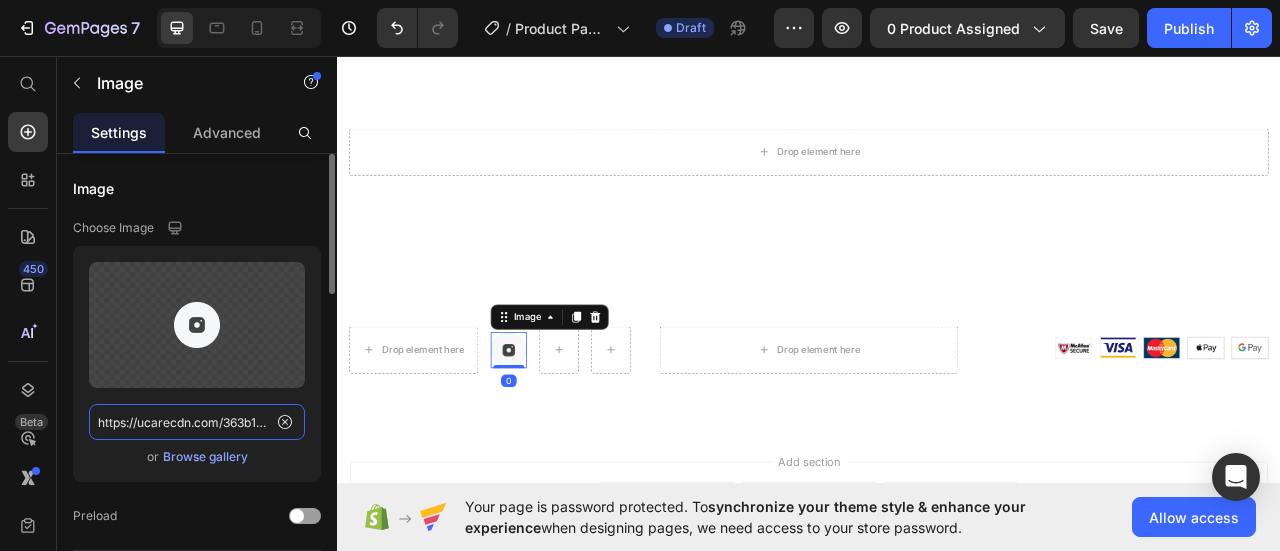 click on "https://ucarecdn.com/363b1bc3-fd4e-4a49-9579-79ea838365b3/-/format/auto/" 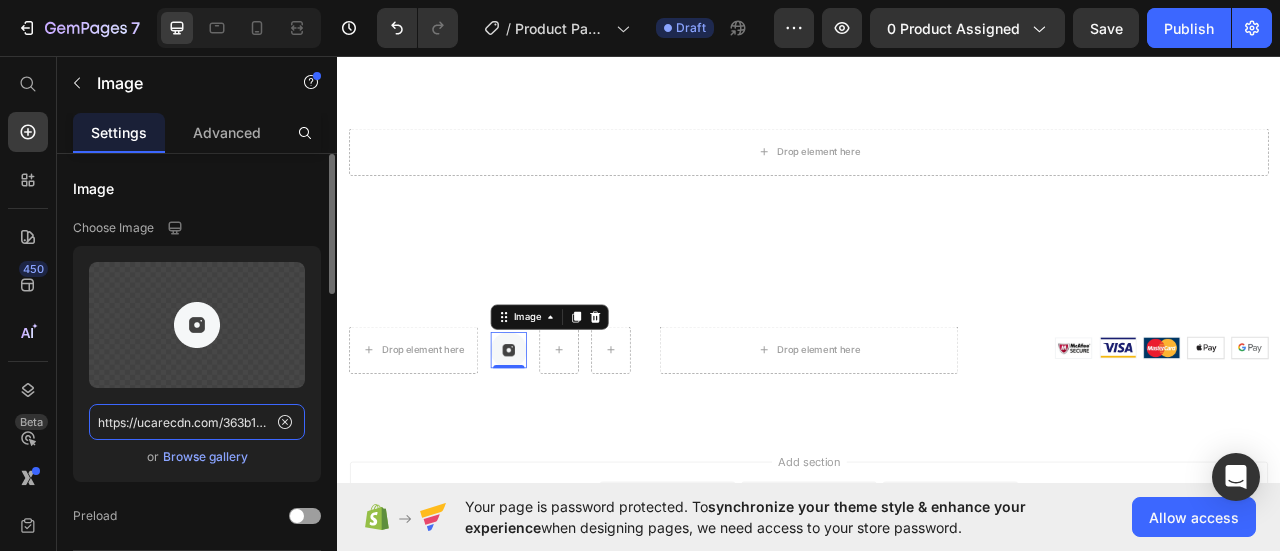 paste on "www.instagram.com/unlawed.tm" 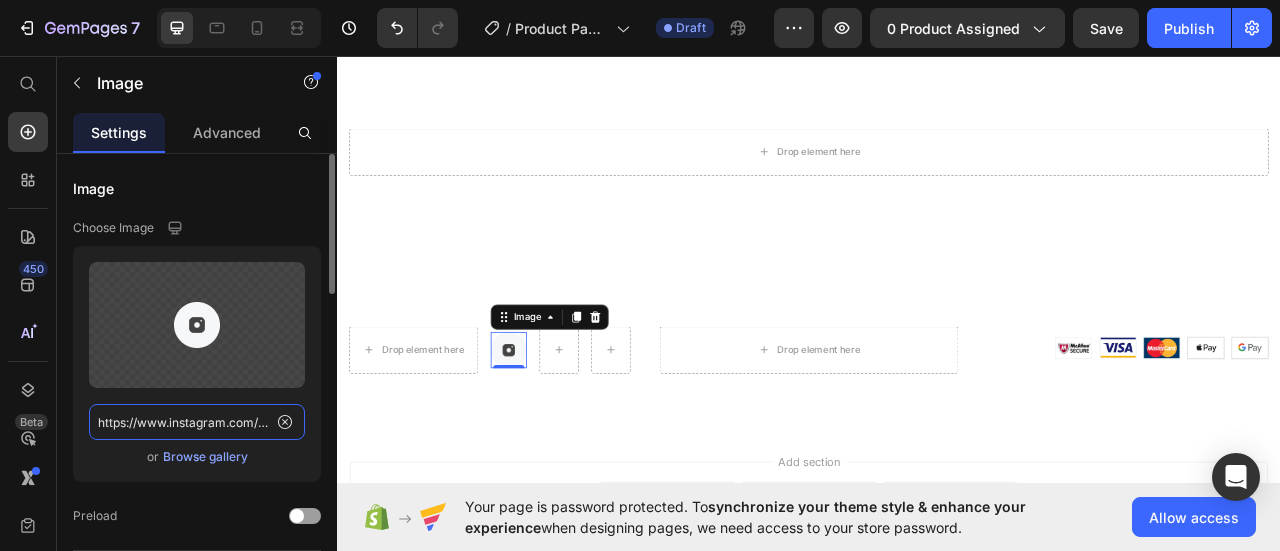 scroll, scrollTop: 0, scrollLeft: 52, axis: horizontal 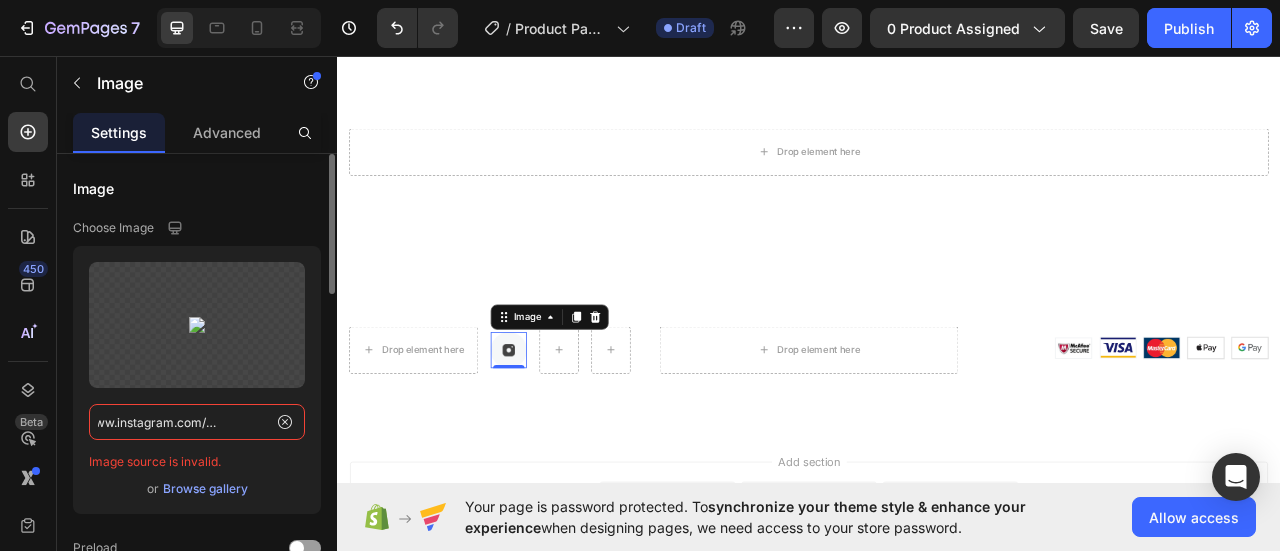 type on "https://www.instagram.com/unlawed.tm" 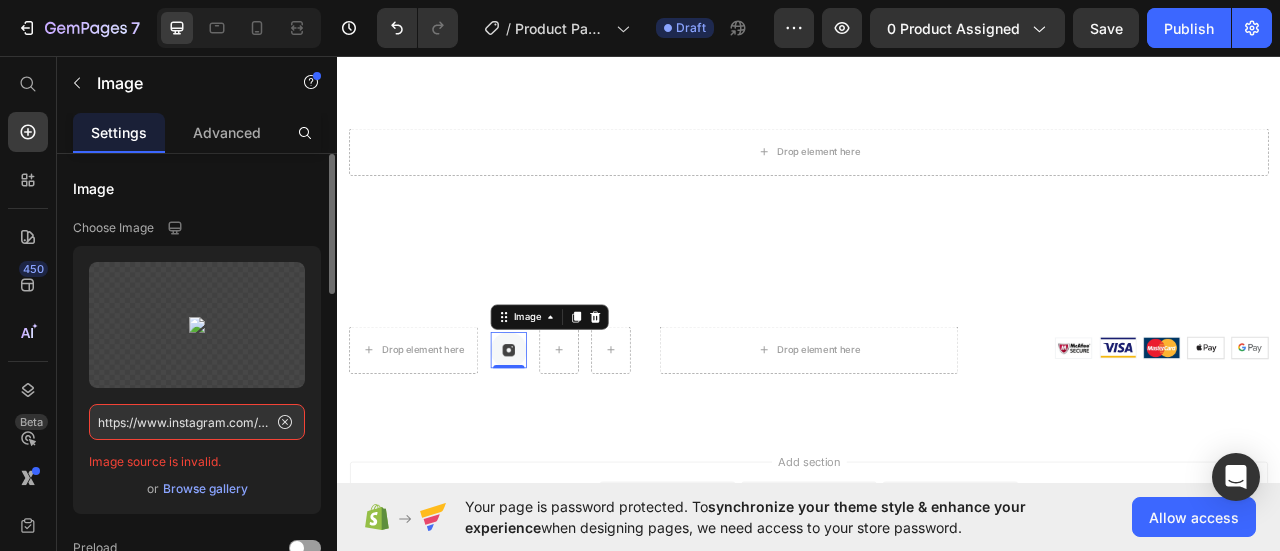 click on "Image source is invalid.  or   Browse gallery" at bounding box center [197, 380] 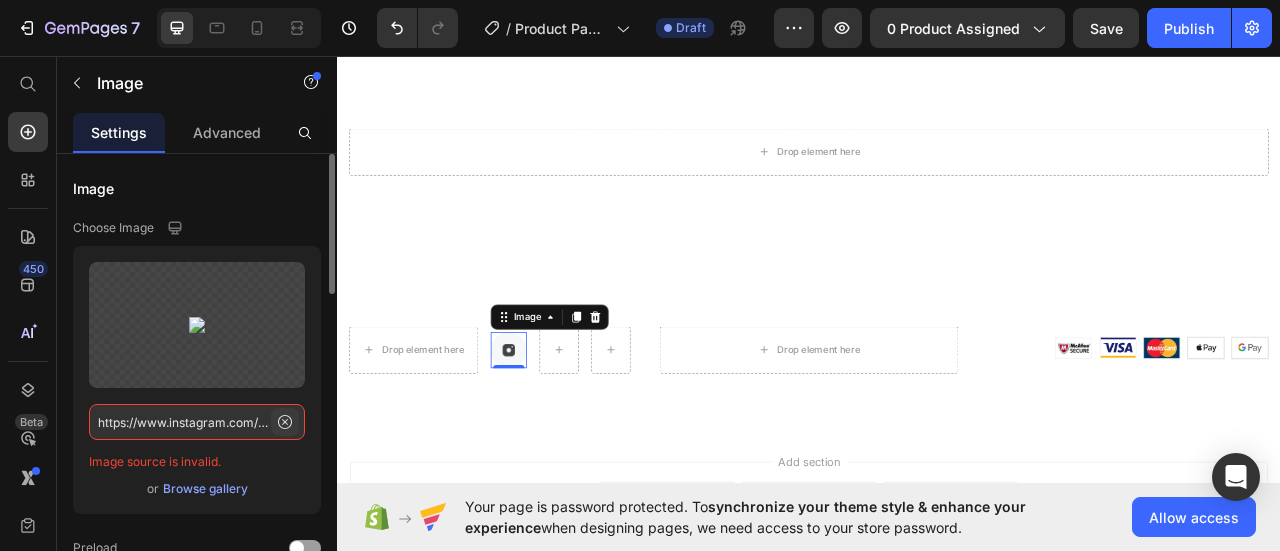 click 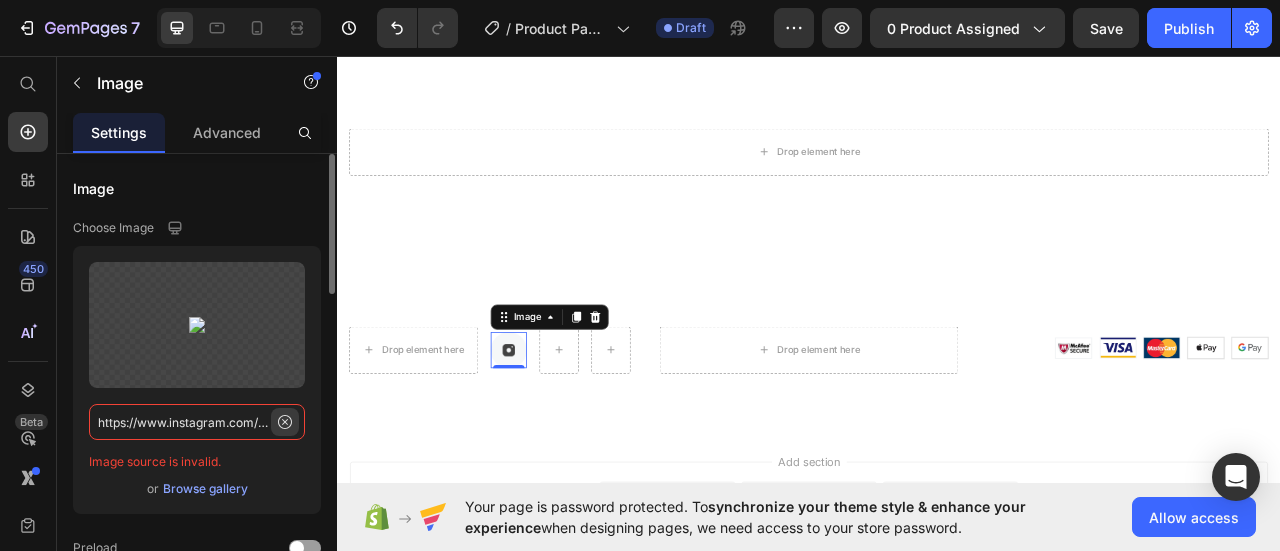 type 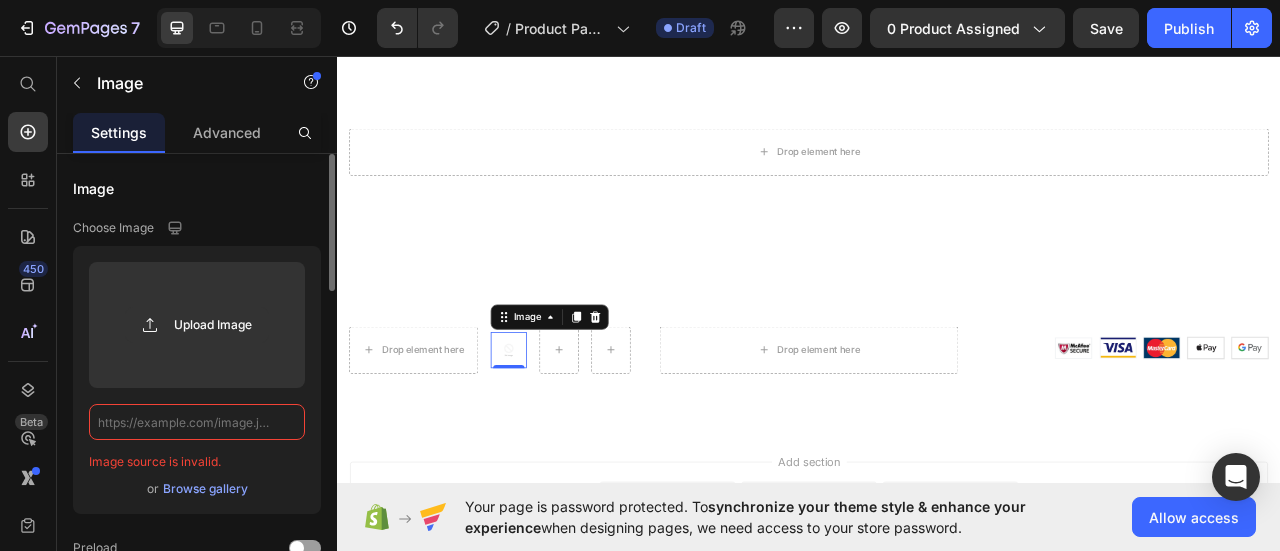 scroll, scrollTop: 0, scrollLeft: 0, axis: both 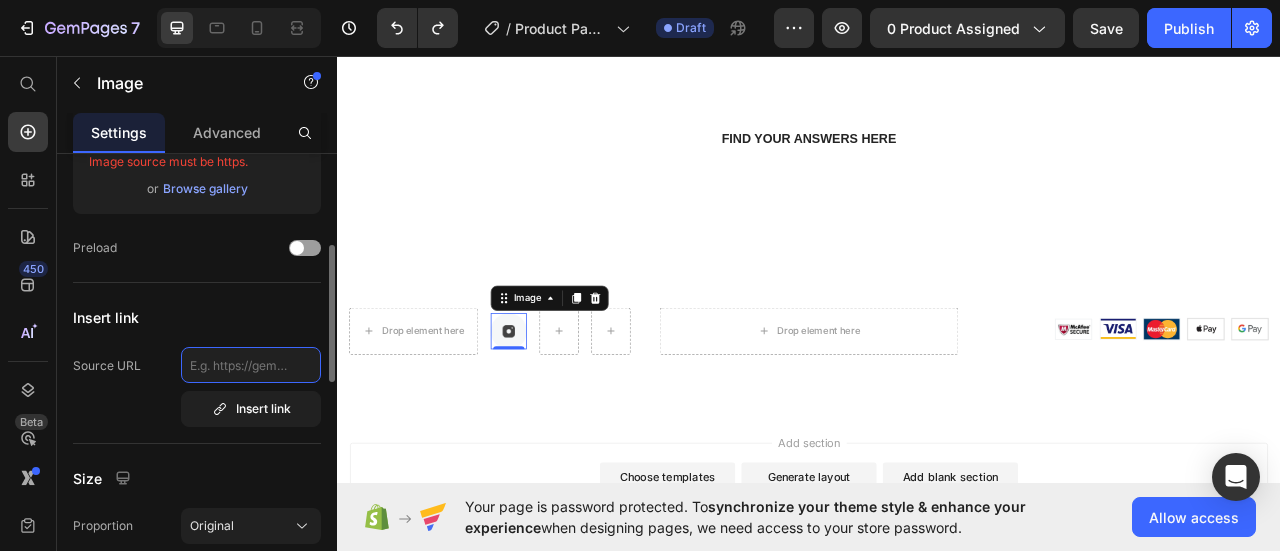 click 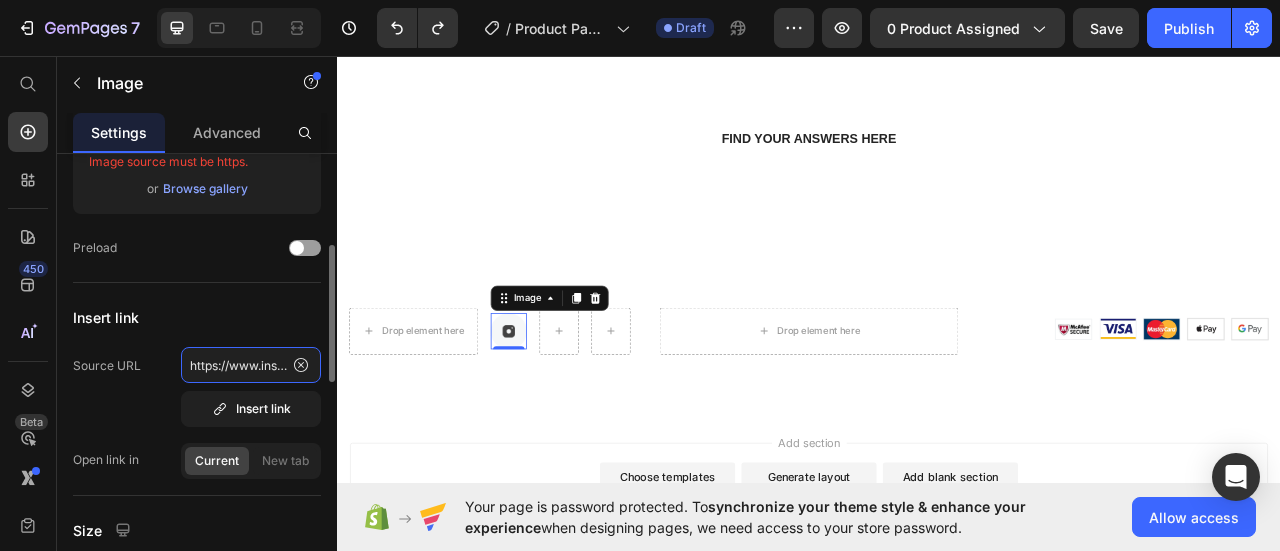 scroll, scrollTop: 0, scrollLeft: 128, axis: horizontal 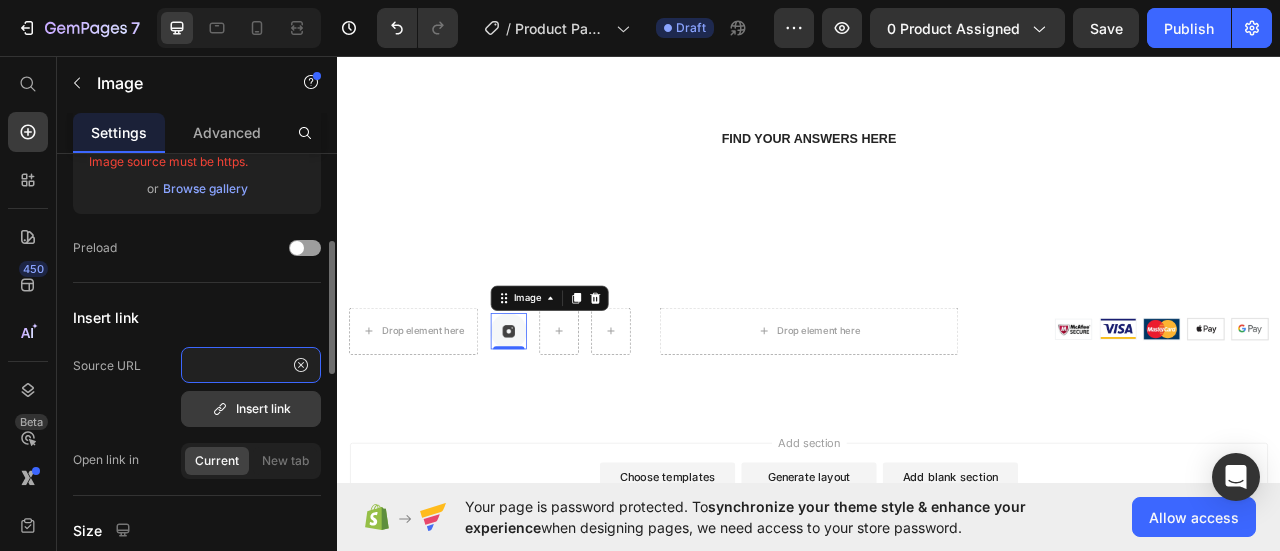 type on "https://www.instagram.com/unlawed.tm" 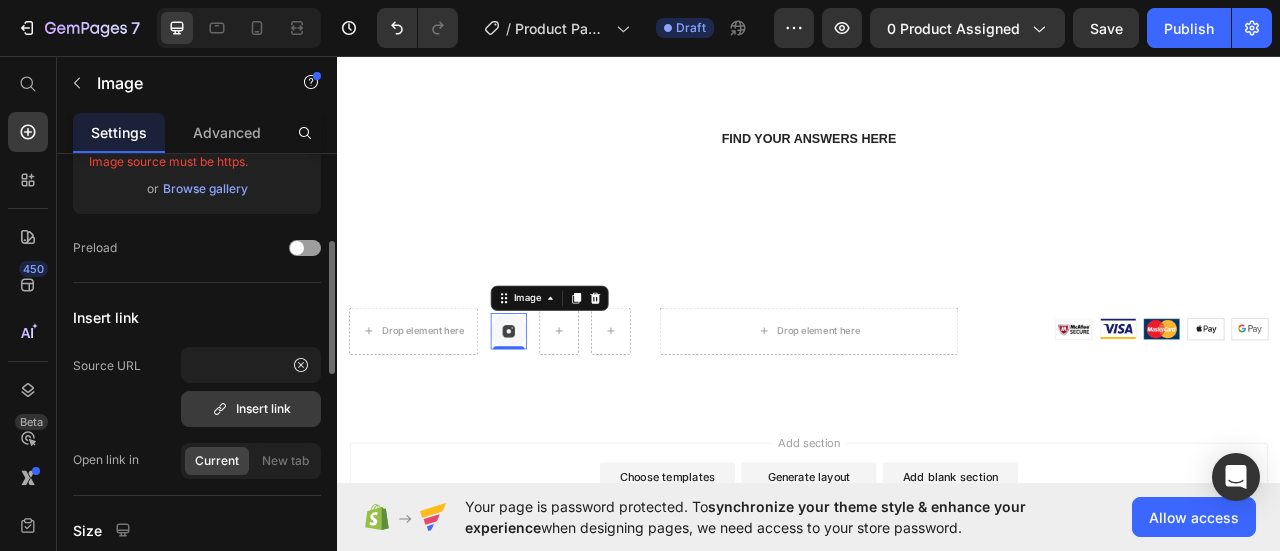 scroll, scrollTop: 0, scrollLeft: 0, axis: both 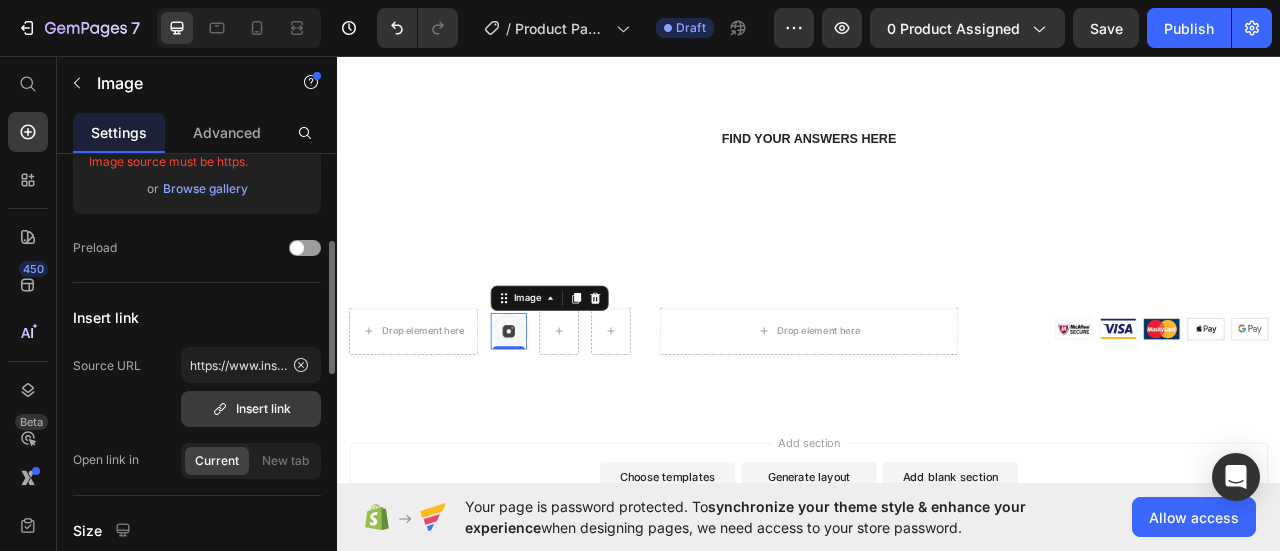 click on "Insert link" at bounding box center (251, 409) 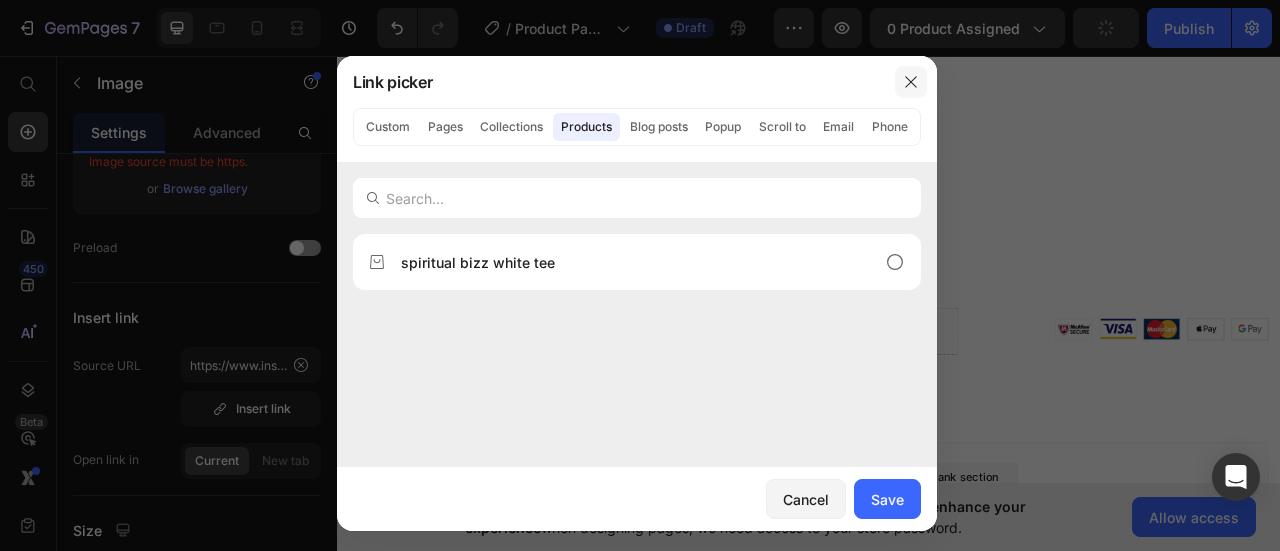 click 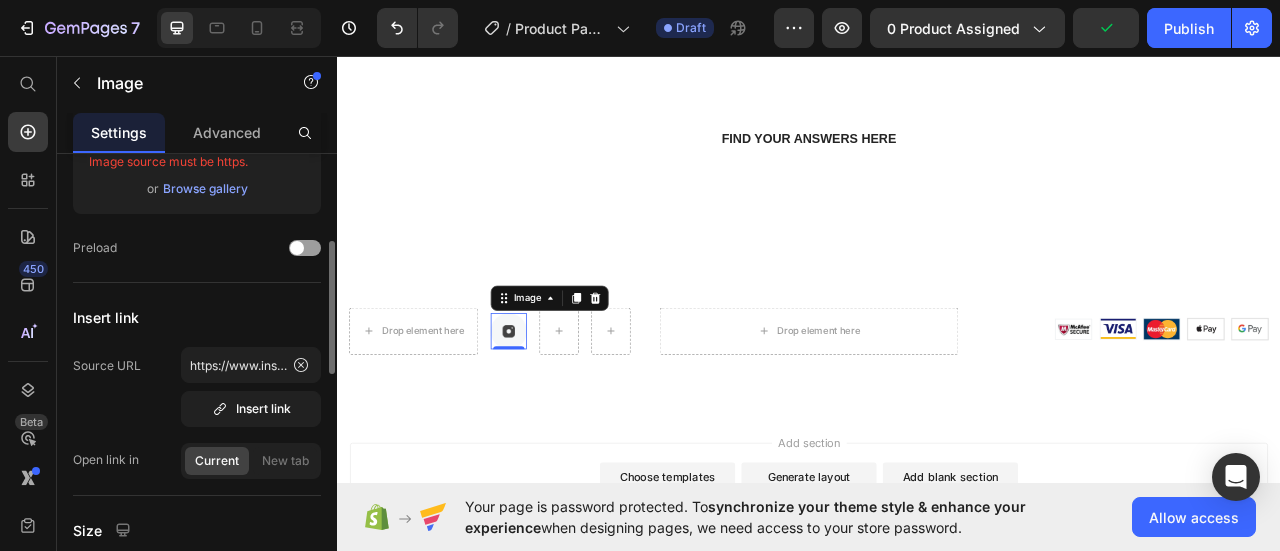 click on "Open link in" at bounding box center (106, 460) 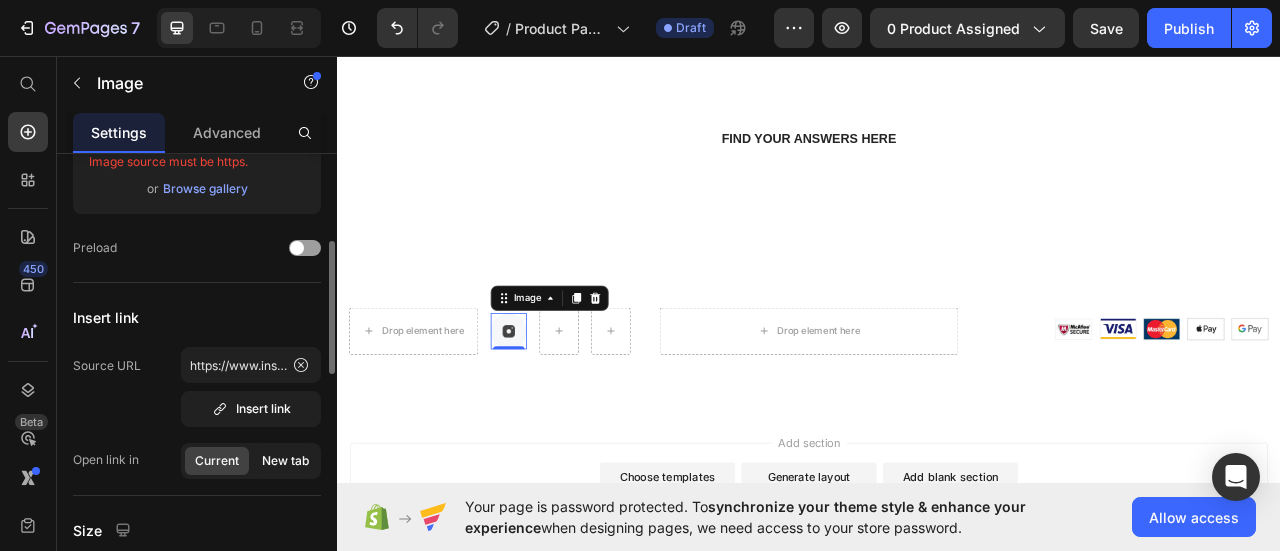click on "New tab" 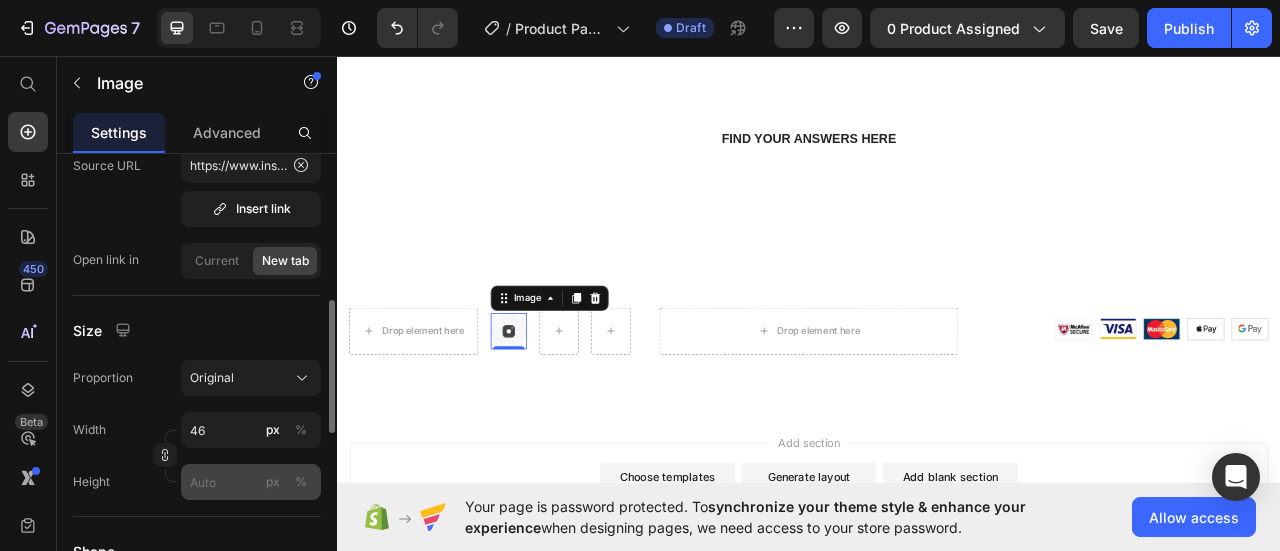 scroll, scrollTop: 700, scrollLeft: 0, axis: vertical 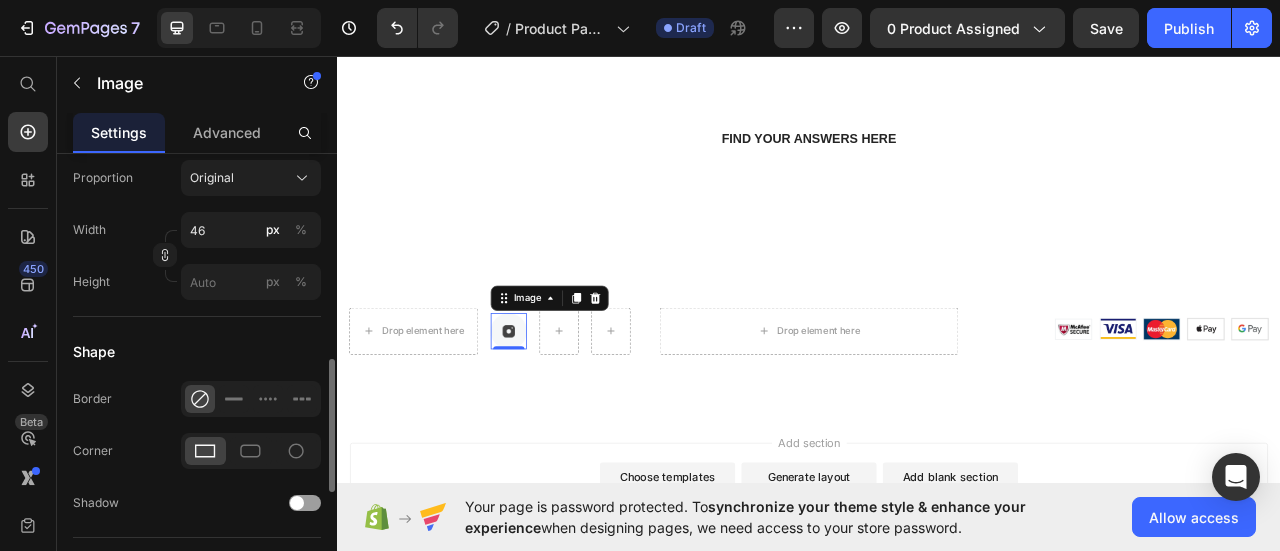 click on "Shape" at bounding box center (197, 351) 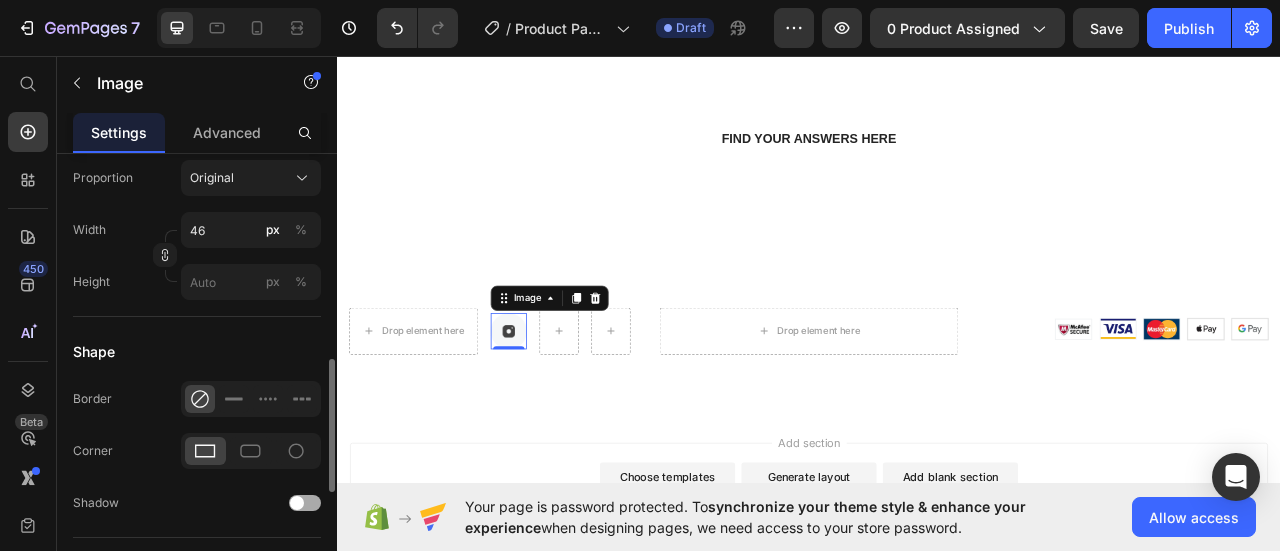 click 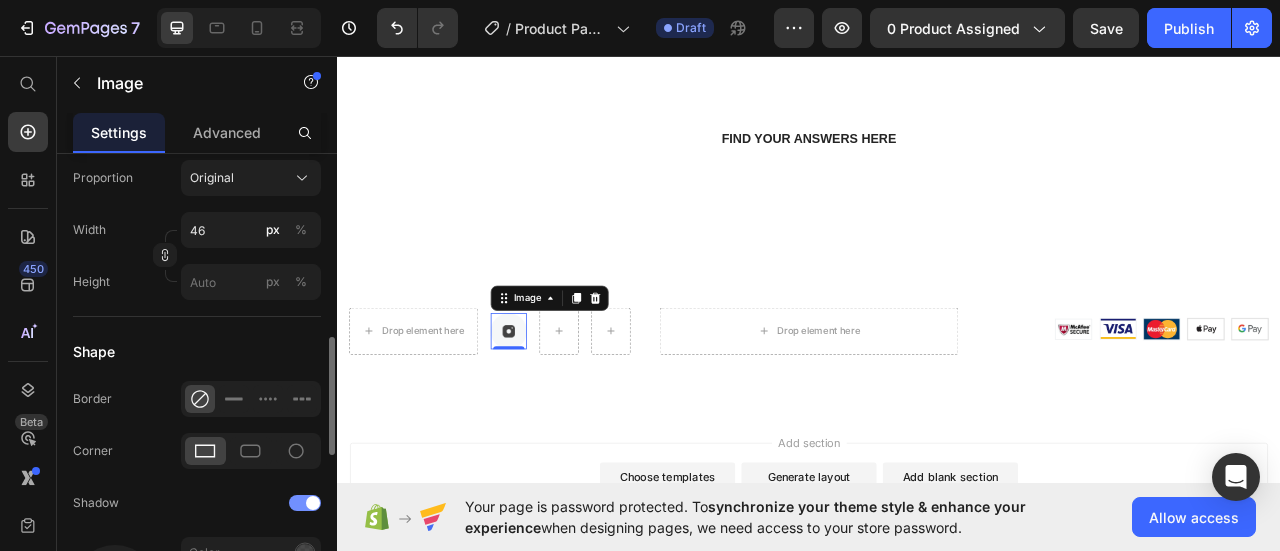 click at bounding box center (305, 503) 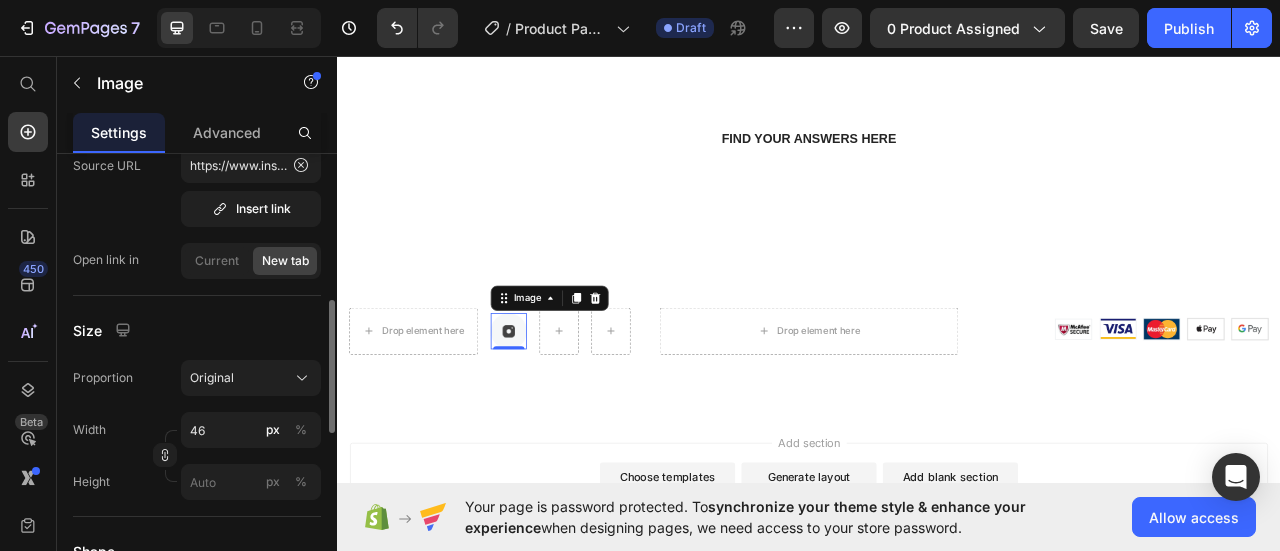 scroll, scrollTop: 400, scrollLeft: 0, axis: vertical 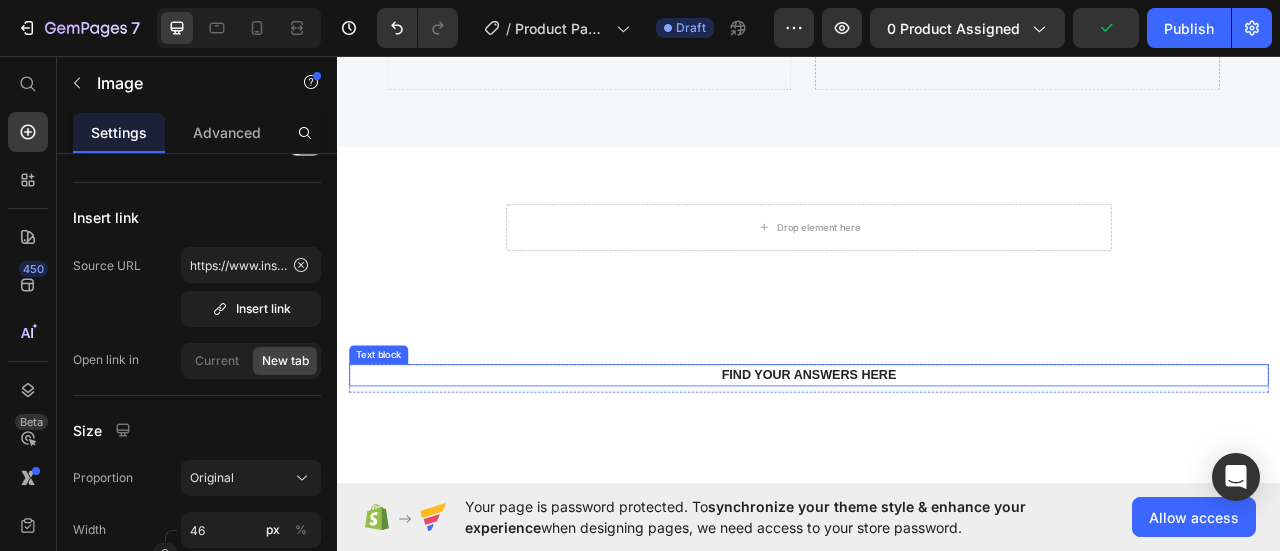 click on "FIND YOUR ANSWERS HERE" at bounding box center [937, 463] 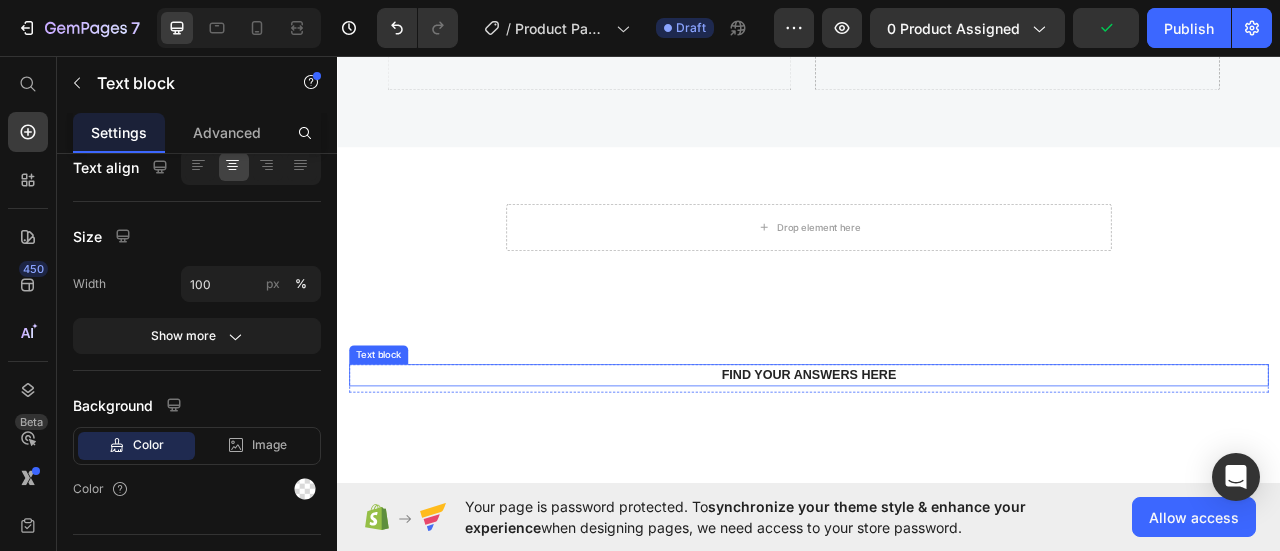 scroll, scrollTop: 0, scrollLeft: 0, axis: both 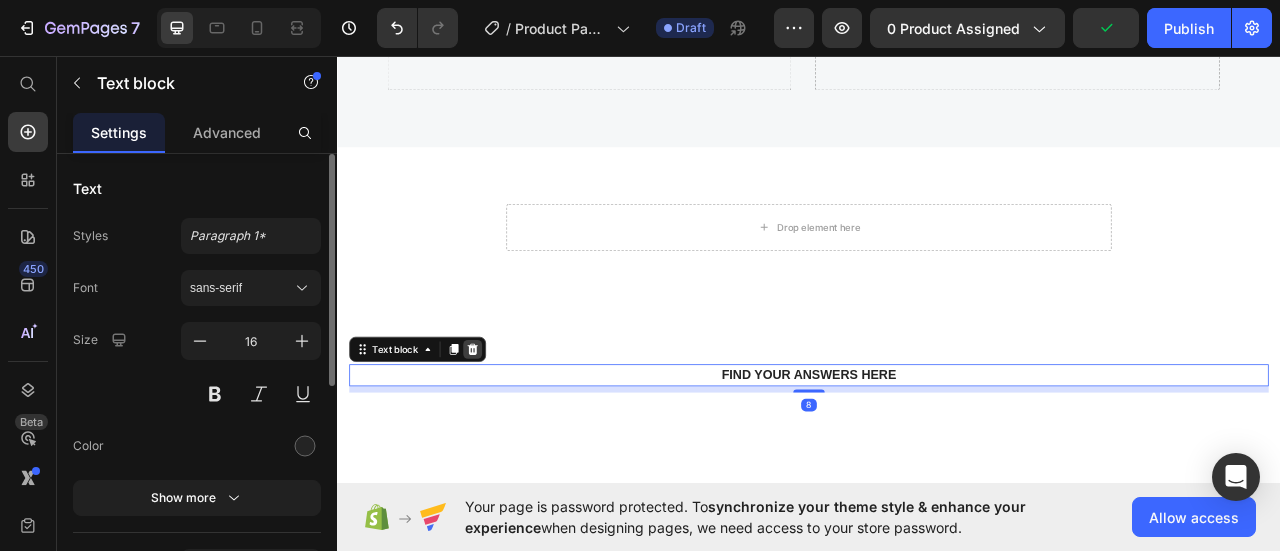 click 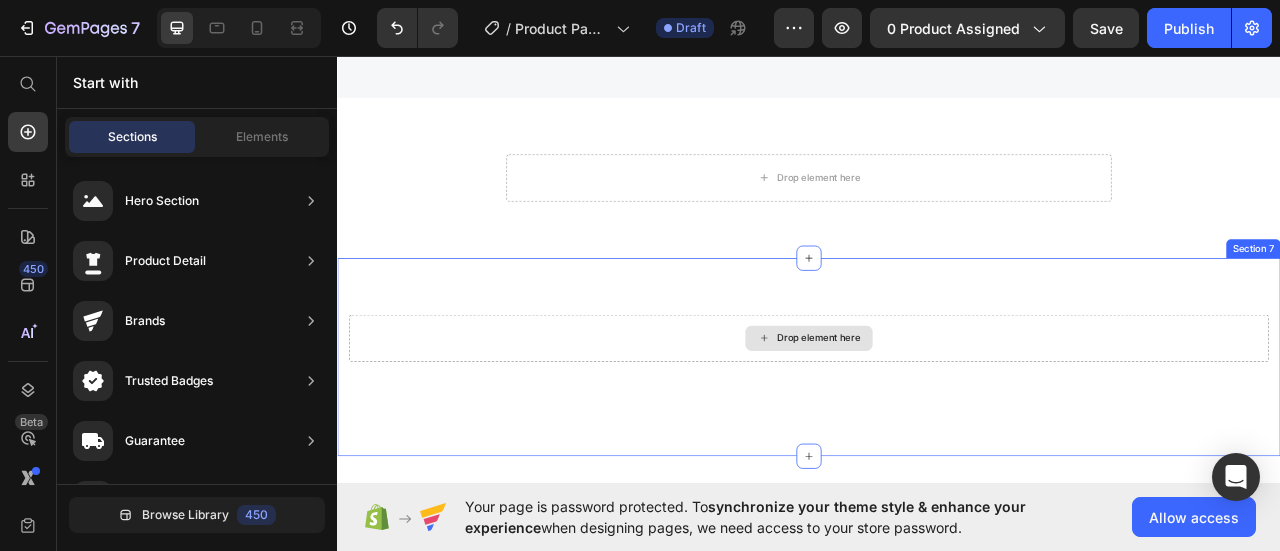 scroll, scrollTop: 3268, scrollLeft: 0, axis: vertical 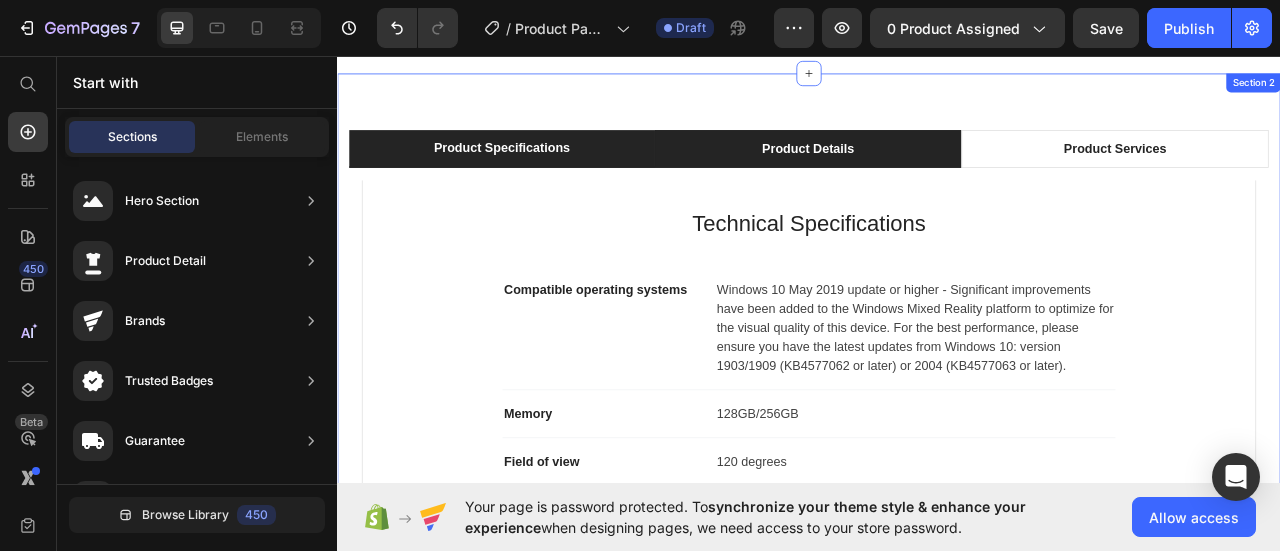 click on "Product Details" at bounding box center [936, 175] 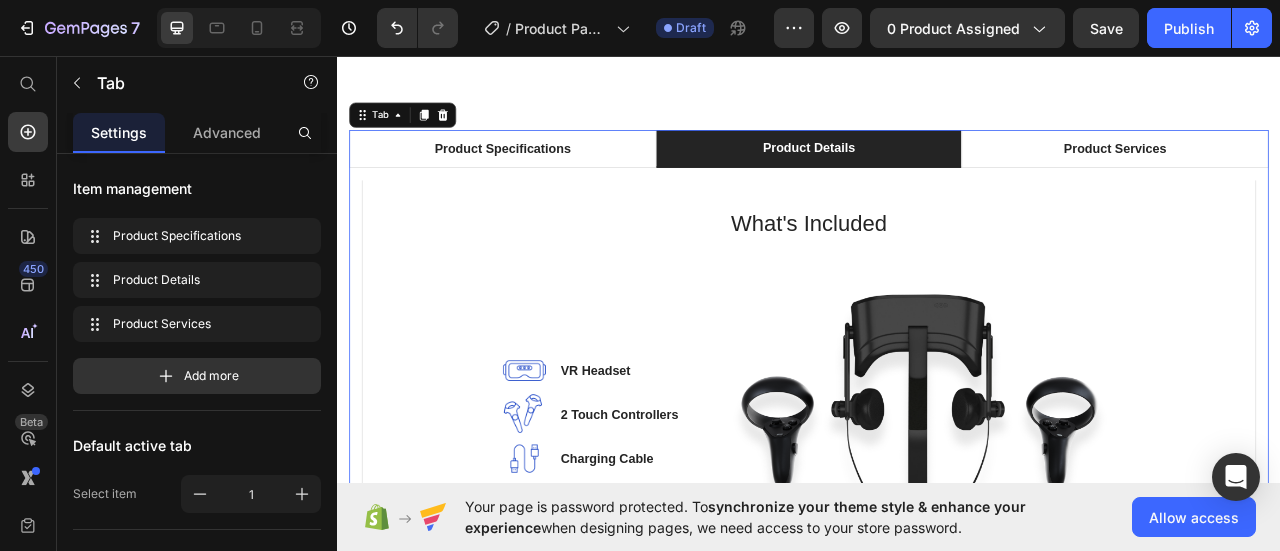 click on "Technical Specifications Heading Compatible operating systems Text block Windows 10 May 2019 update or higher - Significant improvements have been added to the Windows Mixed Reality platform to optimize for the visual quality of this device. For the best performance, please ensure you have the latest updates from Windows 10: version 1903/1909 (KB4577062 or later) or 2004 (KB4577063 or later). Text block Row Memory Text block 128GB/256GB Text block Row Field of view Text block 120 degrees Text block Row Resolution Text block 2448 x 2448 pixels per eye Text block Row Weight Text block 560 grams Text block Row Material Text block Magnesium alloy, plastic Text block Row Color Text block Black Text block Row Row What's Included Heading Image VR Headset Text block Image 2 Touch Controllers Text block Image Charging Cable Text block Image Power Adapter Text block Image Glasses Spacer Text block Icon List Image Row Row Professional Support Heading Image Installation Text block Text block Image 24/7 Support Desk Row" at bounding box center [937, 522] 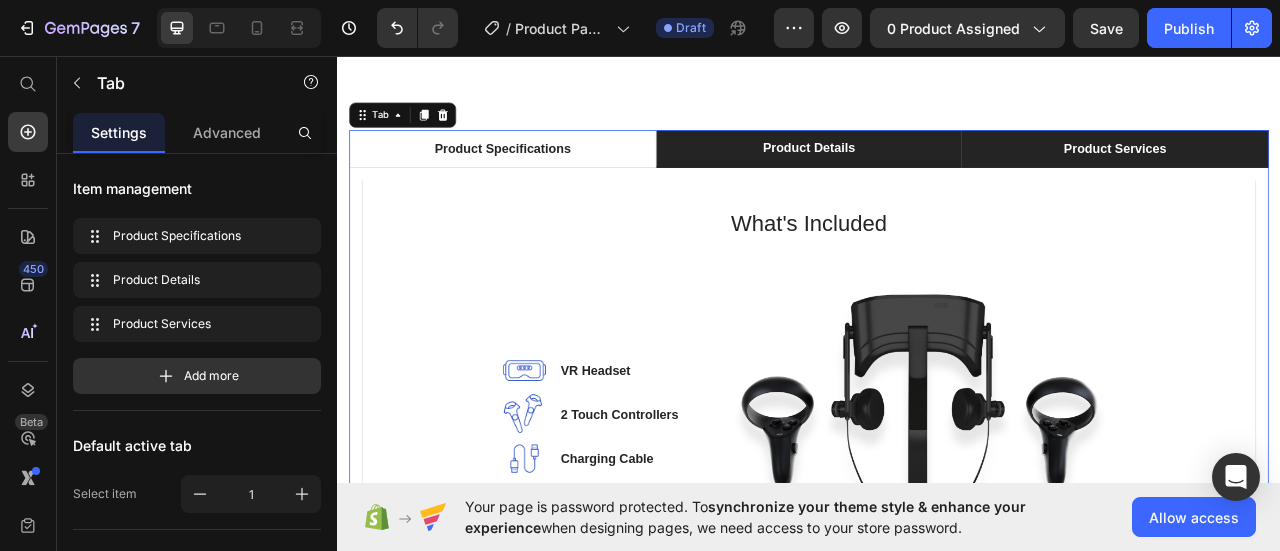 click on "Product Services" at bounding box center (1326, 175) 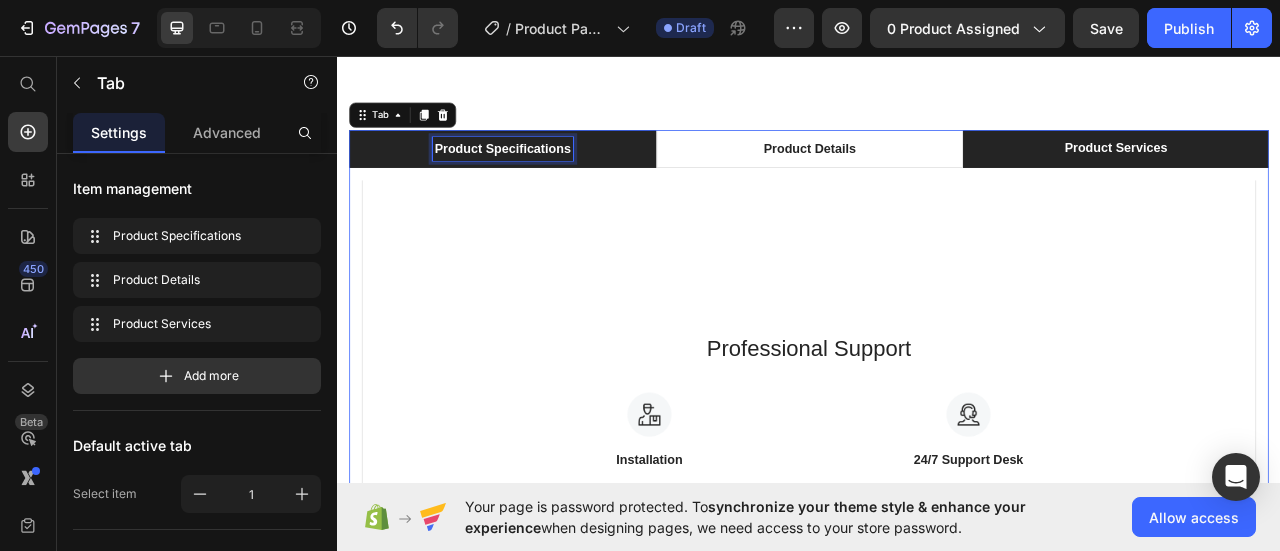 click on "Product Specifications" at bounding box center [547, 175] 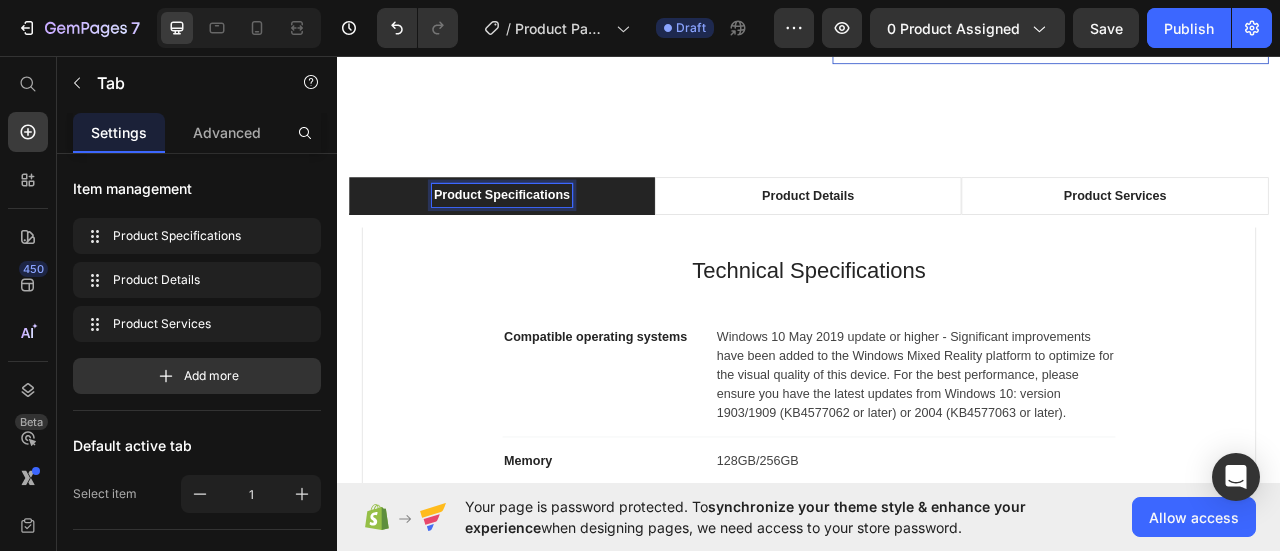 scroll, scrollTop: 967, scrollLeft: 0, axis: vertical 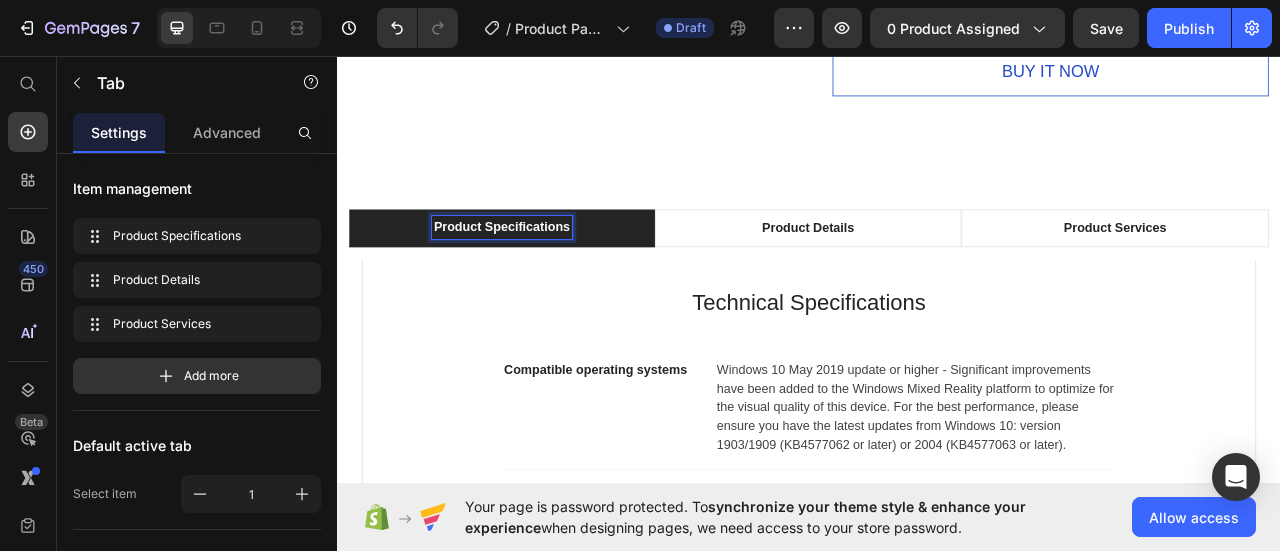 click on "Product Specifications" at bounding box center (546, 276) 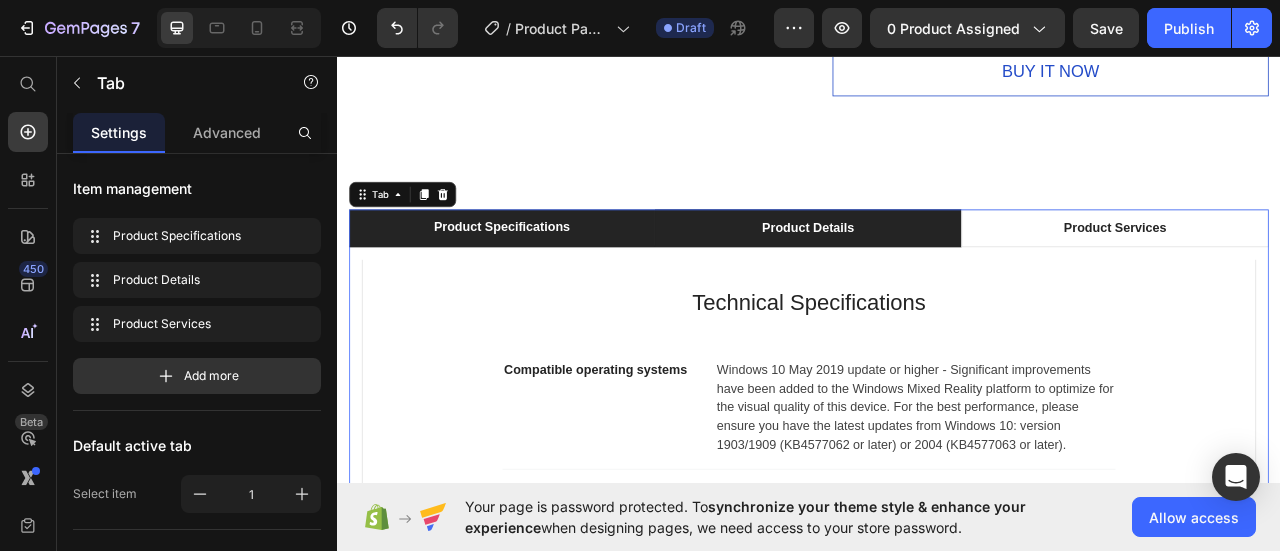 click on "Product Details" at bounding box center (936, 276) 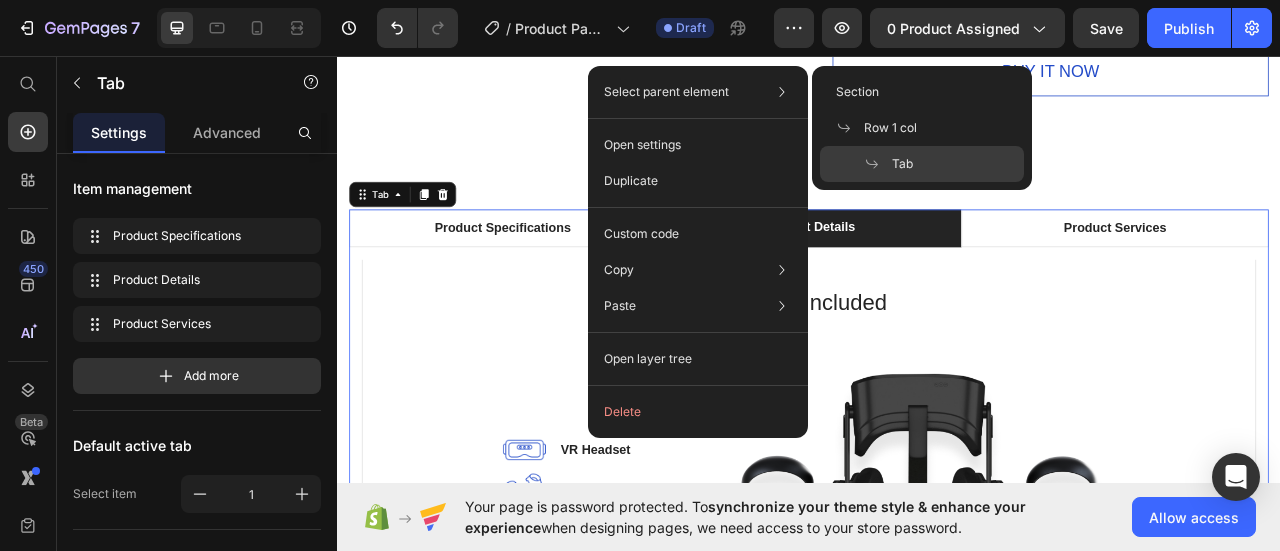 click on "Select parent element Section Row 1 col Tab" 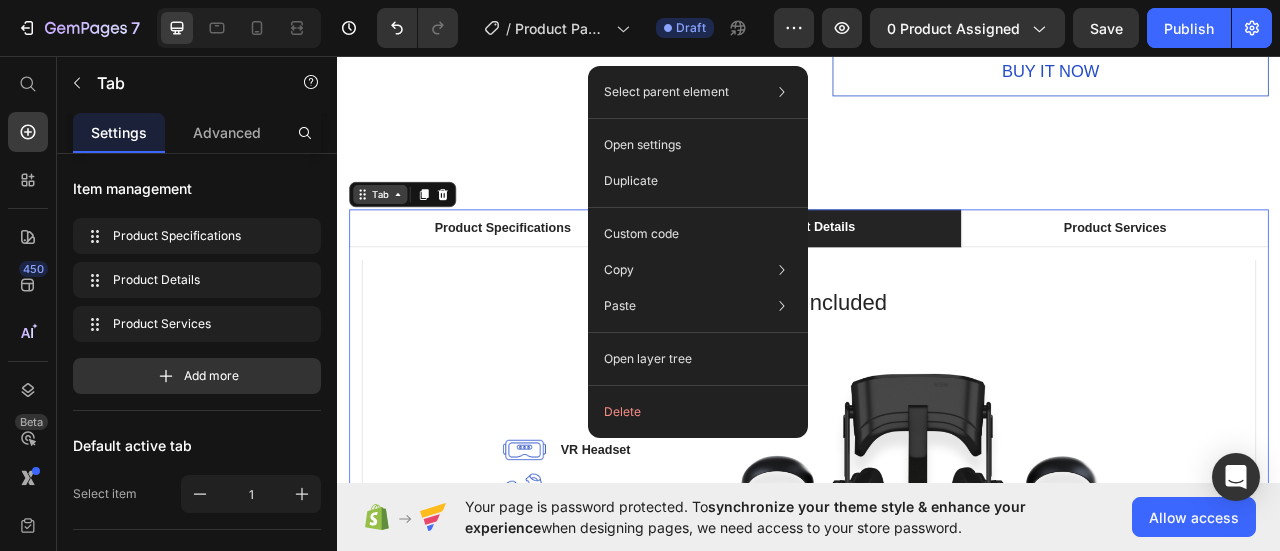 click on "Tab" at bounding box center [391, 233] 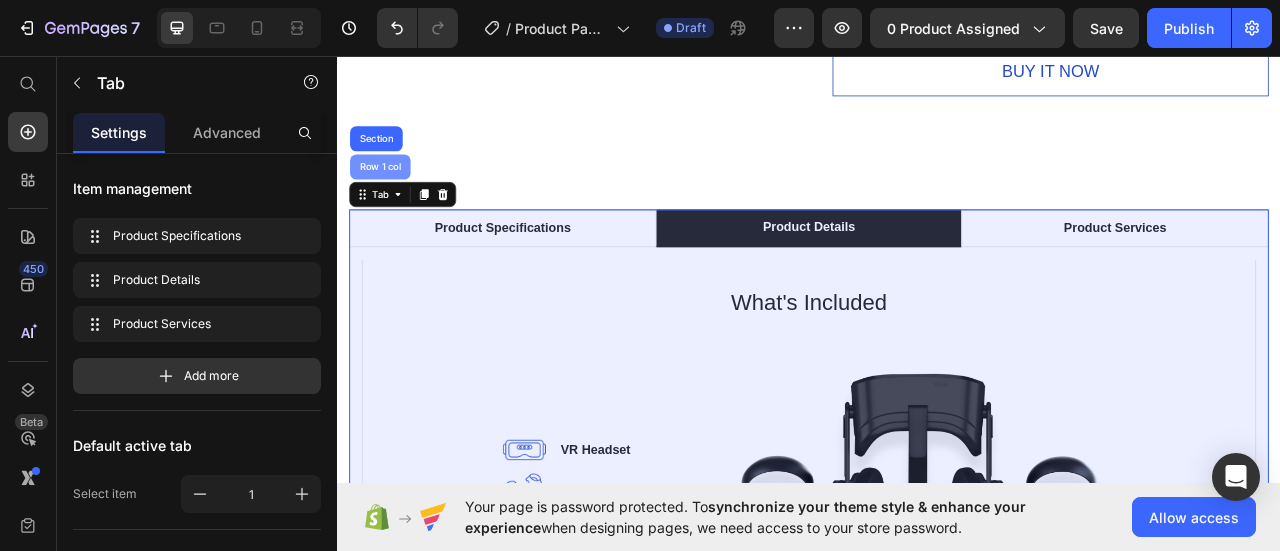 click on "Row 1 col" at bounding box center (391, 198) 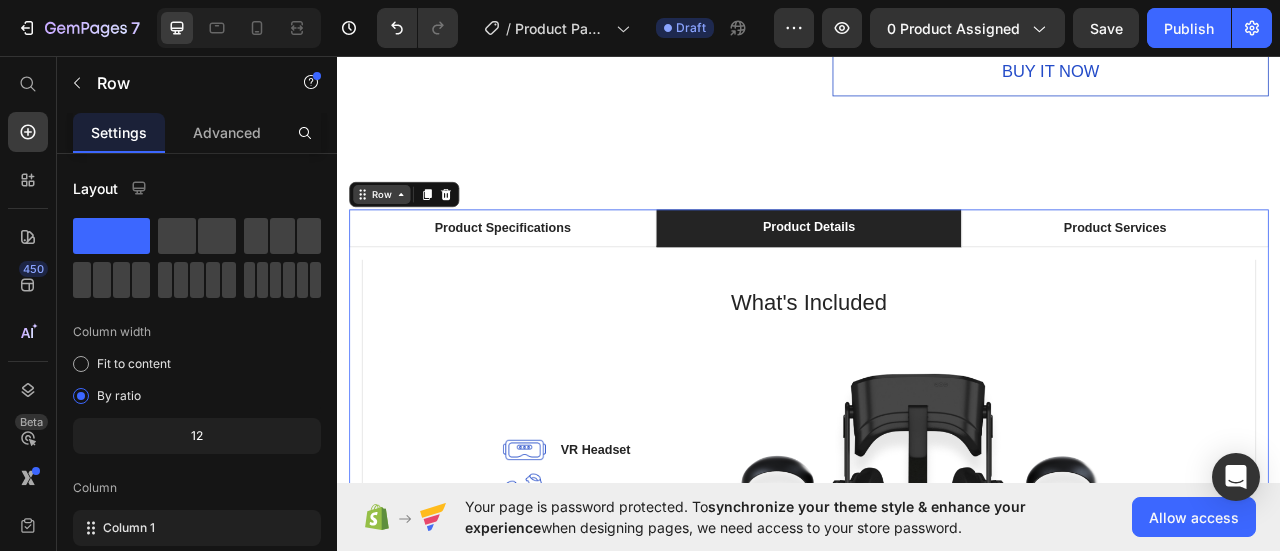 click on "Row" at bounding box center (393, 233) 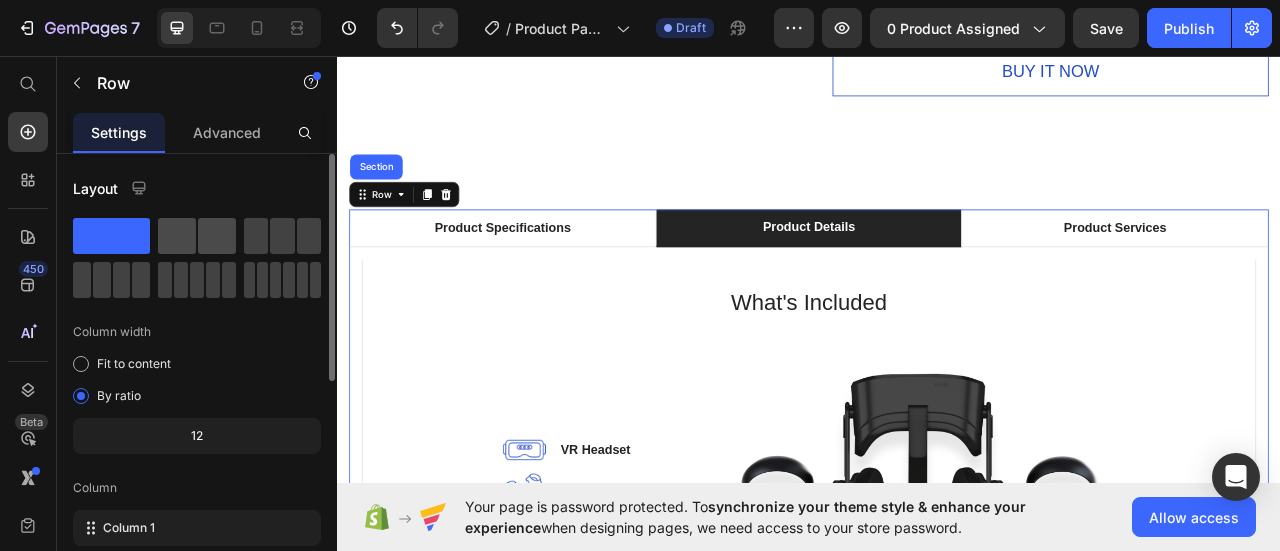 click 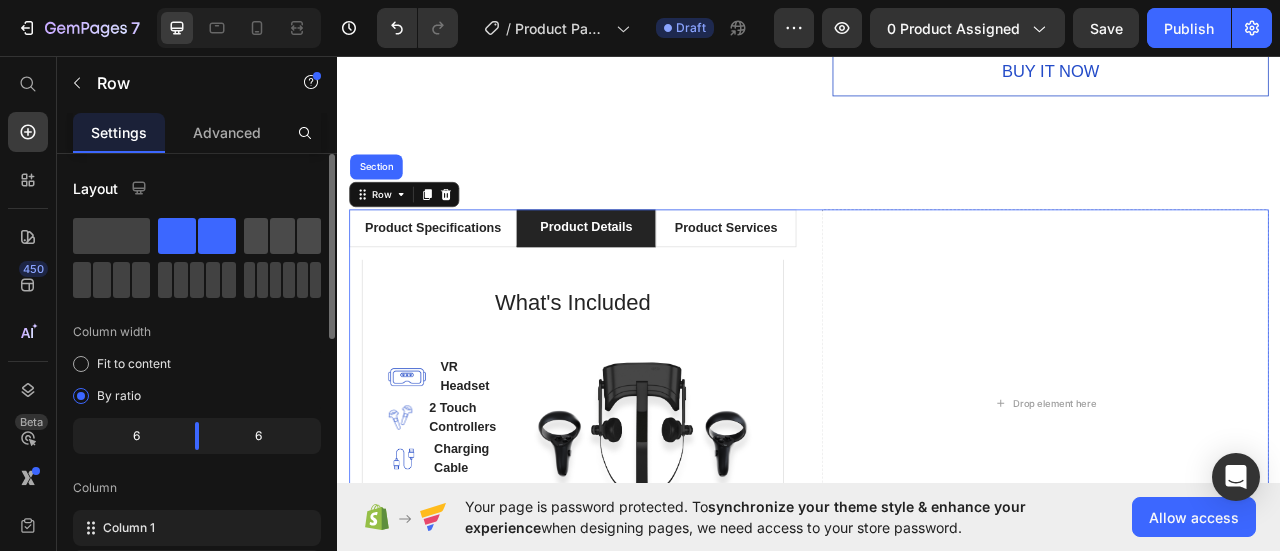 click 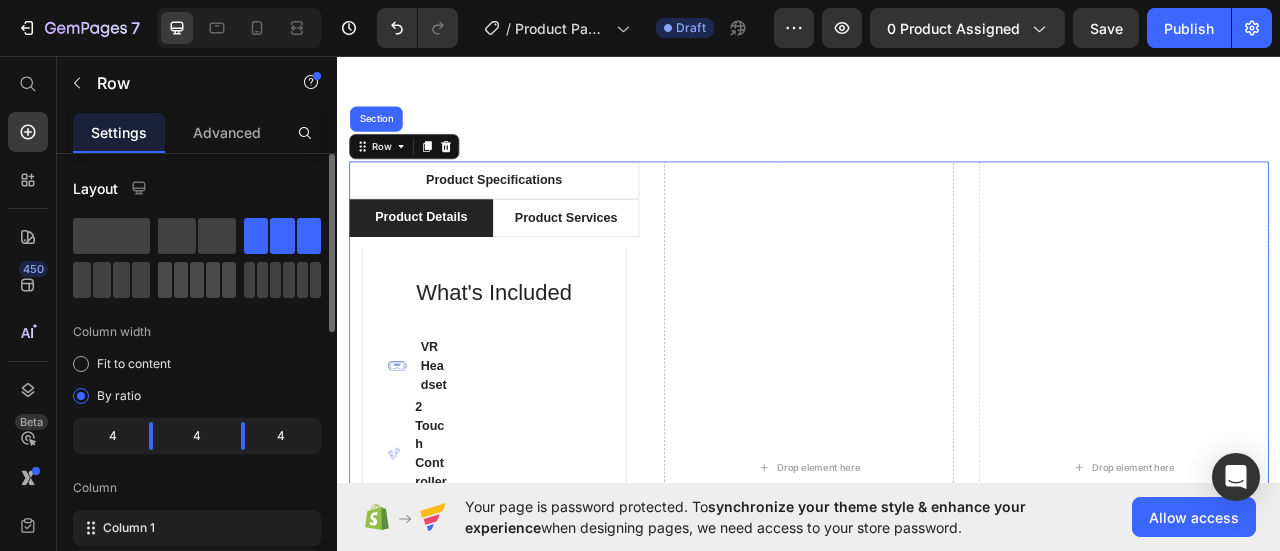 scroll, scrollTop: 967, scrollLeft: 0, axis: vertical 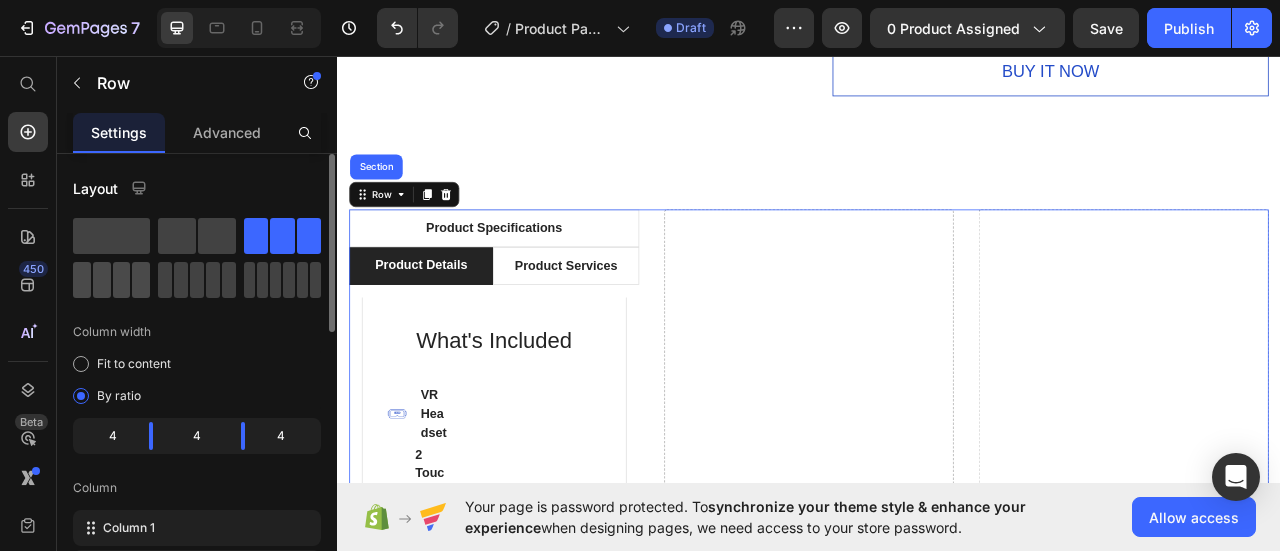 click 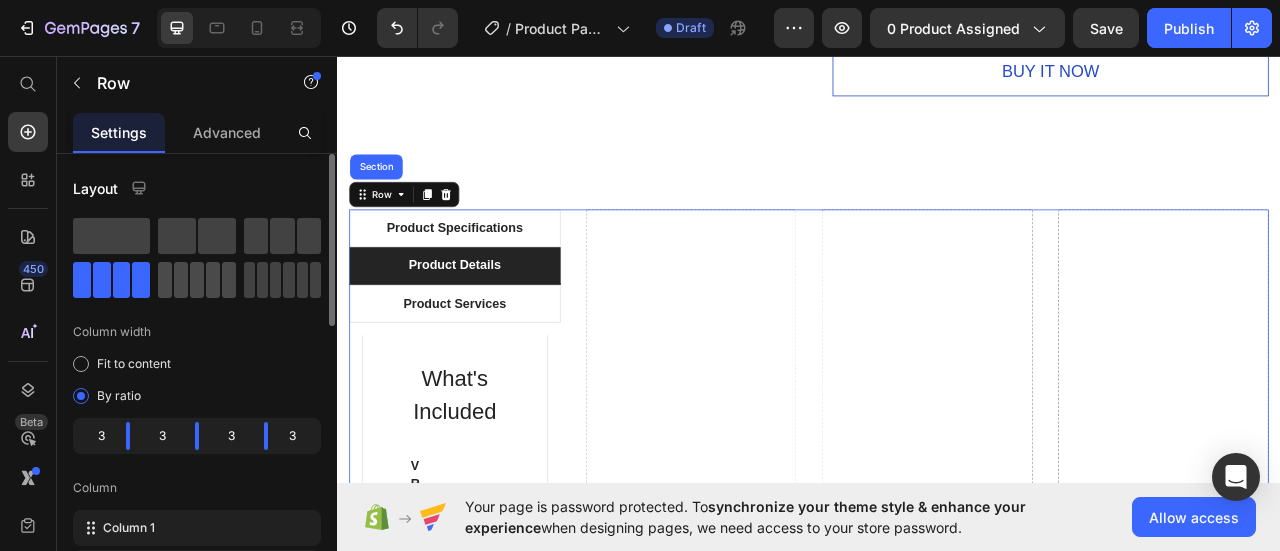 click 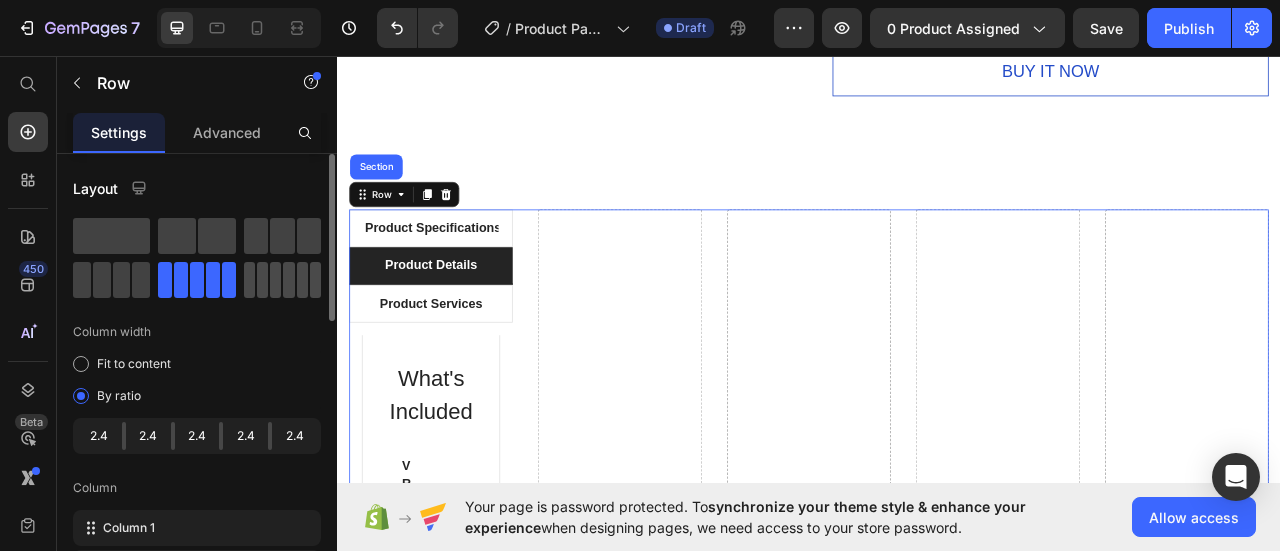 click 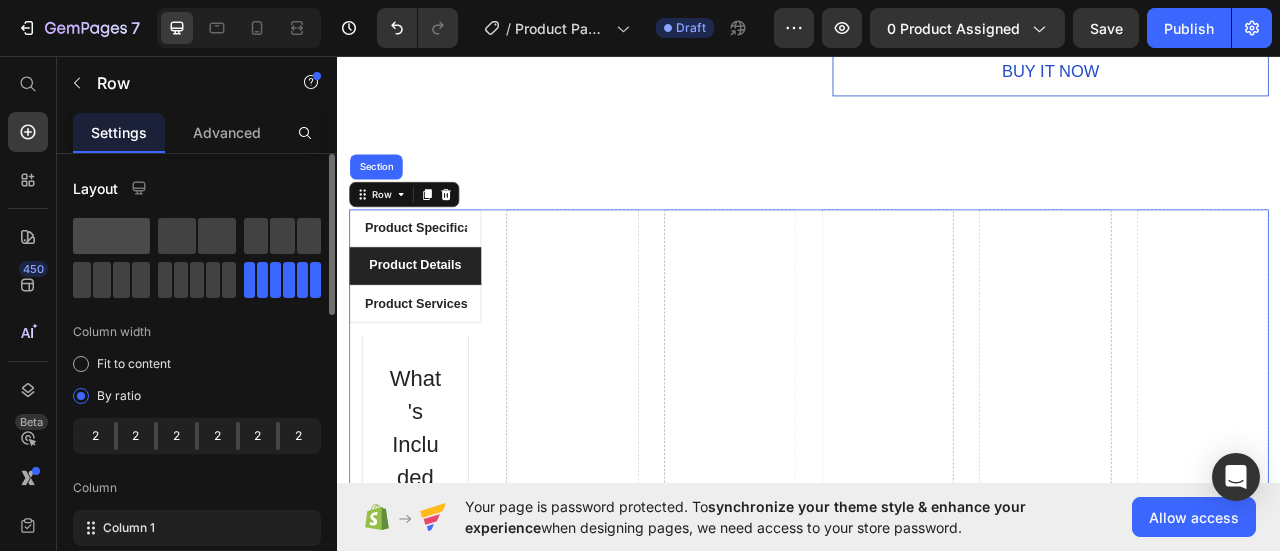 click 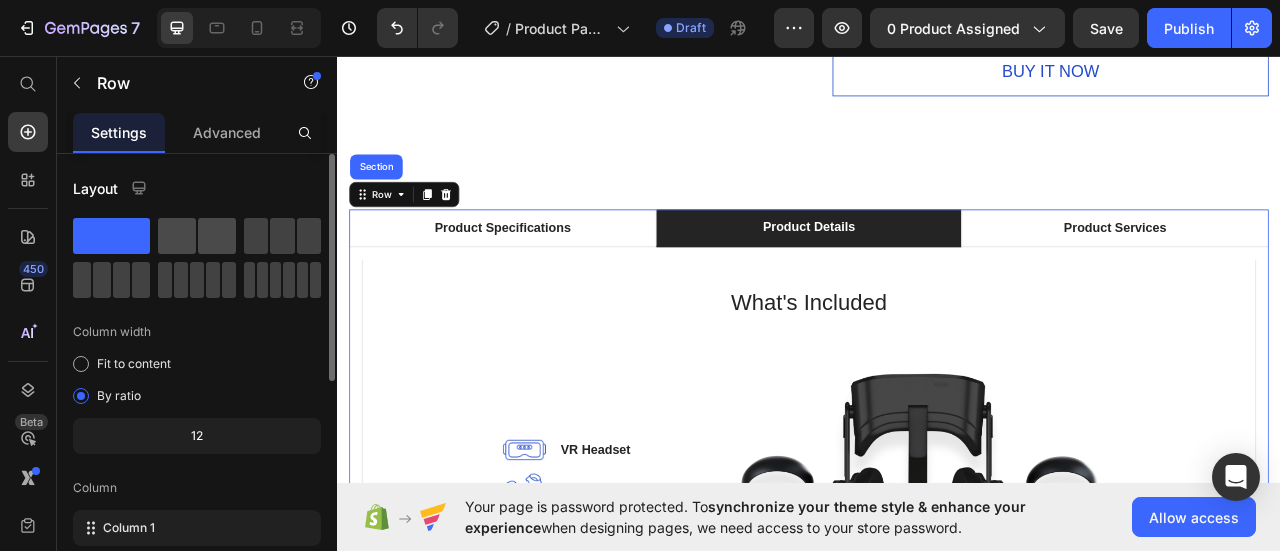 click 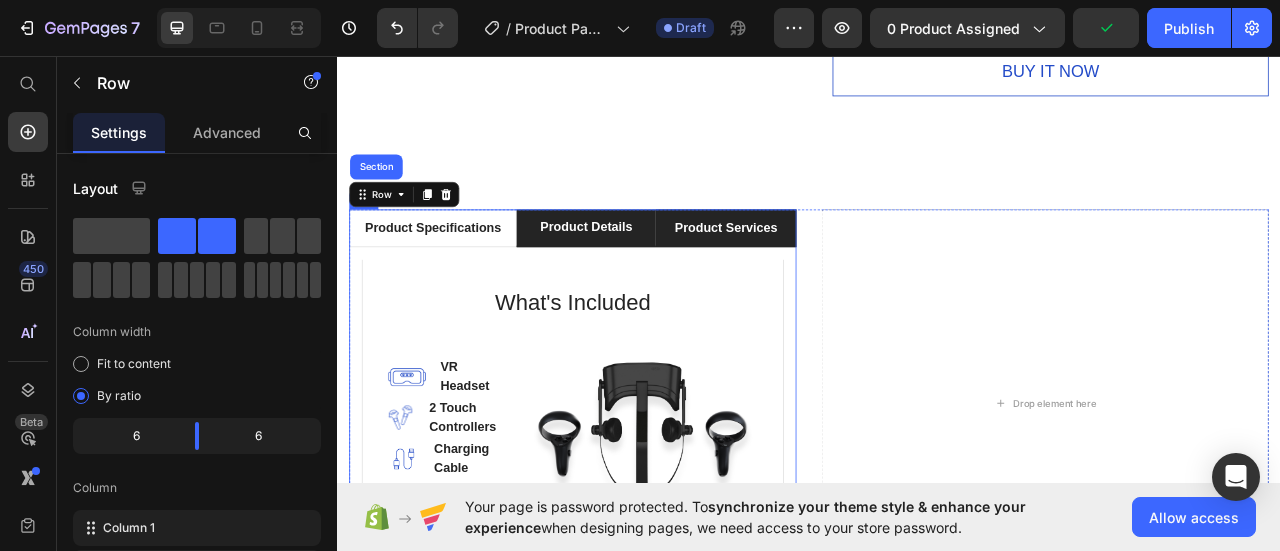 click on "Product Services" at bounding box center [831, 276] 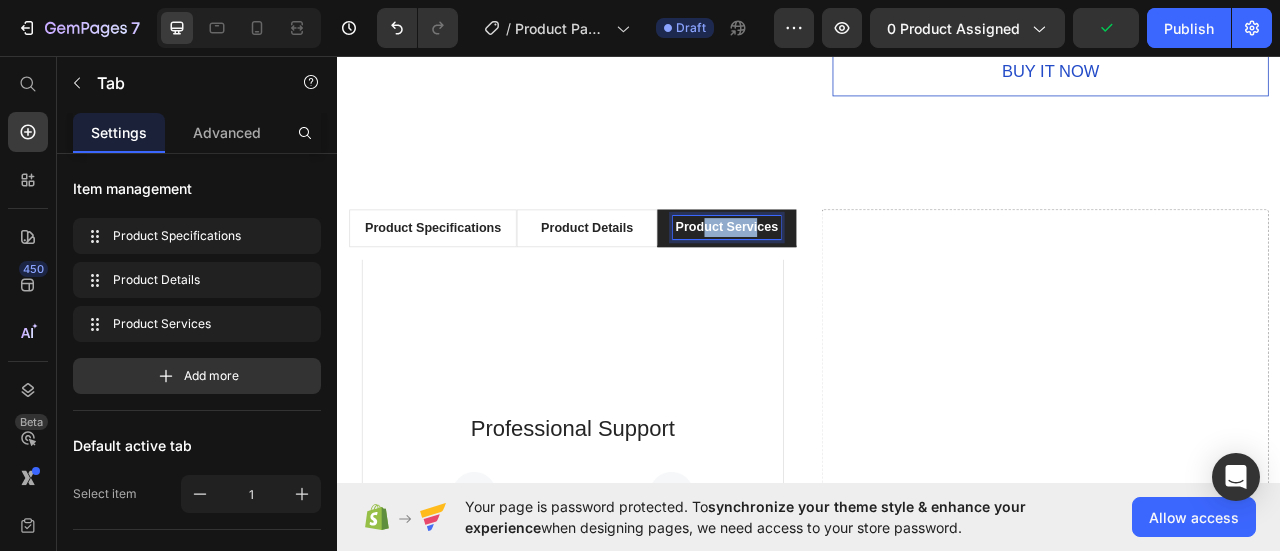 drag, startPoint x: 798, startPoint y: 284, endPoint x: 869, endPoint y: 298, distance: 72.36712 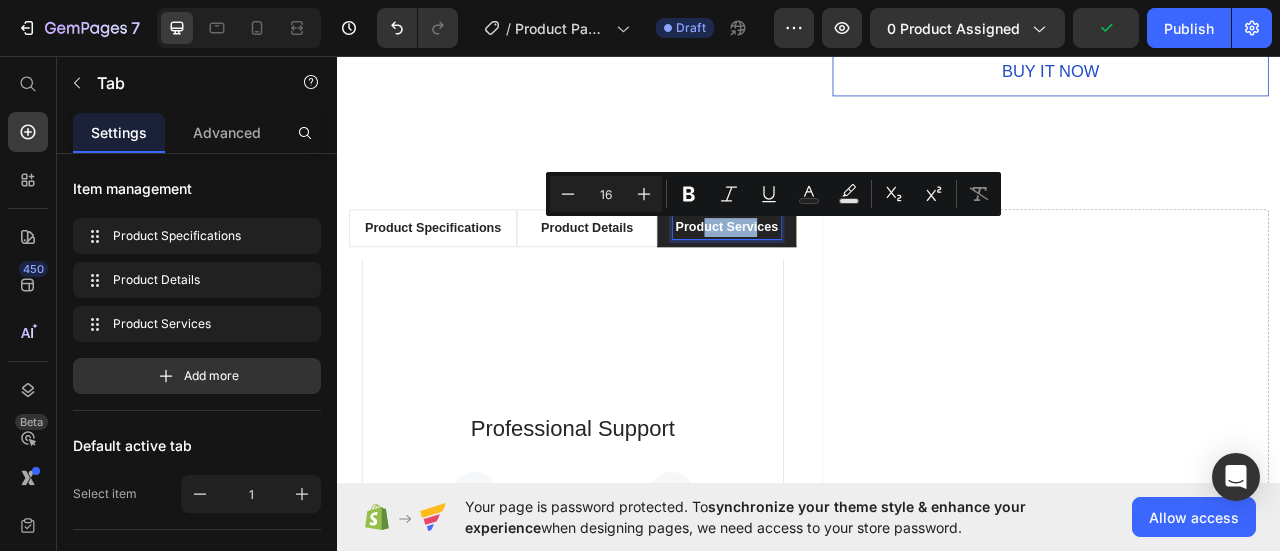 click on "Professional Support Heading Image Installation Text block We set up your VR headsets for direct use, by preconfiguring the headsets and pre-installing your desired application and 360° content. Text block Image 24/7 Support Desk Text block For questions and problems, you can always  get in touch with our support desk, so we can get you back, up and running. Text block Row Row" at bounding box center [636, 663] 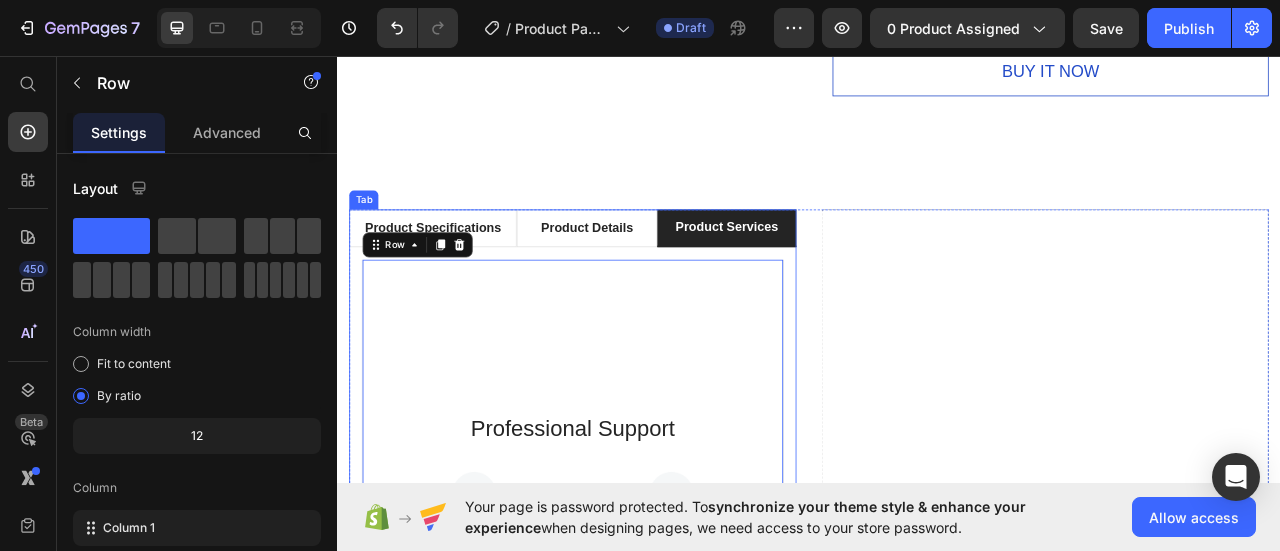 click on "Product Services" at bounding box center [832, 275] 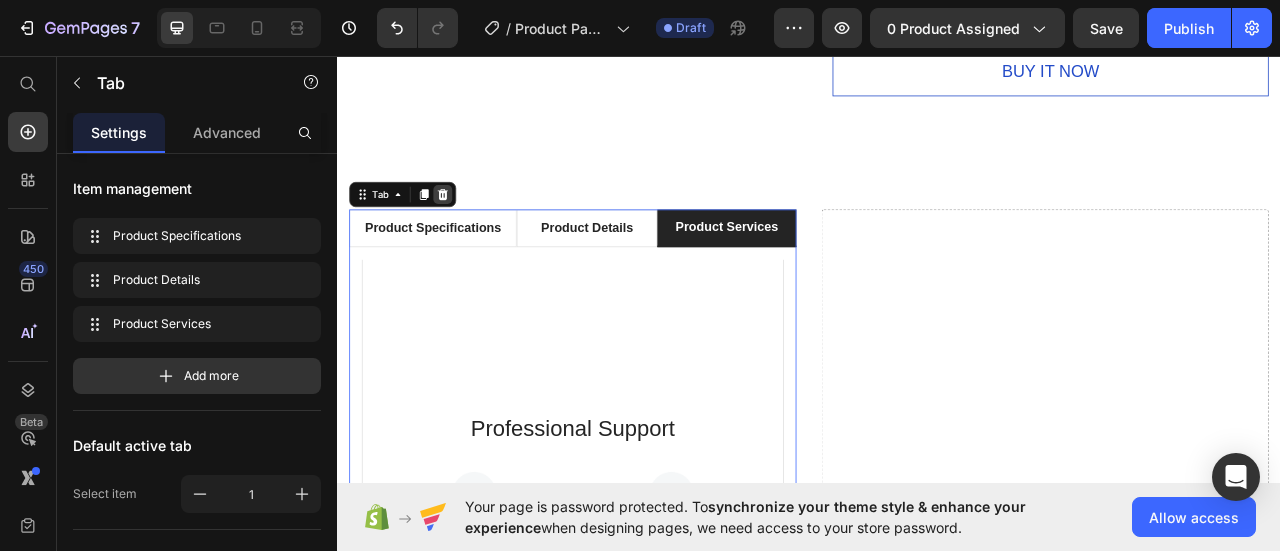 click 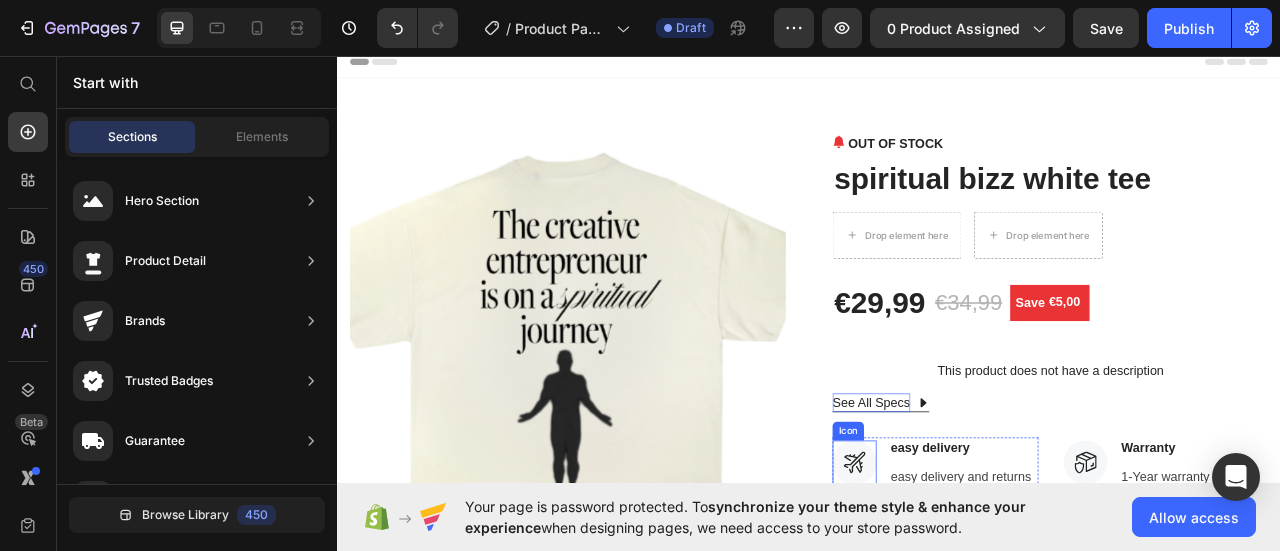 scroll, scrollTop: 0, scrollLeft: 0, axis: both 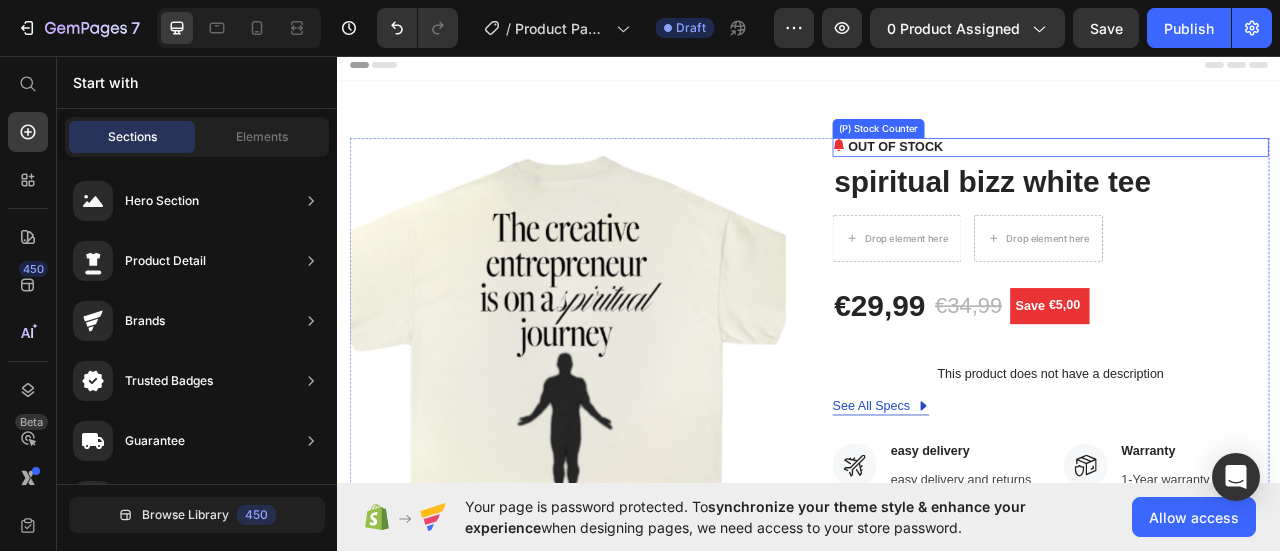 click on "OUT OF STOCK" at bounding box center (1047, 173) 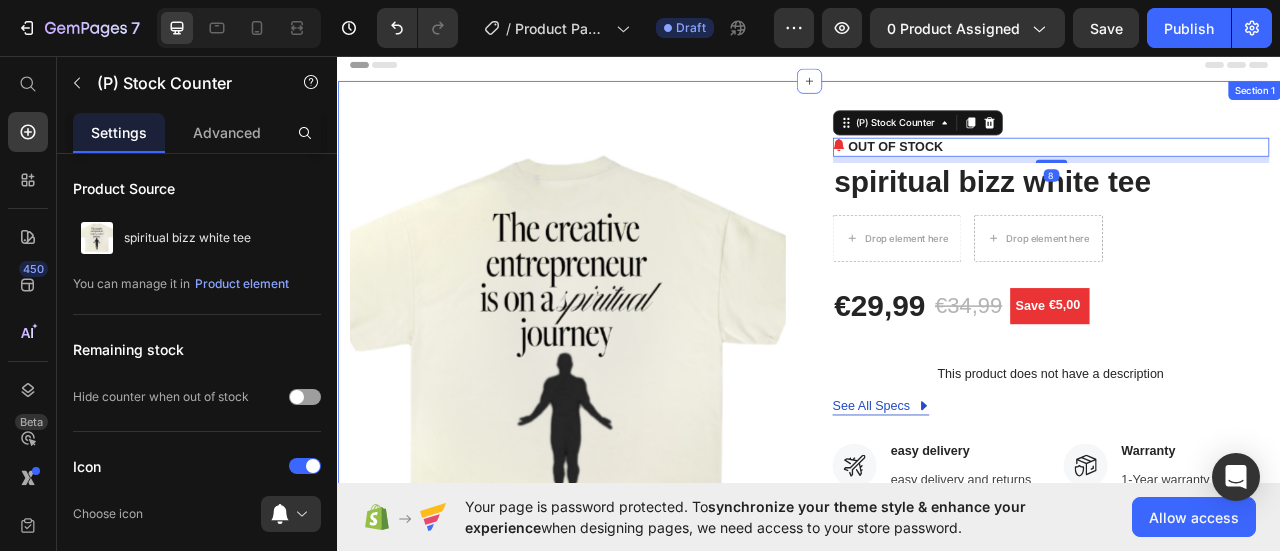 click on "Product Images
OUT OF STOCK (P) Stock Counter   8 spiritual bizz white tee (P) Title
Drop element here
Drop element here Row €29,99 (P) Price €34,99 (P) Price Save €5,00 (P) Tag Row This product does not have a description (P) Description
See All Specs Button Row
Icon easy delivery Text block easy delivery and returns Text block Icon List
Icon Worry-Free Trial Text block 60-Day easy returns Text block Icon List
Icon Warranty Text block 1-Year warranty policy Text block Icon List
Icon After-Sale Service Text block 24/7 support Text block Icon List Row This product has only default variant (P) Variants & Swatches Quantity Text block 1 (P) Quantity Out Of Stock (P) Cart Button Buy it now (P) Dynamic Checkout Product Section 1" at bounding box center (937, 618) 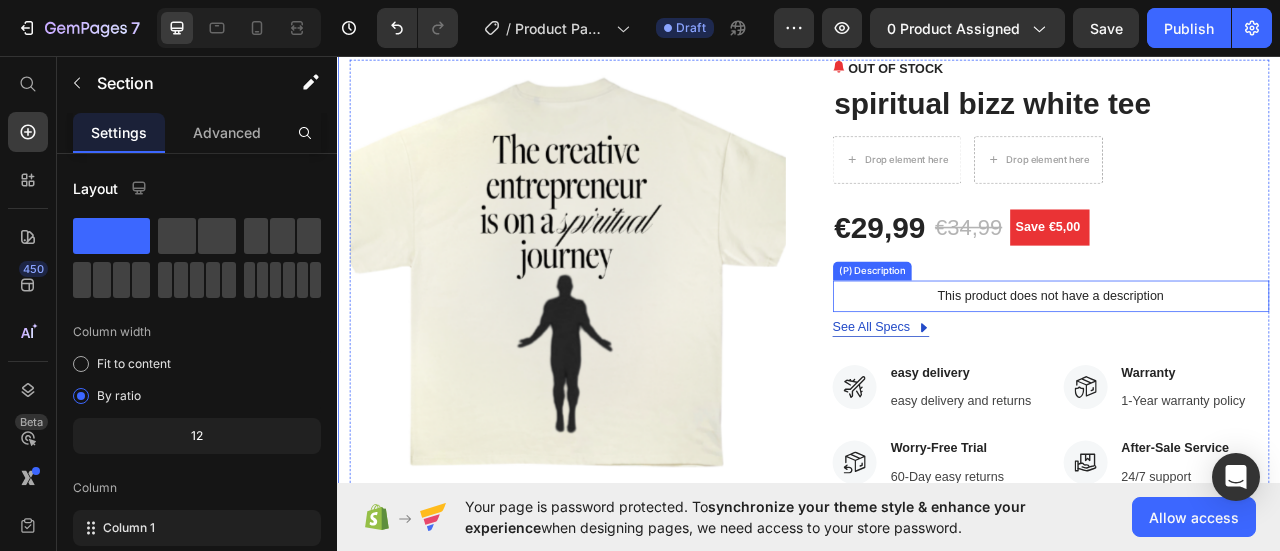 scroll, scrollTop: 0, scrollLeft: 0, axis: both 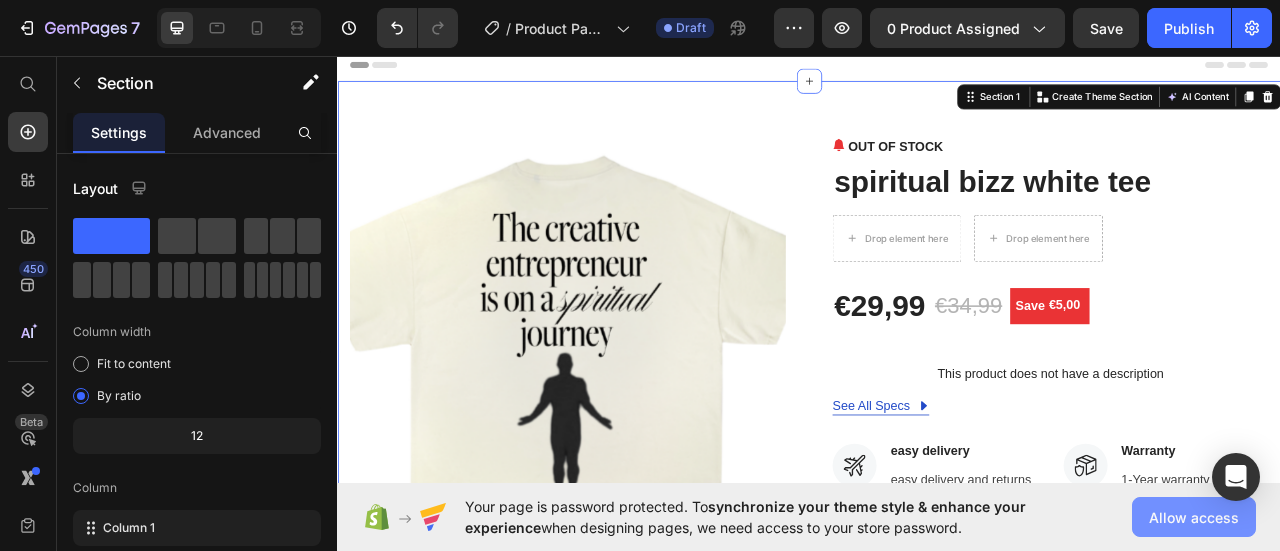 click on "Allow access" at bounding box center [1194, 517] 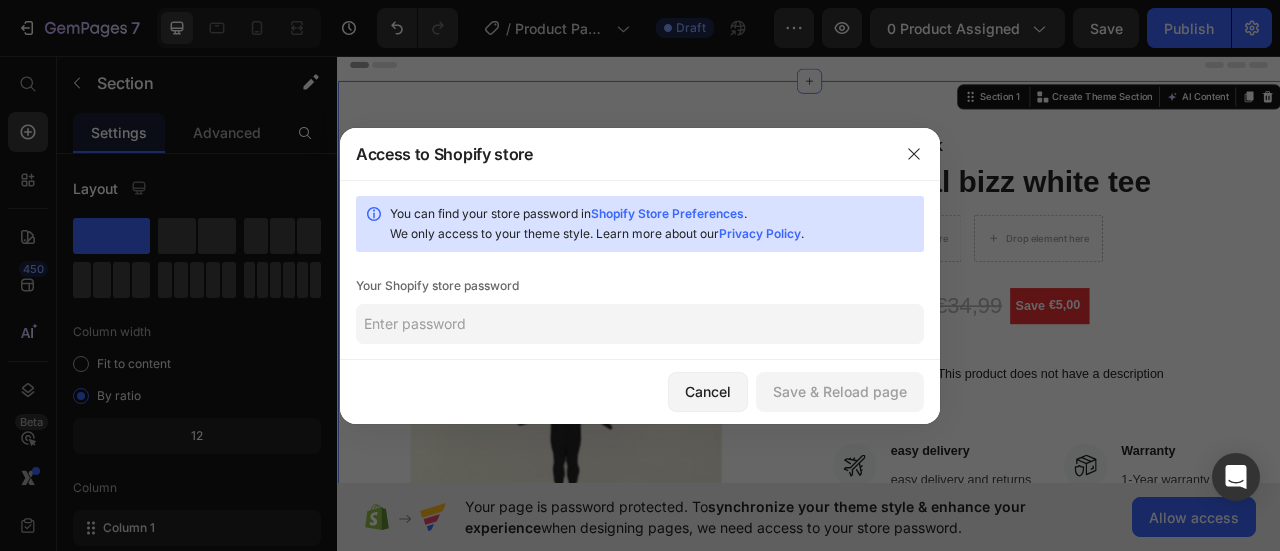 click on "You can find your store password in  Shopify Store Preferences .   We only access to your theme style. Learn more about our  Privacy Policy .  Your Shopify store password" 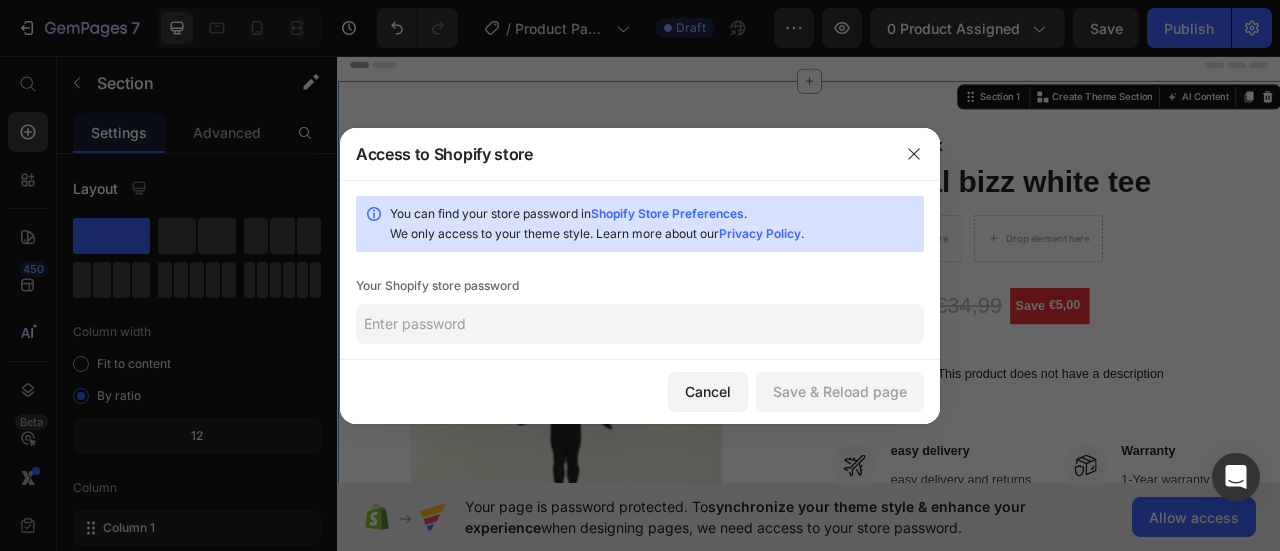 click 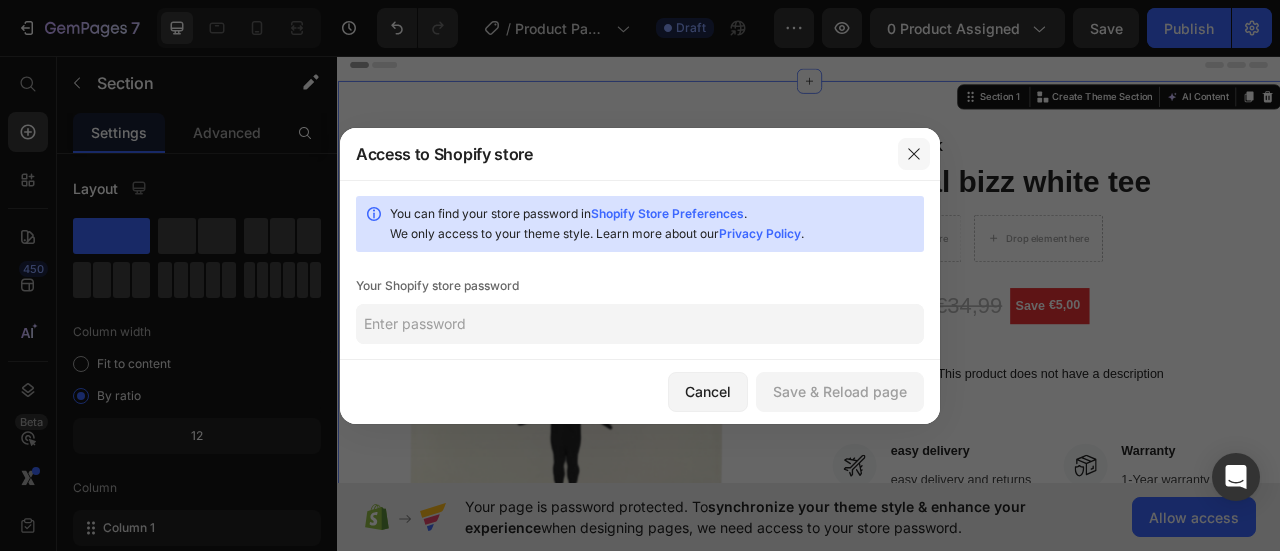 click 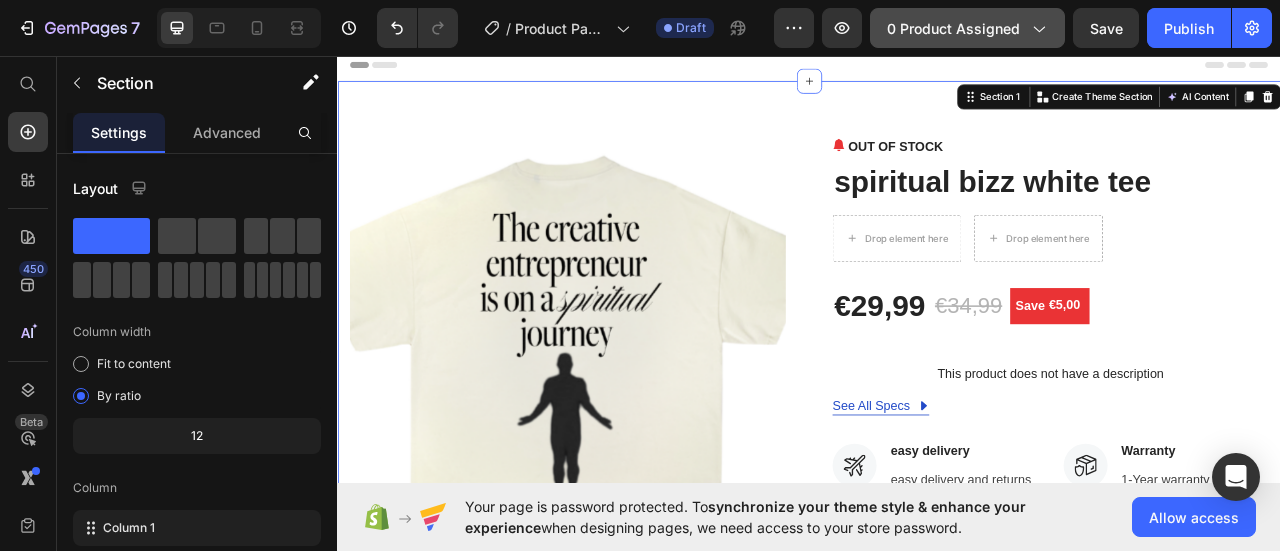 click 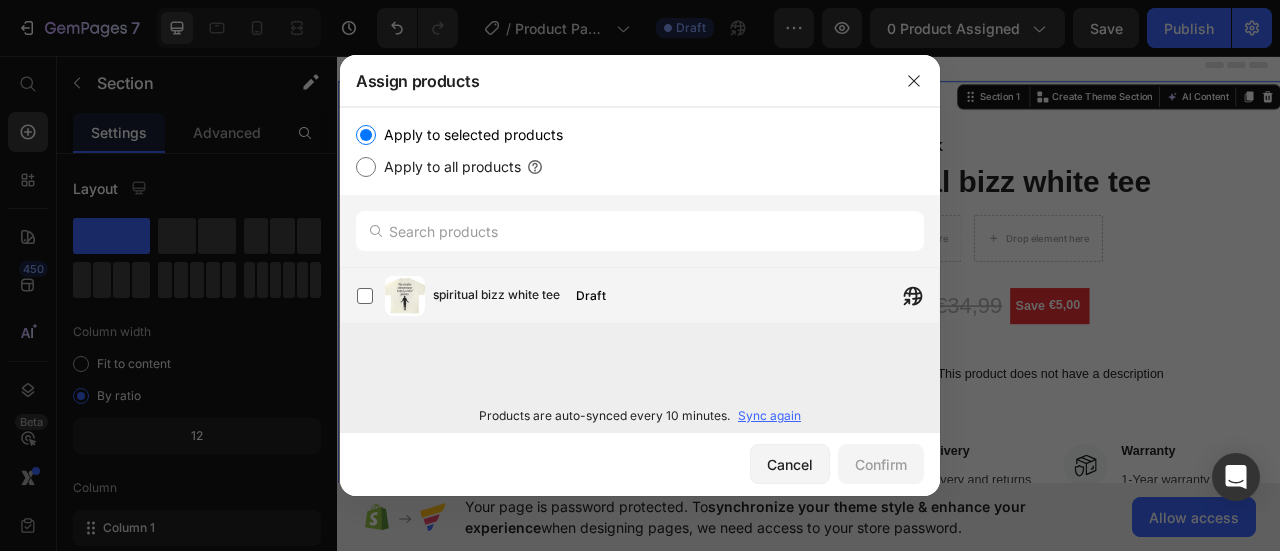 click on "spiritual bizz white tee Draft" at bounding box center [686, 296] 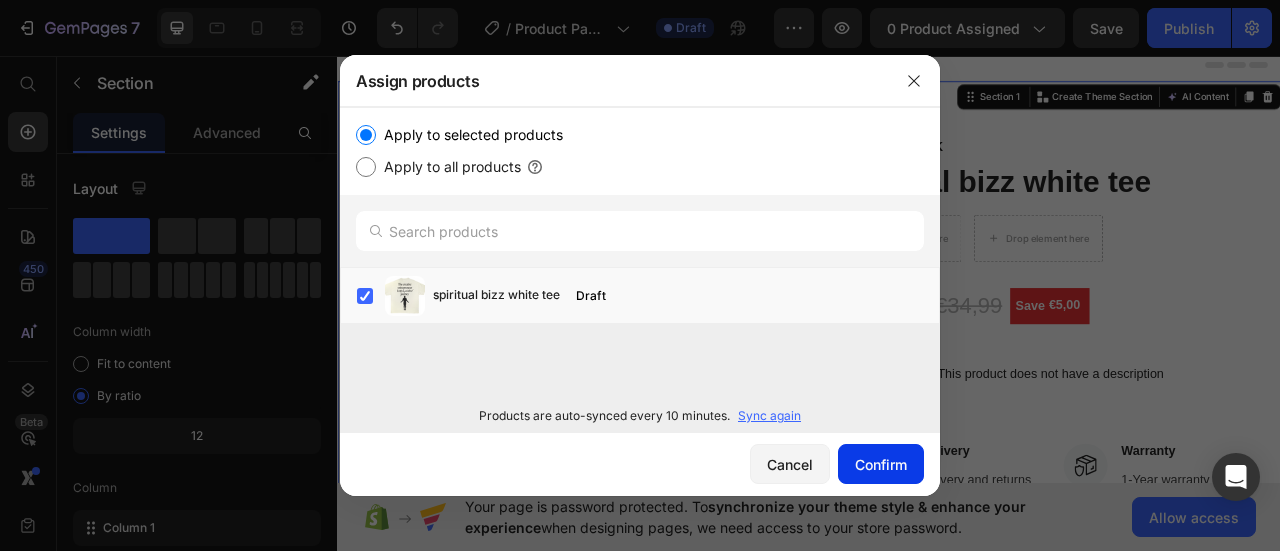 click on "Confirm" at bounding box center (881, 464) 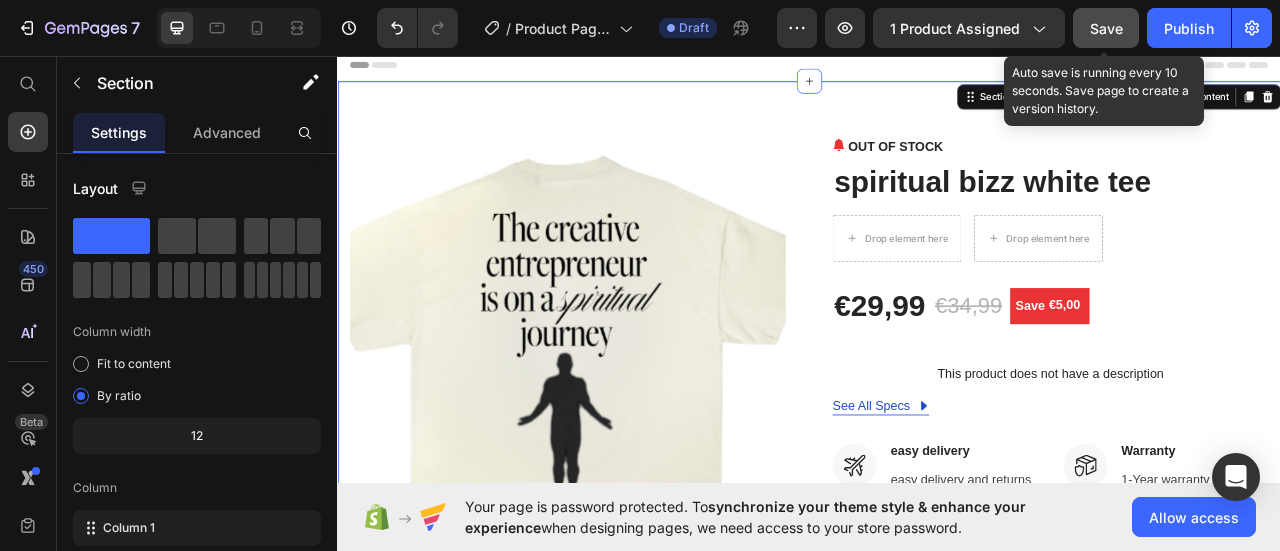 click on "Save" at bounding box center [1106, 28] 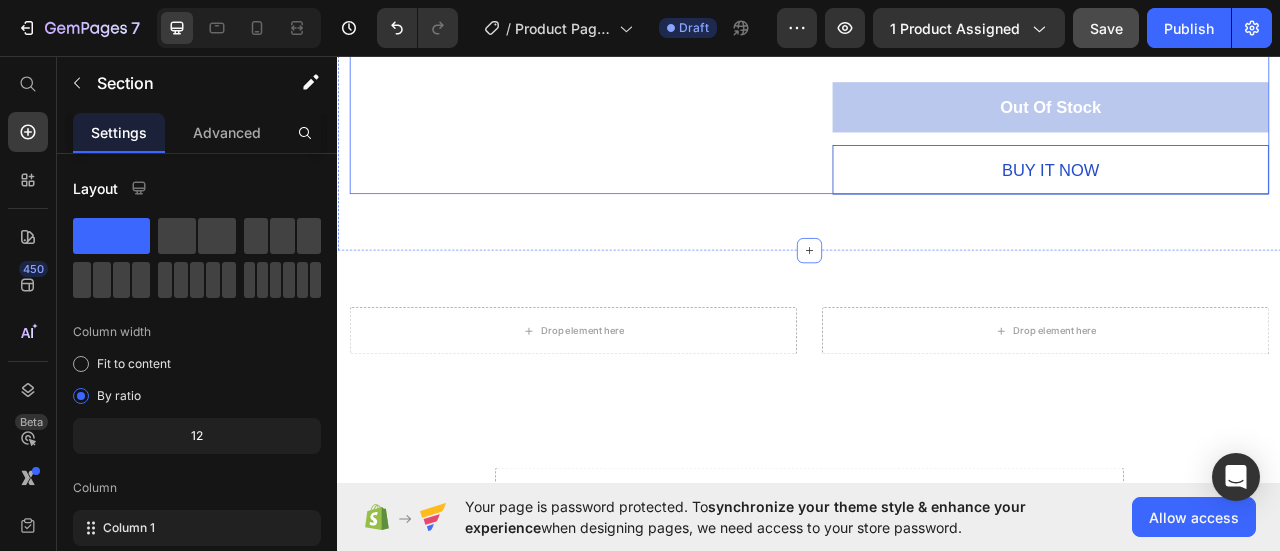 scroll, scrollTop: 900, scrollLeft: 0, axis: vertical 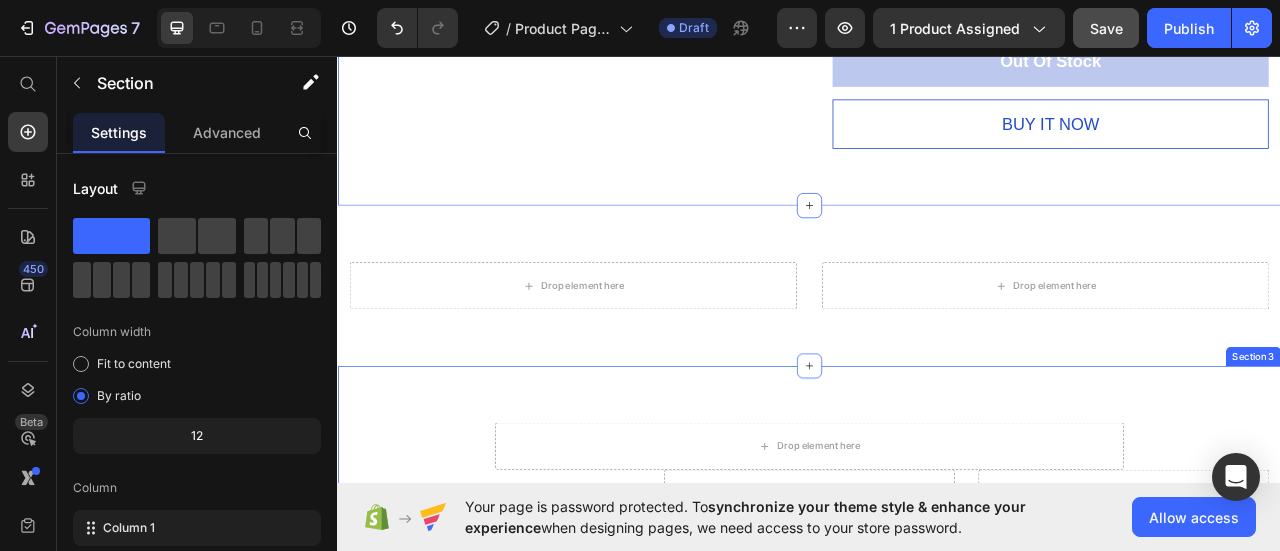 type 